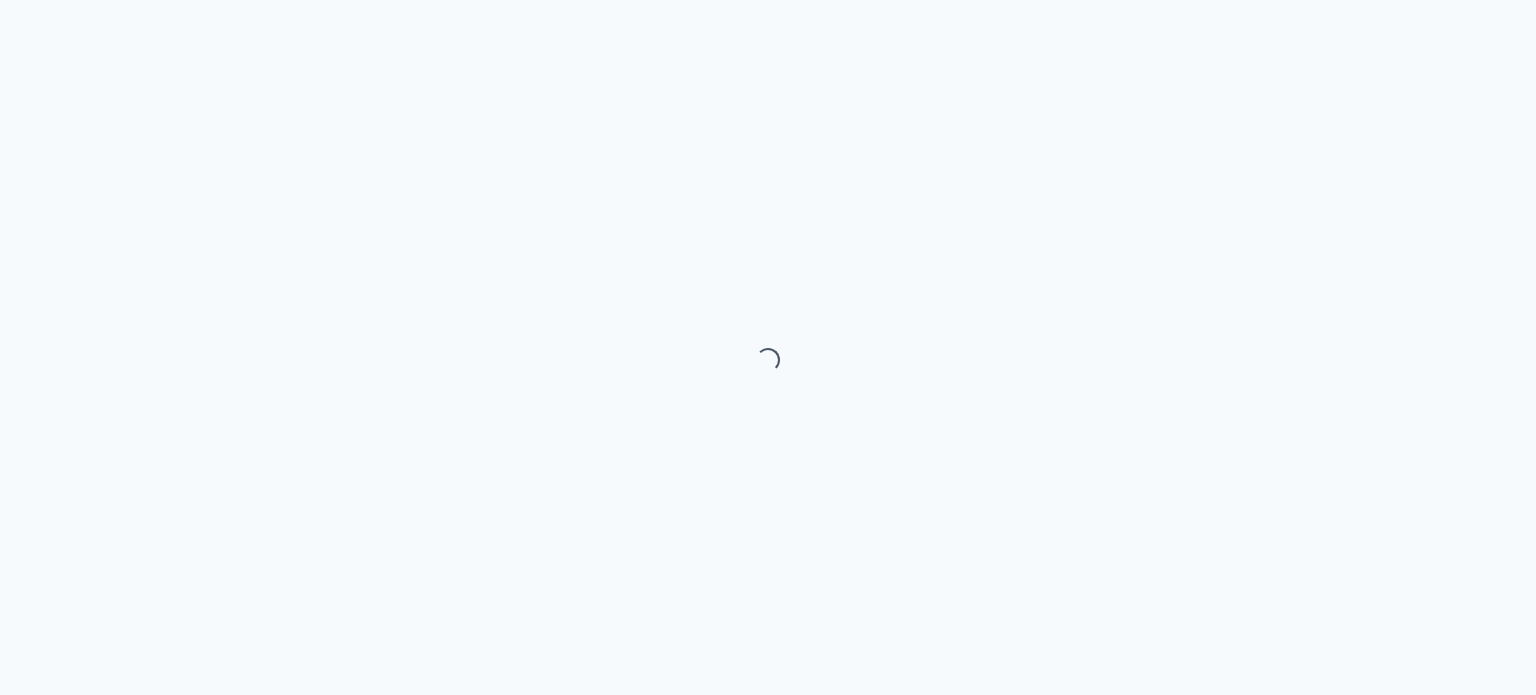 scroll, scrollTop: 0, scrollLeft: 0, axis: both 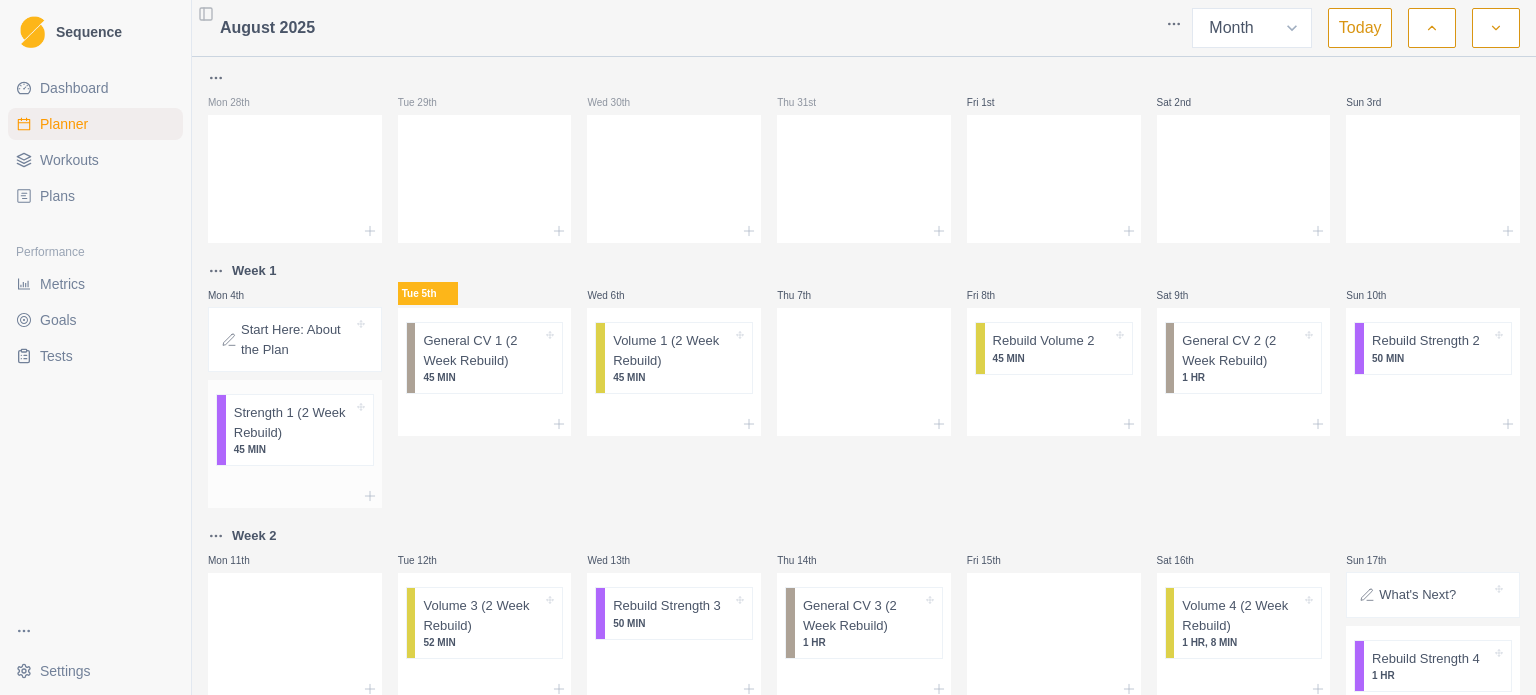 click on "Strength 1 (2 Week Rebuild)" at bounding box center (293, 422) 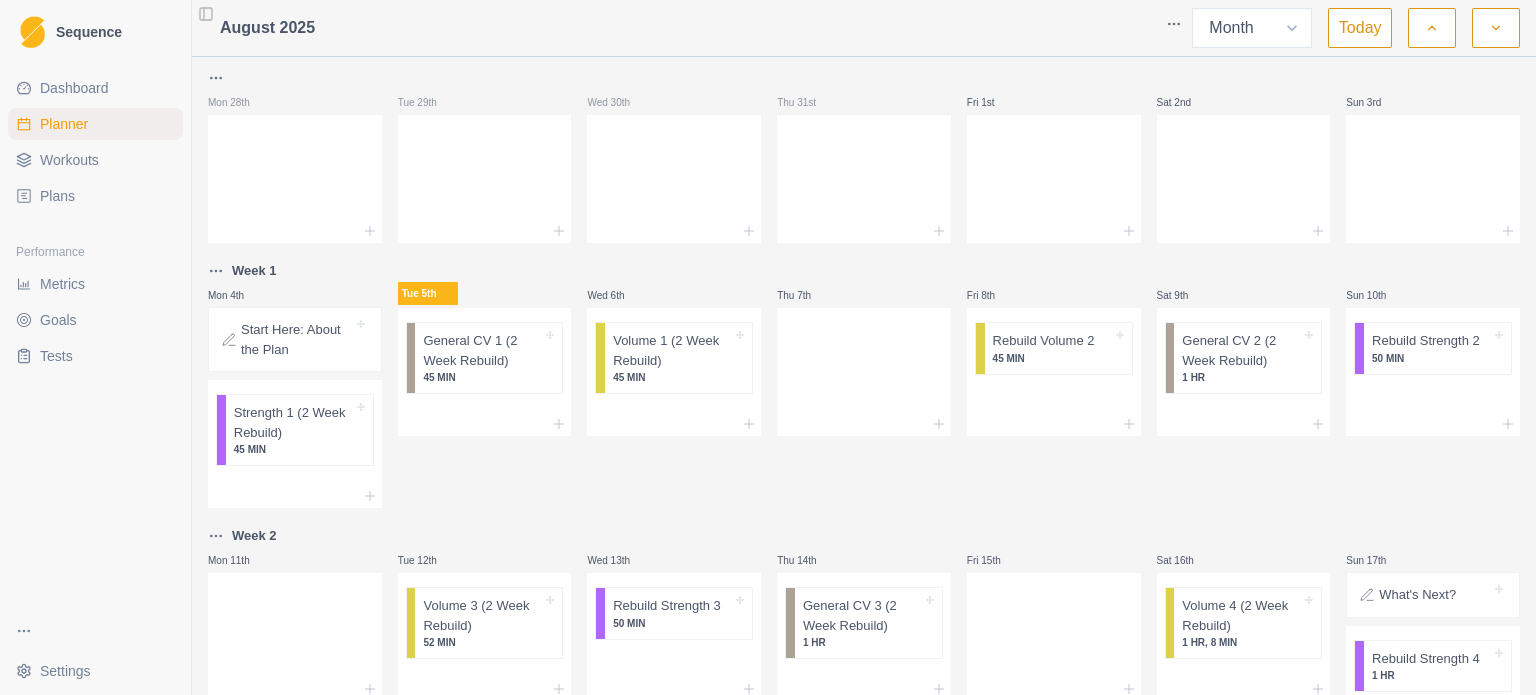 select on "3" 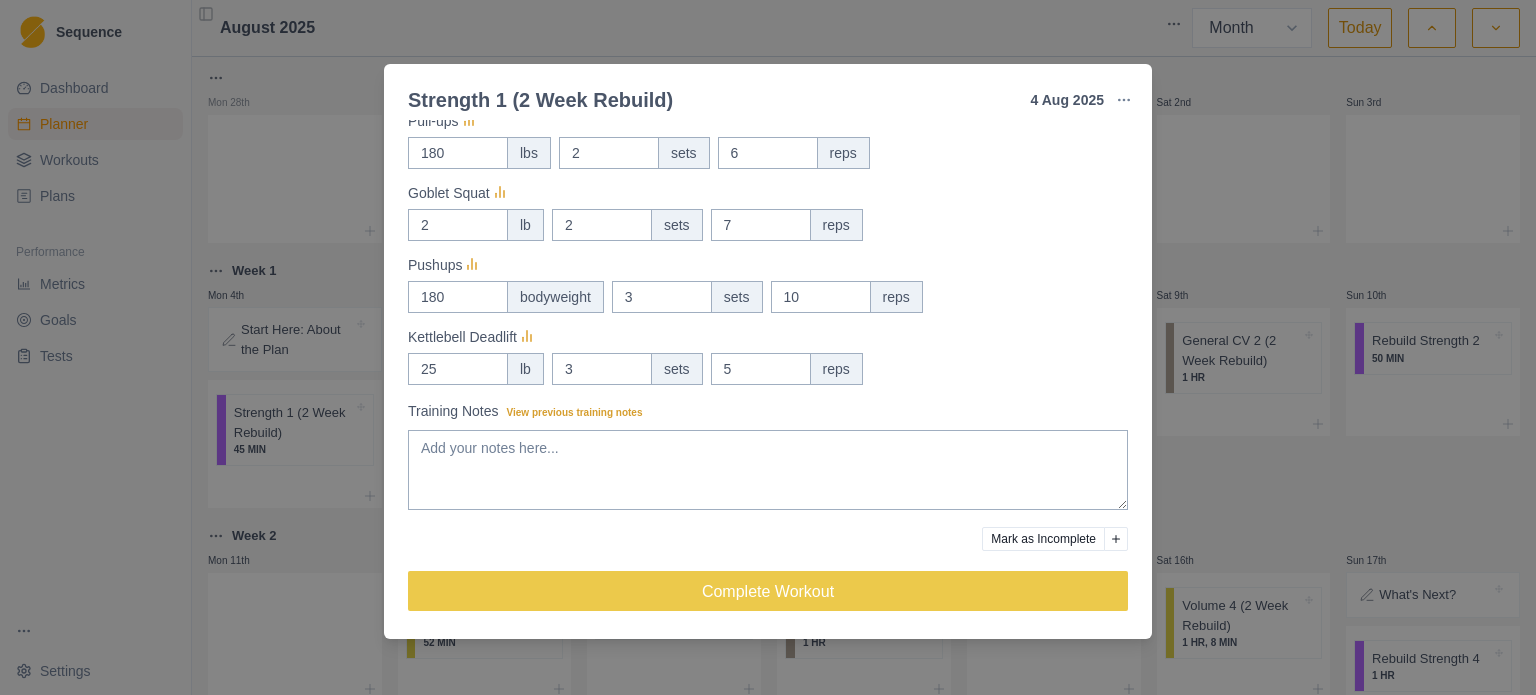 scroll, scrollTop: 440, scrollLeft: 0, axis: vertical 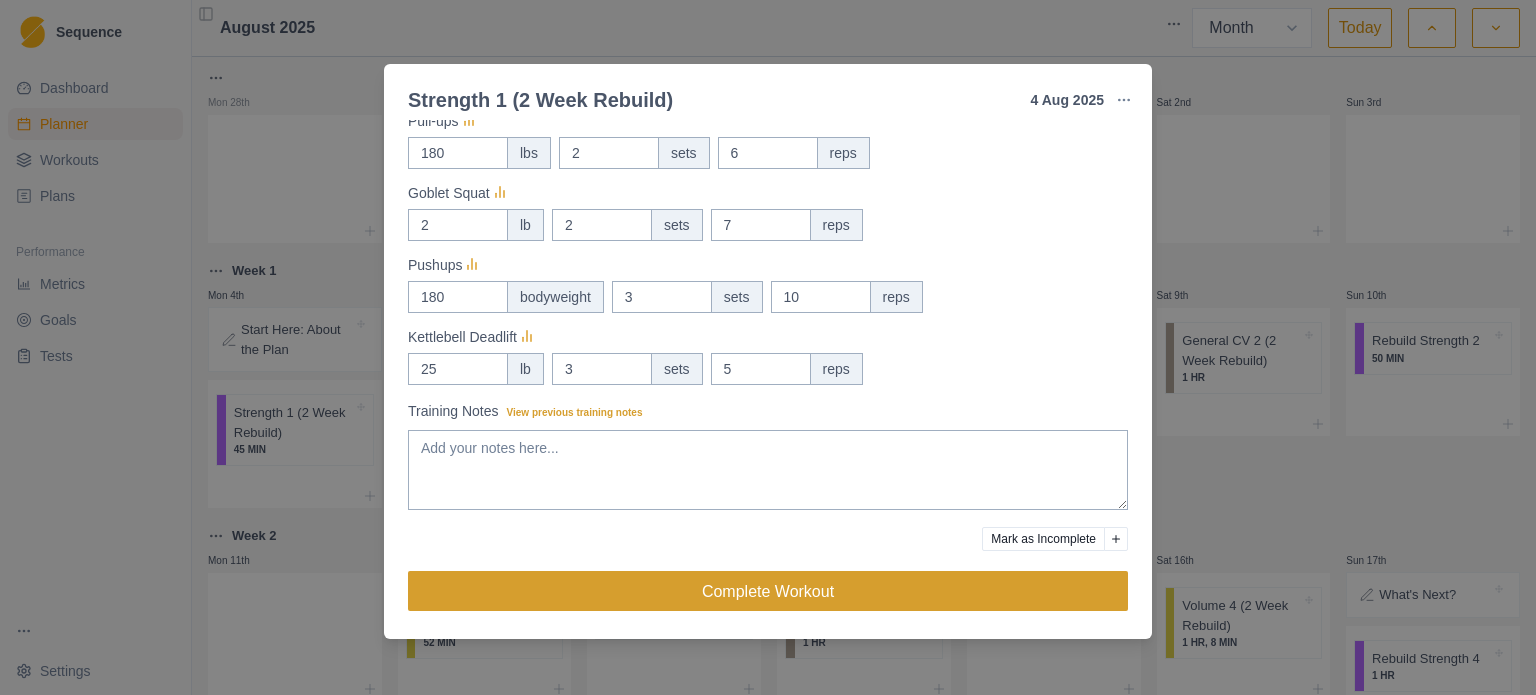 click on "Complete Workout" at bounding box center [768, 591] 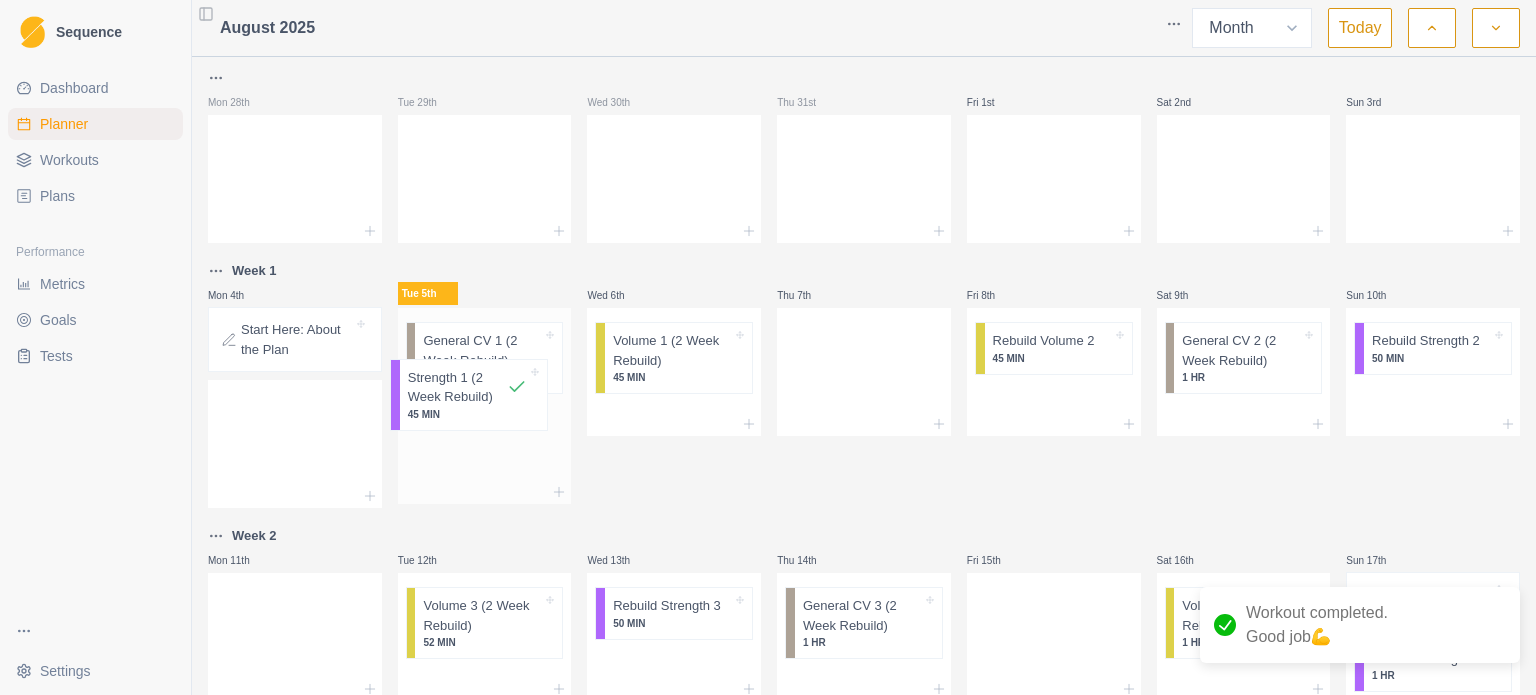 drag, startPoint x: 330, startPoint y: 440, endPoint x: 506, endPoint y: 417, distance: 177.49648 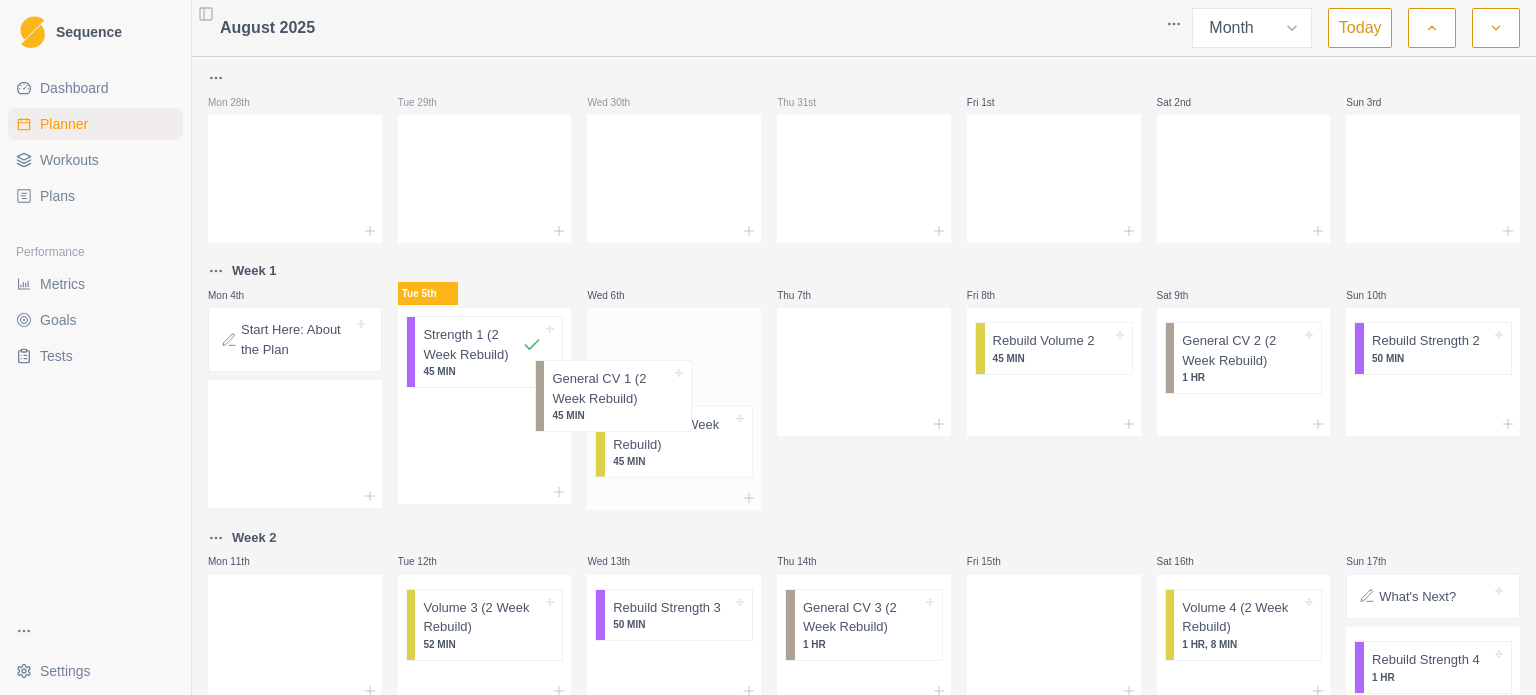 drag, startPoint x: 491, startPoint y: 348, endPoint x: 640, endPoint y: 395, distance: 156.237 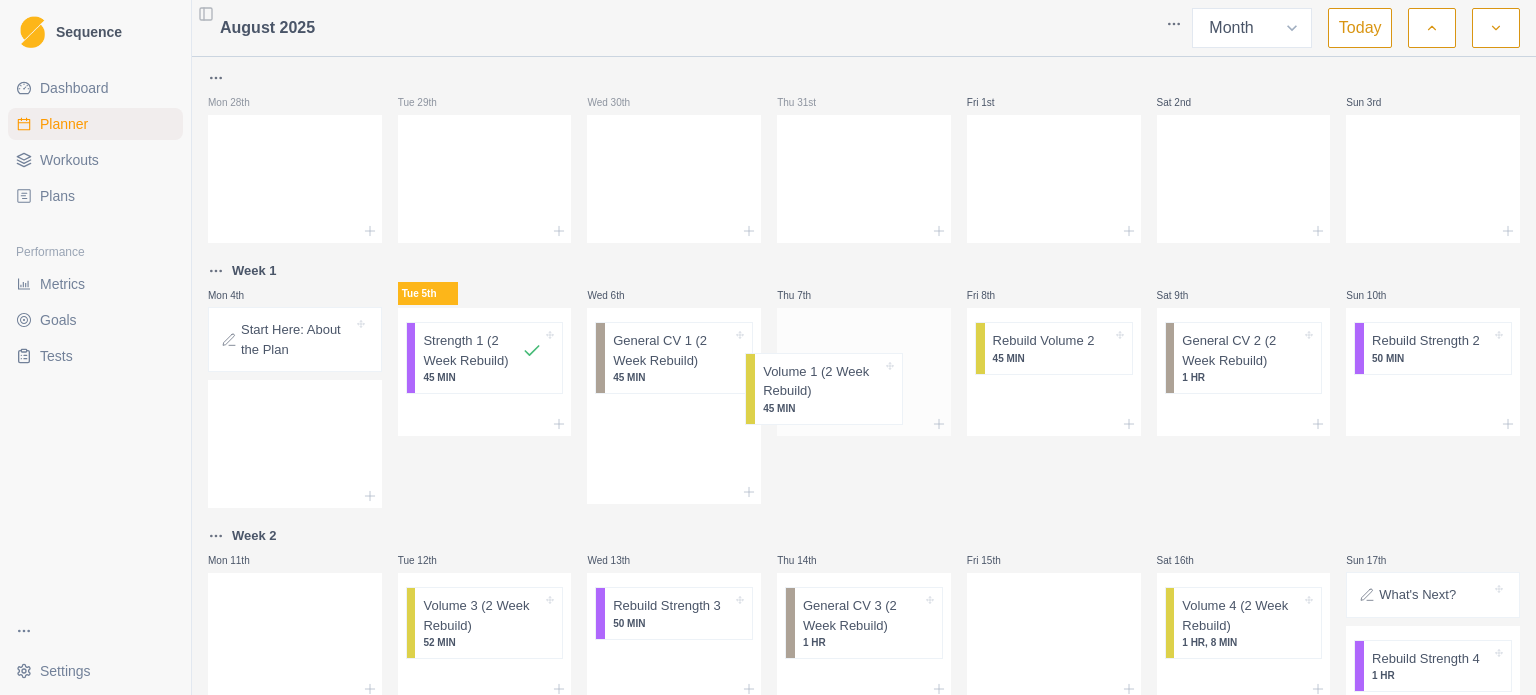 drag, startPoint x: 681, startPoint y: 447, endPoint x: 841, endPoint y: 397, distance: 167.63054 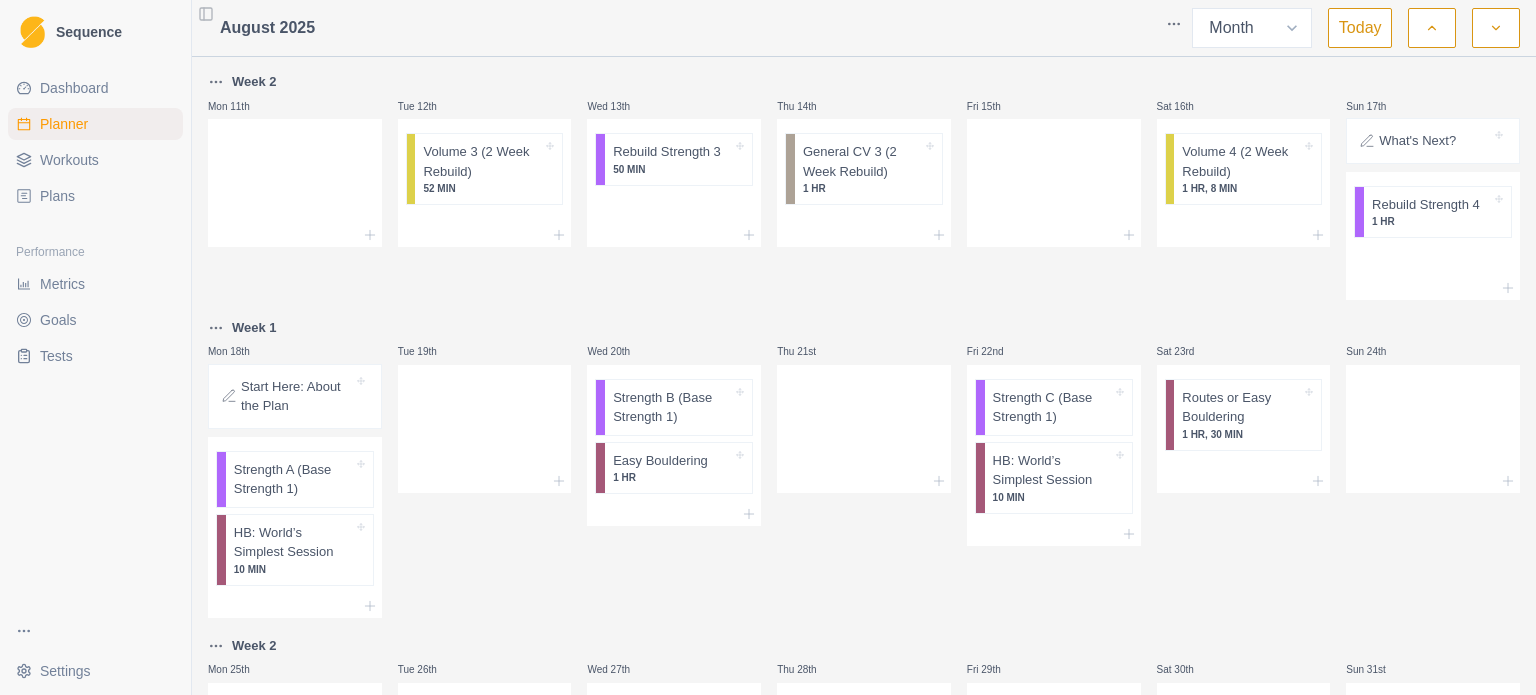 scroll, scrollTop: 460, scrollLeft: 0, axis: vertical 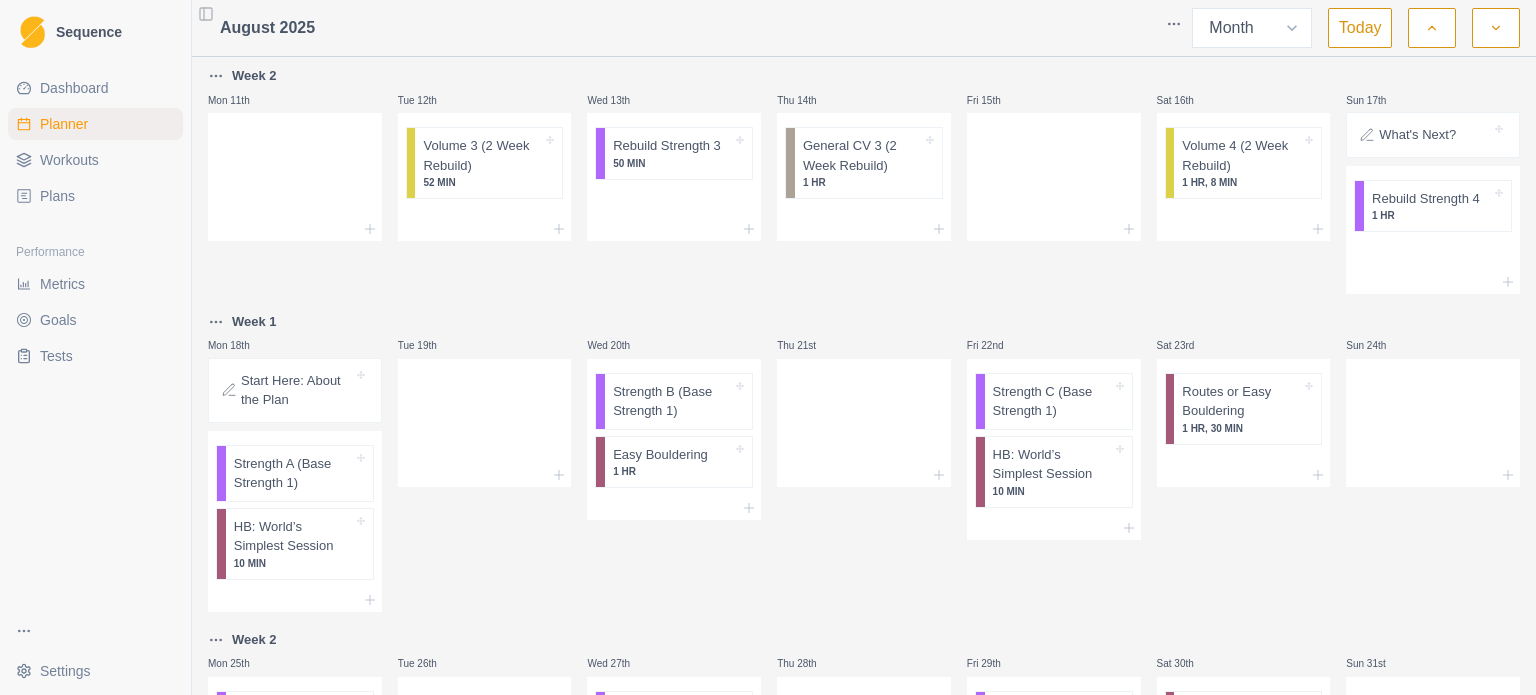 click on "Sequence Dashboard Planner Workouts Plans Performance Metrics Goals Tests Settings Toggle Sidebar August [YEAR] Week Month Today Mon [DATE] Tue [DATE] Wed [DATE] Thu [DATE] Fri [DATE] Sat [DATE] Sun [DATE] Week 1 Mon [DATE] Start Here: About the Plan Tue [DATE] Strength 1 (2 Week Rebuild) 45 MIN Wed [DATE] General CV 1 (2 Week Rebuild) 45 MIN Thu [DATE] Volume 1 (2 Week Rebuild) 45 MIN Fri [DATE] Rebuild Volume 2 45 MIN Sat [DATE] General CV 2 (2 Week Rebuild) 1 HR Sun [DATE] Rebuild Strength 2 50 MIN Week 2 Mon [DATE] Tue [DATE] Volume 3 (2 Week Rebuild) 52 MIN Wed [DATE] Rebuild Strength 3 50 MIN Thu [DATE] General CV 3 (2 Week Rebuild) 1 HR Fri [DATE] Sat [DATE] Volume 4 (2 Week Rebuild) 1 HR, 8 MIN Sun [DATE] What's Next? Mon [DATE] Start Here: About the Plan Strength A (Base Strength 1) HB: World’s Simplest Session 10 MIN Tue [DATE] Wed [DATE] Strength B (Base Strength 1) Easy Bouldering 1 HR Thu [DATE] Fri [DATE] Strength C (Base Strength 1) HB: World’s Simplest Session 10 MIN Sat [DATE] Routes or Easy Bouldering" at bounding box center [768, 347] 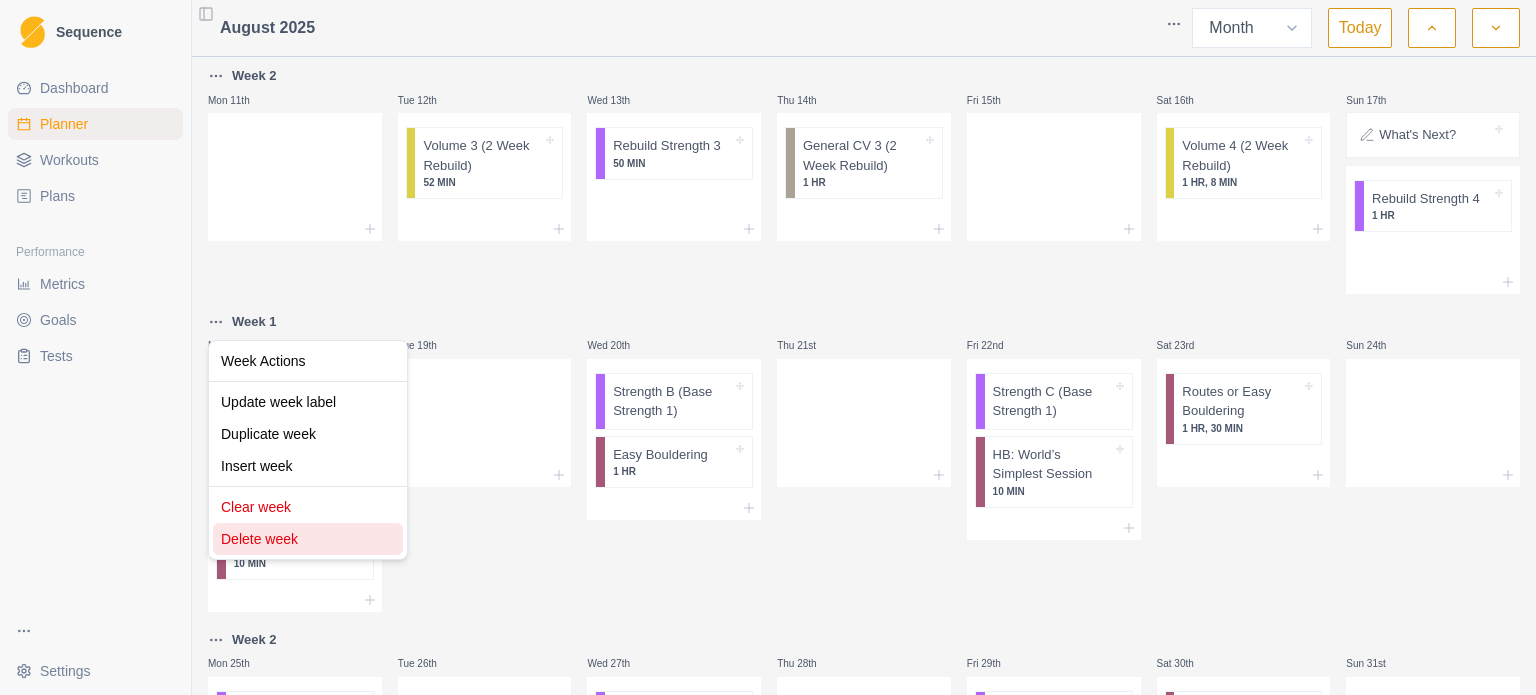 click on "Delete week" at bounding box center [308, 539] 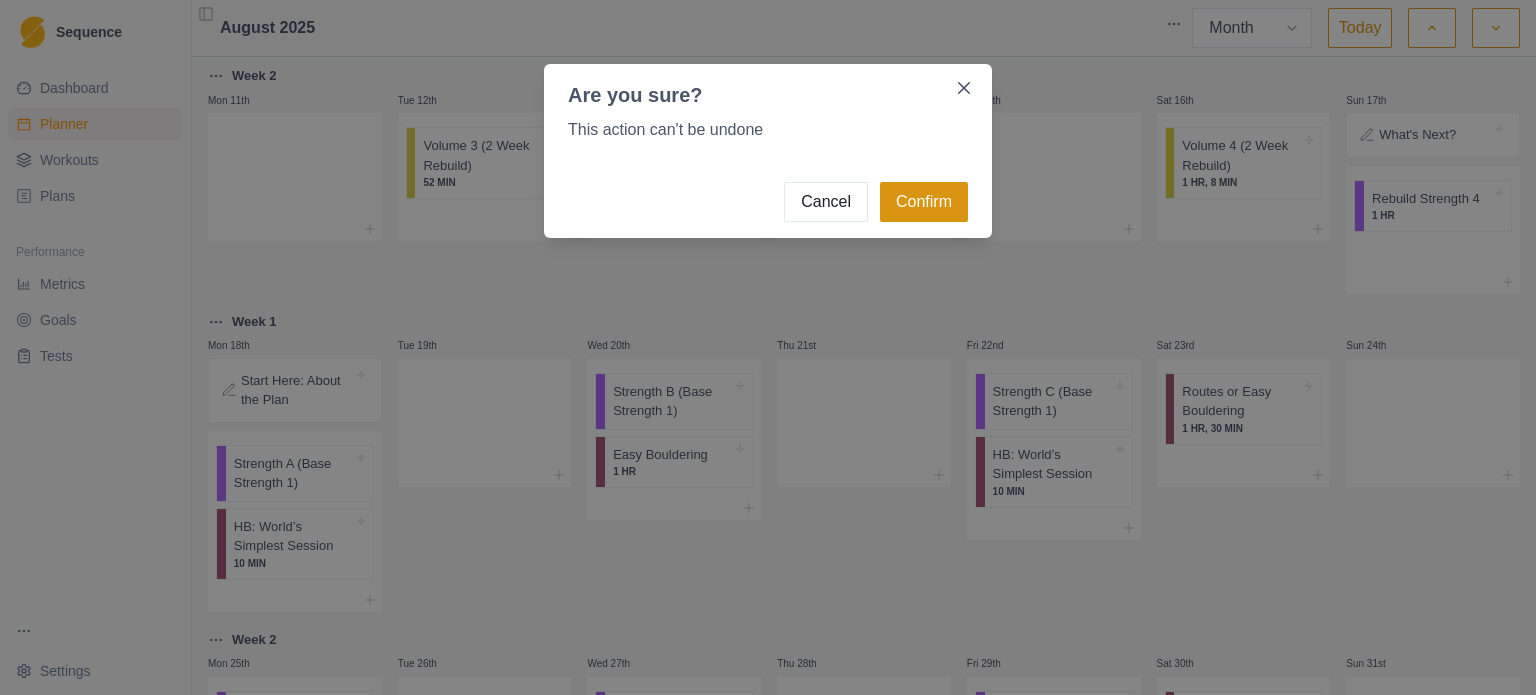 click on "Confirm" at bounding box center [924, 202] 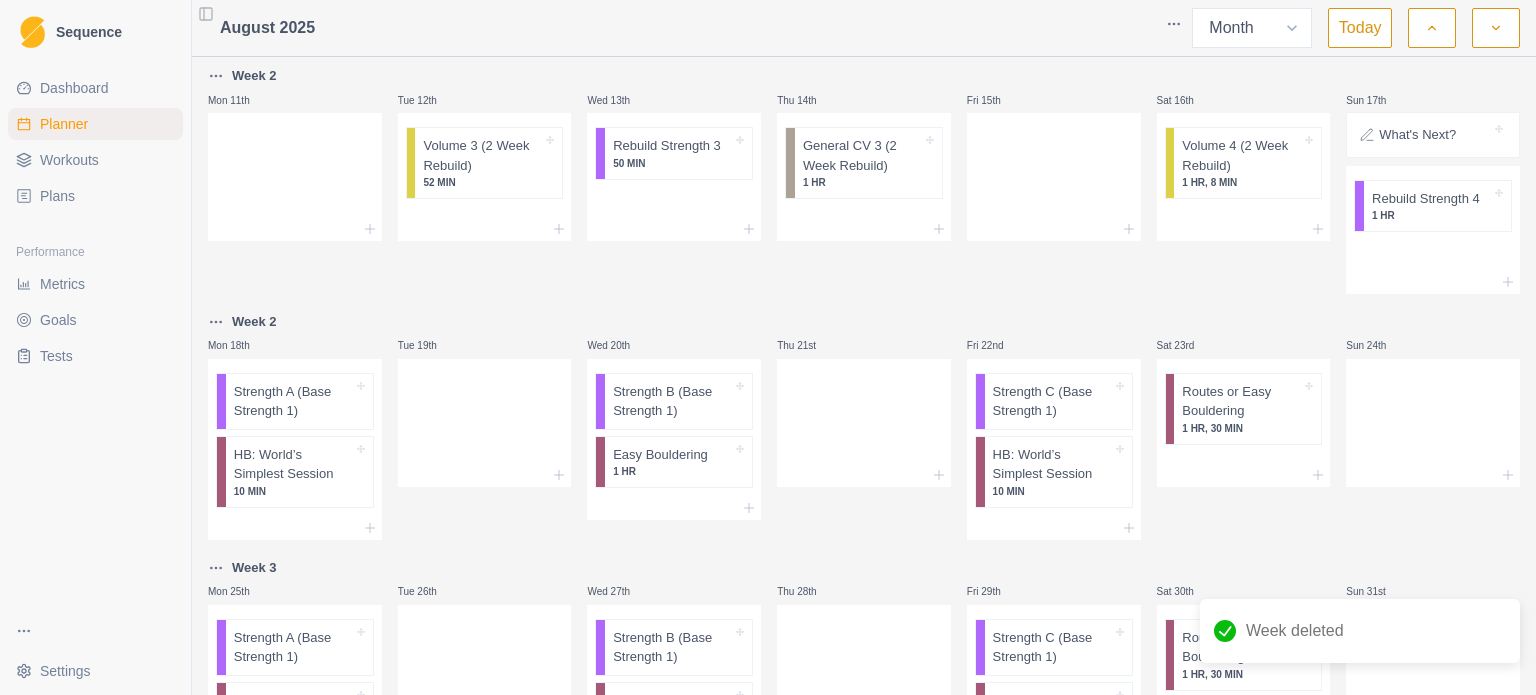 click on "Sequence Dashboard Planner Workouts Plans Performance Metrics Goals Tests Settings Toggle Sidebar August [MONTH] [YEAR] Week Month Today Mon 28th Tue 29th Wed 30th Thu 31st Fri 1st Sat 2nd Sun 3rd Week 1 Mon 4th Start Here: About the Plan Tue 5th Strength 1 (2 Week Rebuild) 45 MIN Wed 6th General CV 1 (2 Week Rebuild) 45 MIN Thu 7th Volume 1 (2 Week Rebuild) 45 MIN Fri 8th Rebuild Volume 2 45 MIN Sat 9th General CV 2 (2 Week Rebuild) 1 HR Sun 10th Rebuild Strength 2 50 MIN Week 2 Mon 11th Tue 12th Volume 3 (2 Week Rebuild) 52 MIN Wed 13th Rebuild Strength 3 50 MIN Thu 14th General CV 3 (2 Week Rebuild) 1 HR Fri 15th Sat 16th Volume 4 (2 Week Rebuild) 1 HR, 8 MIN Sun 17th What's Next? Rebuild Strength 4 1 HR Week 2 Mon 18th Strength A (Base Strength 1) HB: World’s Simplest Session 10 MIN Tue 19th Wed 20th Strength B (Base Strength 1) Easy Bouldering 1 HR Thu 21st Fri 22nd Strength C (Base Strength 1) HB: World’s Simplest Session 10 MIN Sat 23rd Routes or Easy Bouldering 1 HR, 30 MIN Sun 24th Week 3" at bounding box center (768, 347) 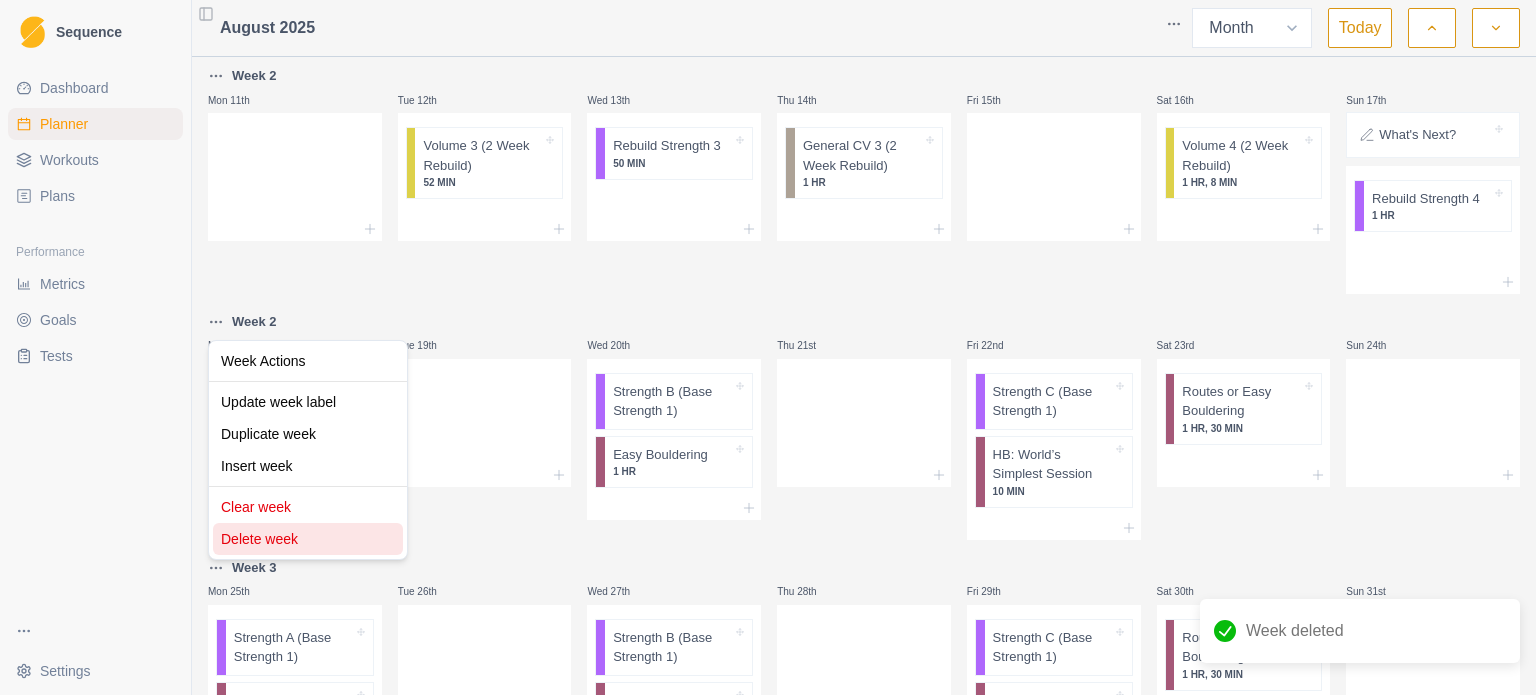 click on "Delete week" at bounding box center [308, 539] 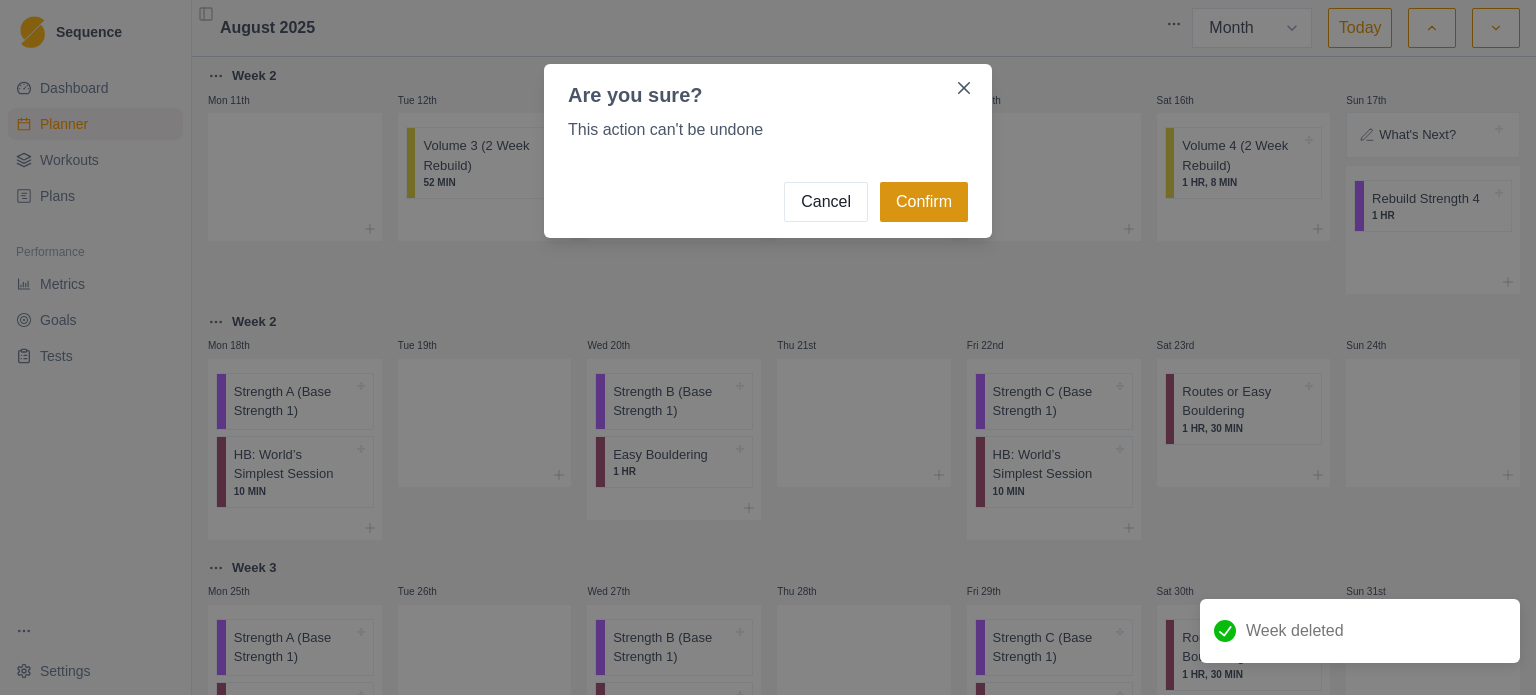 click on "Confirm" at bounding box center [924, 202] 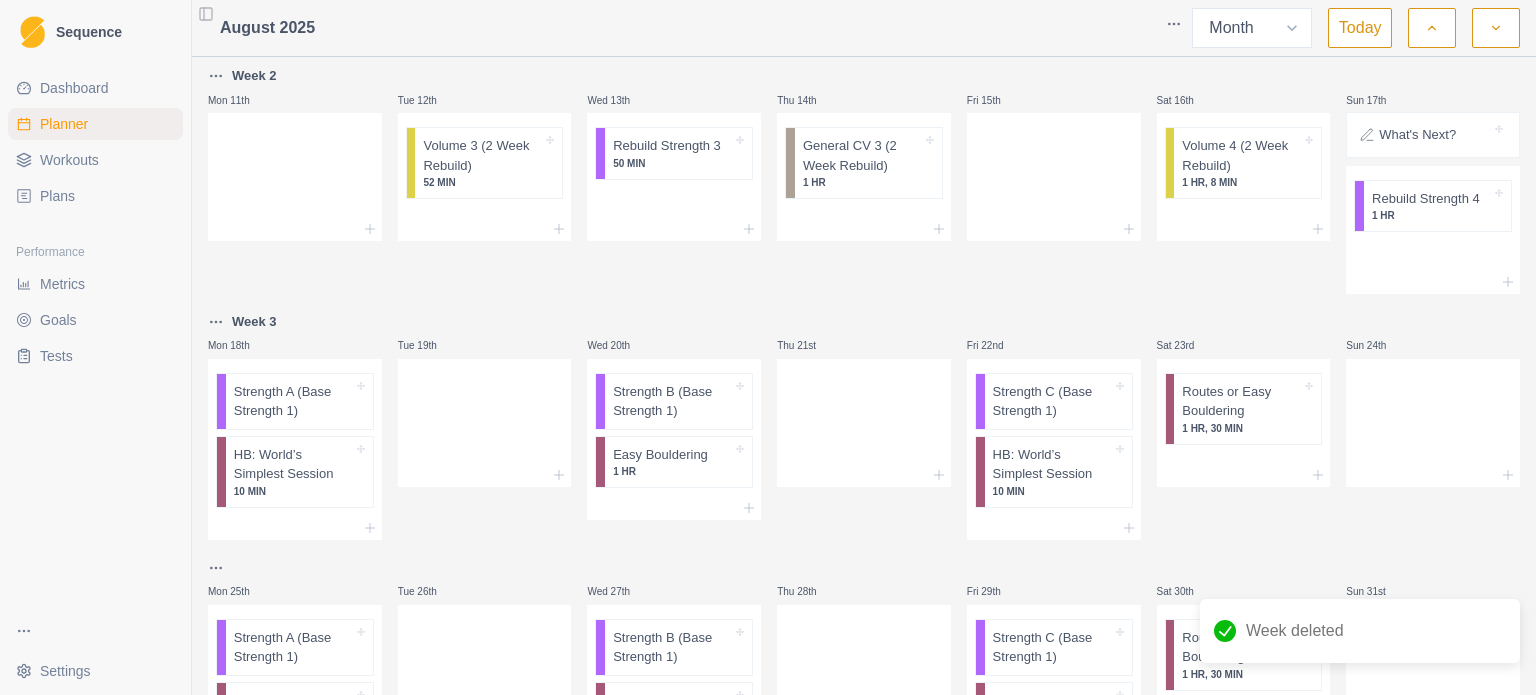 click on "Week 3" at bounding box center (254, 322) 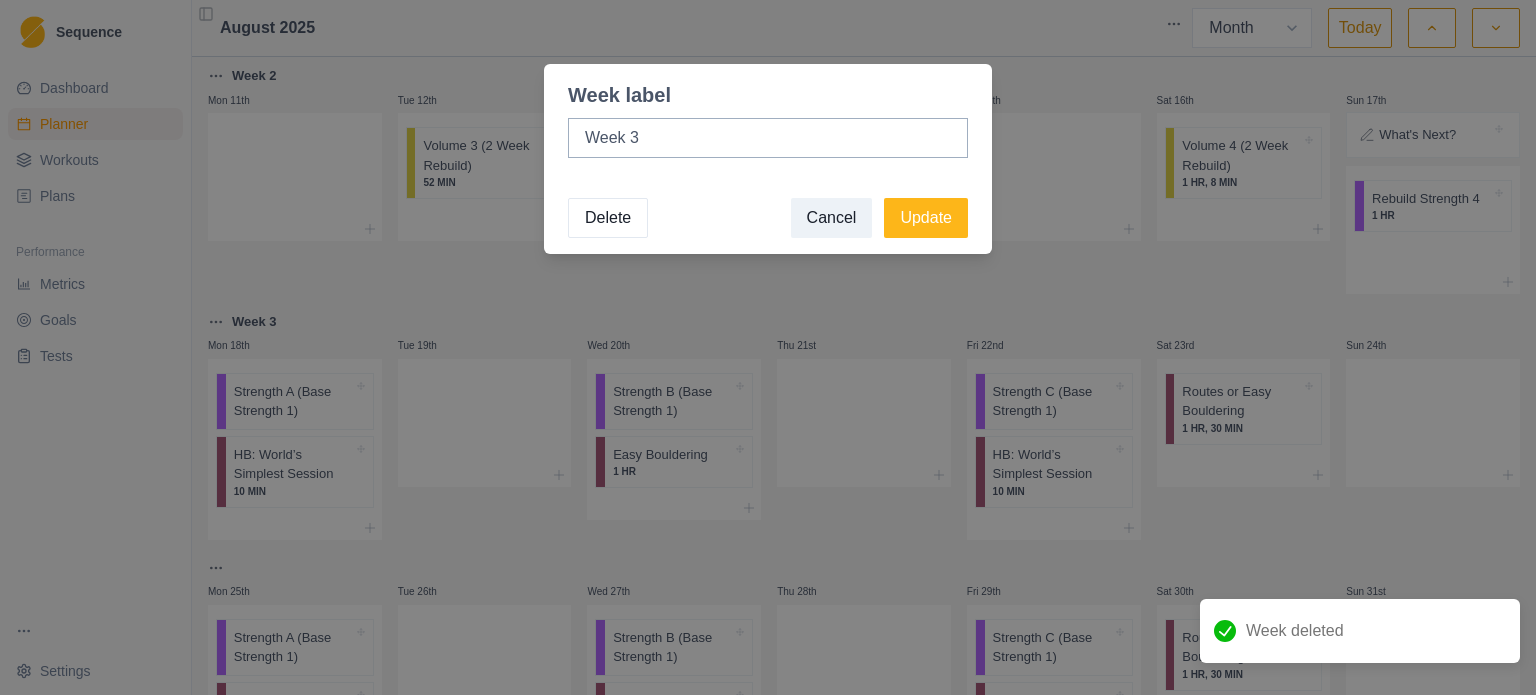 click on "Delete" at bounding box center [608, 218] 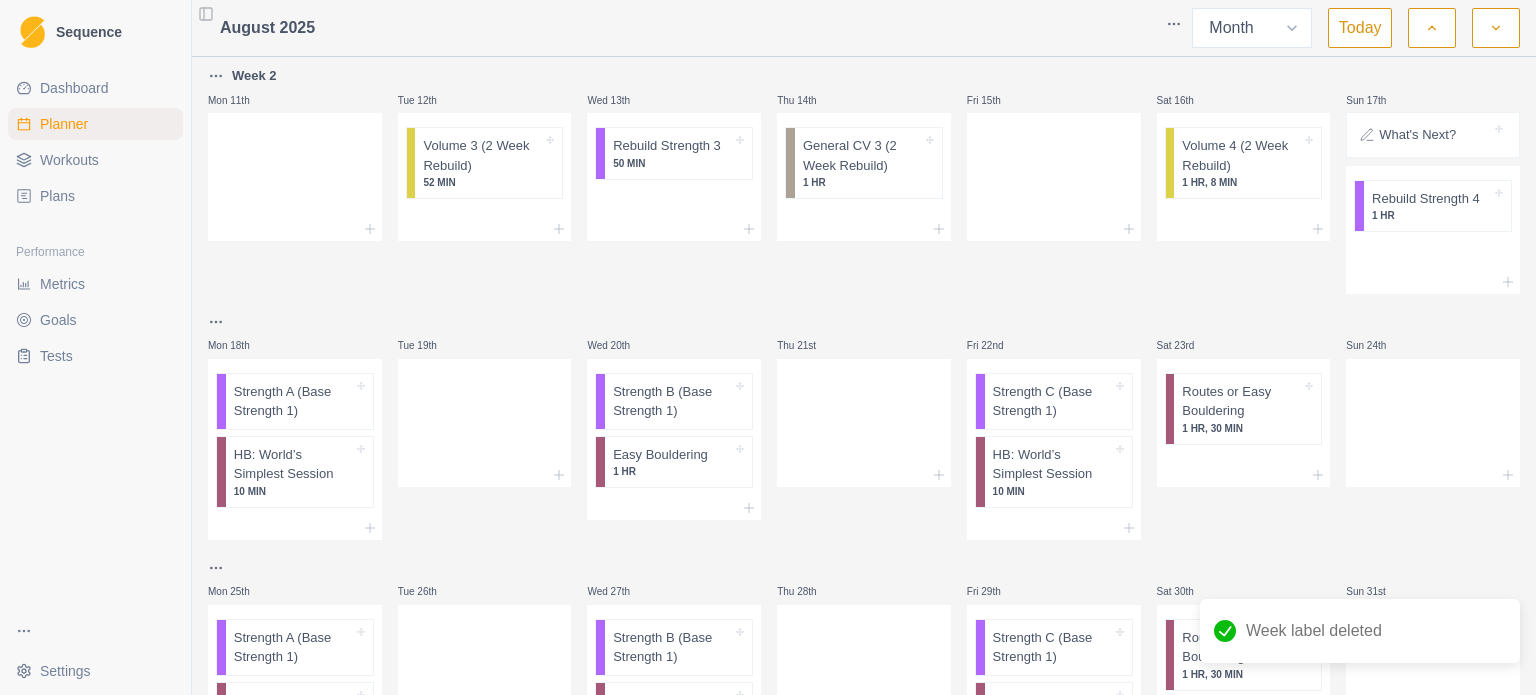click on "Sequence Dashboard Planner Workouts Plans Performance Metrics Goals Tests Settings Toggle Sidebar August [MONTH] [YEAR] Week Month Today Mon 28th Tue 29th Wed 30th Thu 31st Fri 1st Sat 2nd Sun 3rd Week 1 Mon 4th Start Here: About the Plan Tue 5th Strength 1 (2 Week Rebuild) 45 MIN Wed 6th General CV 1 (2 Week Rebuild) 45 MIN Thu 7th Volume 1 (2 Week Rebuild) 45 MIN Fri 8th Rebuild Volume 2 45 MIN Sat 9th General CV 2 (2 Week Rebuild) 1 HR Sun 10th Rebuild Strength 2 50 MIN Week 2 Mon 11th Tue 12th Volume 3 (2 Week Rebuild) 52 MIN Wed 13th Rebuild Strength 3 50 MIN Thu 14th General CV 3 (2 Week Rebuild) 1 HR Fri 15th Sat 16th Volume 4 (2 Week Rebuild) 1 HR, 8 MIN Sun 17th What's Next? Rebuild Strength 4 1 HR Mon 18th Strength A (Base Strength 1) HB: World’s Simplest Session 10 MIN Tue 19th Wed 20th Strength B (Base Strength 1) Easy Bouldering 1 HR Thu 21st Fri 22nd Strength C (Base Strength 1) HB: World’s Simplest Session 10 MIN Sat 23rd Routes or Easy Bouldering 1 HR, 30 MIN Sun 24th Mon 25th 10 MIN" at bounding box center [768, 347] 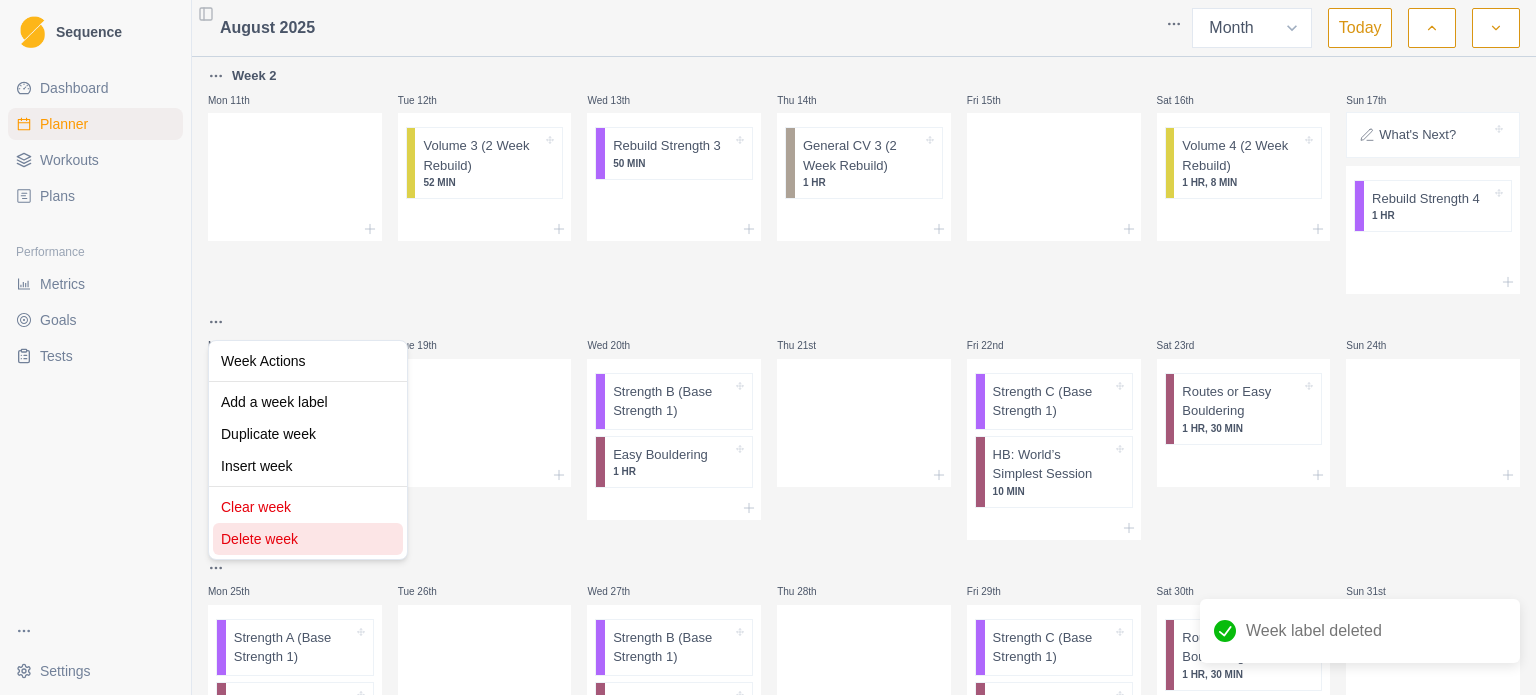 click on "Delete week" at bounding box center [308, 539] 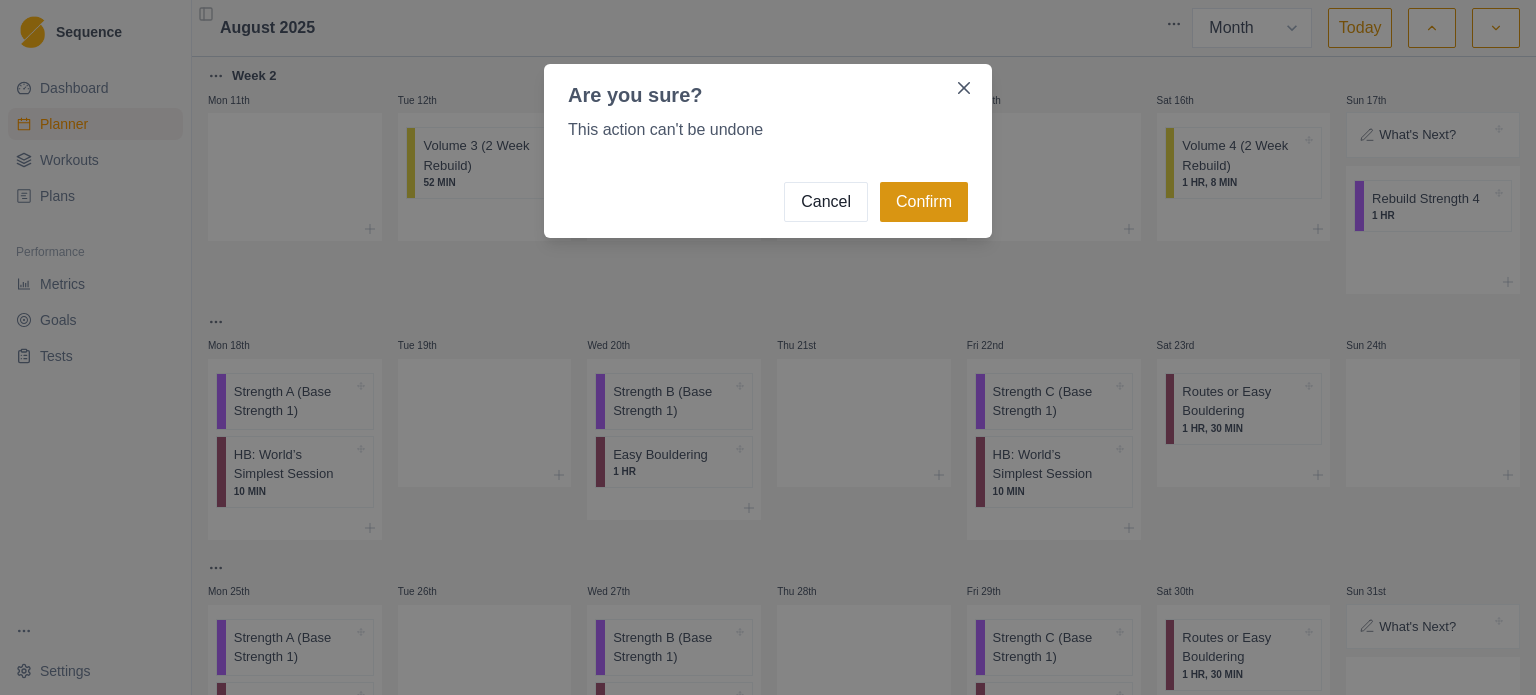 click on "Confirm" at bounding box center (924, 202) 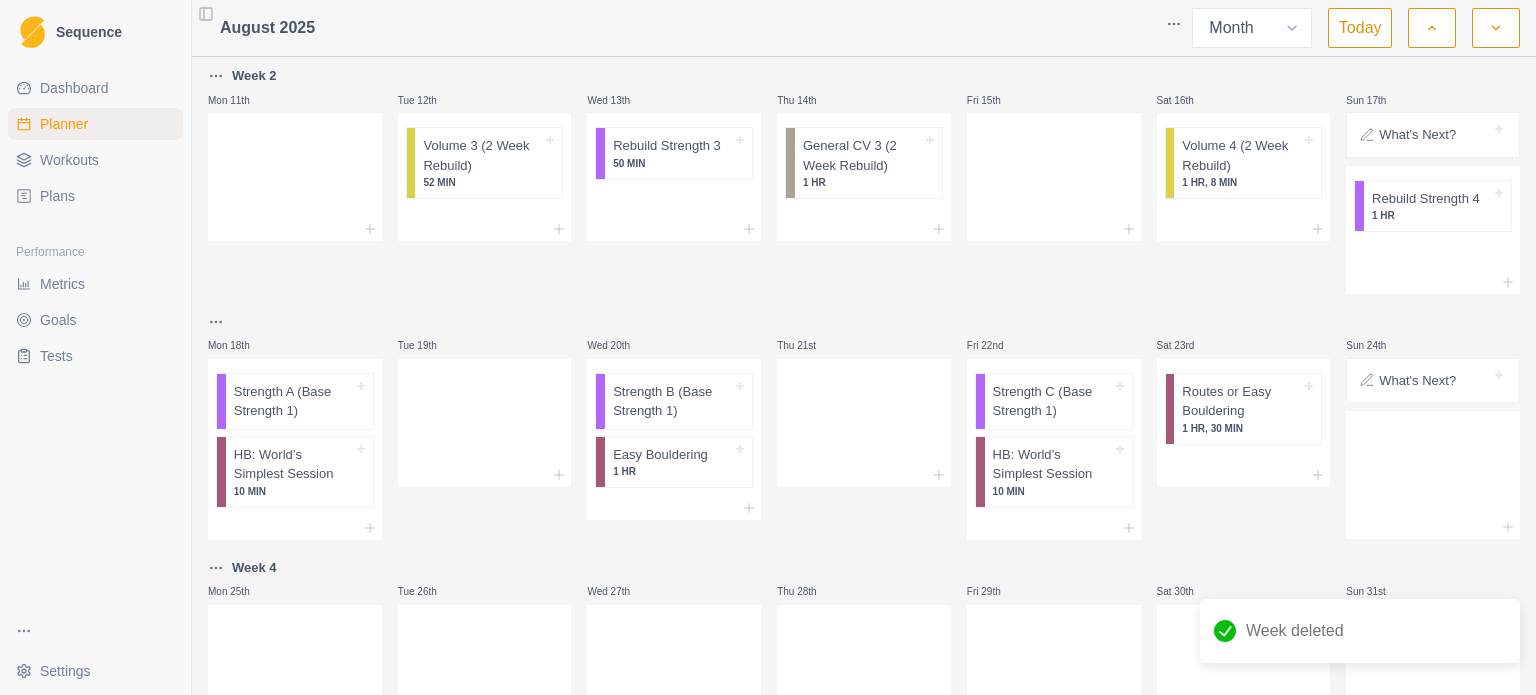click on "Sequence Dashboard Planner Workouts Plans Performance Metrics Goals Tests Settings Toggle Sidebar August [YEAR] Week Month Today Mon [DATE] Tue [DATE] Wed [DATE] Thu [DATE] Fri [DATE] Sat [DATE] Sun [DATE] Week 1 Mon [DATE] Start Here: About the Plan Tue [DATE] Strength 1 (2 Week Rebuild) 45 MIN Wed [DATE] General CV 1 (2 Week Rebuild) 45 MIN Thu [DATE] Volume 1 (2 Week Rebuild) 45 MIN Fri [DATE] Rebuild Volume 2 45 MIN Sat [DATE] General CV 2 (2 Week Rebuild) 1 HR Sun [DATE] Rebuild Strength 2 50 MIN Week 2 Mon [DATE] Tue [DATE] Volume 3 (2 Week Rebuild) 52 MIN Wed [DATE] Rebuild Strength 3 50 MIN Thu [DATE] General CV 3 (2 Week Rebuild) 1 HR Fri [DATE] Sat [DATE] Volume 4 (2 Week Rebuild) 1 HR, 8 MIN Sun [DATE] What's Next? Rebuild Strength 4 1 HR Mon [DATE] Strength A (Base Strength 1) HB: World’s Simplest Session 10 MIN Tue [DATE] Wed [DATE] Strength B (Base Strength 1) Easy Bouldering 1 HR Thu [DATE] Fri [DATE] Strength C (Base Strength 1) HB: World’s Simplest Session 10 MIN Sat [DATE] Routes or Easy Bouldering 1 HR, 30 MIN Sun [DATE] What's Next?" at bounding box center (768, 347) 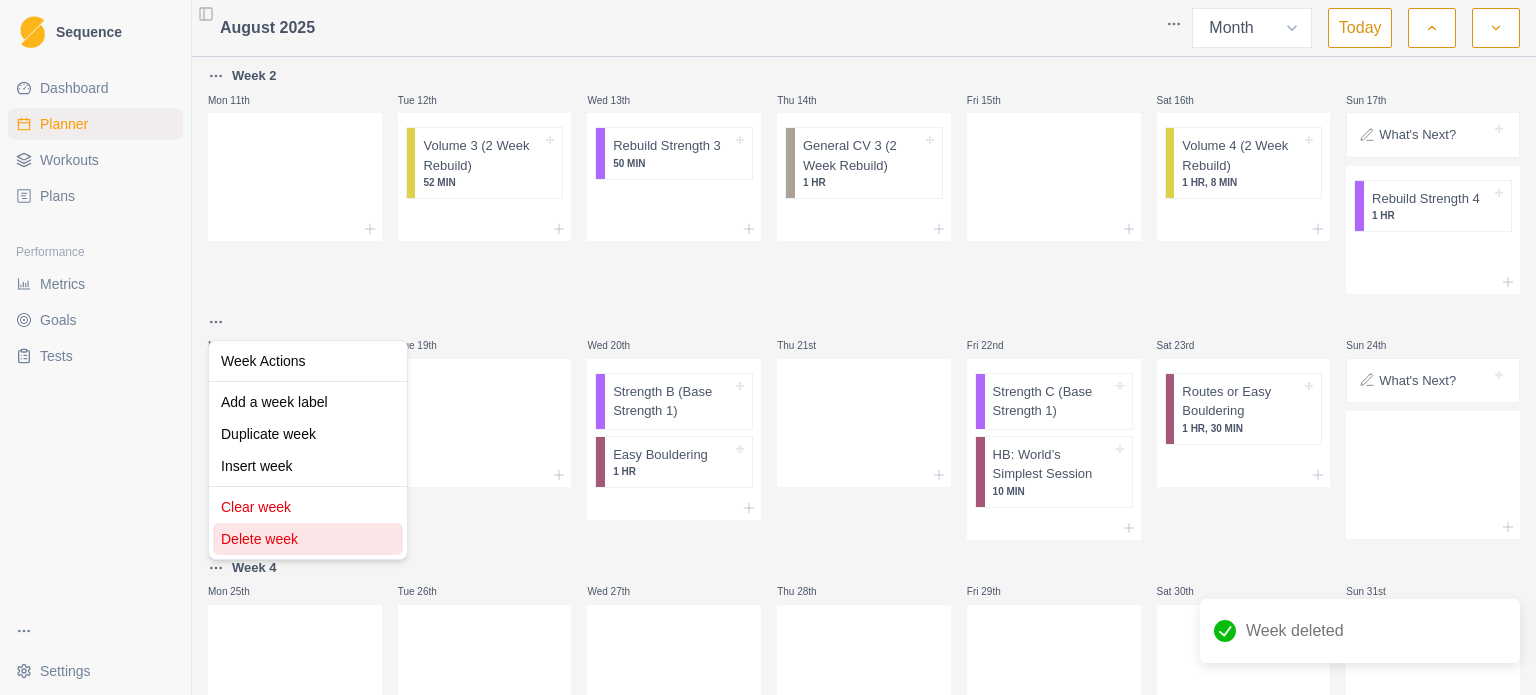 click on "Delete week" at bounding box center (308, 539) 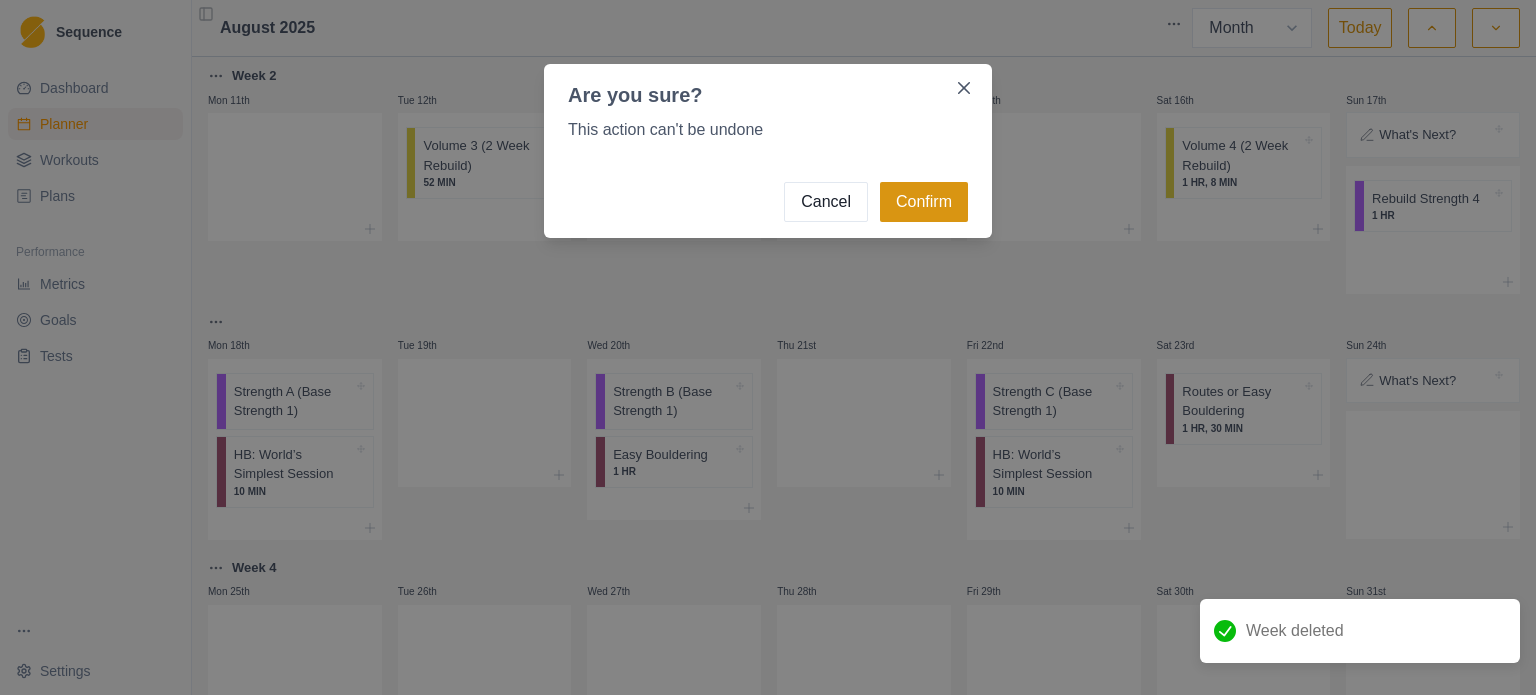 click on "Confirm" at bounding box center (924, 202) 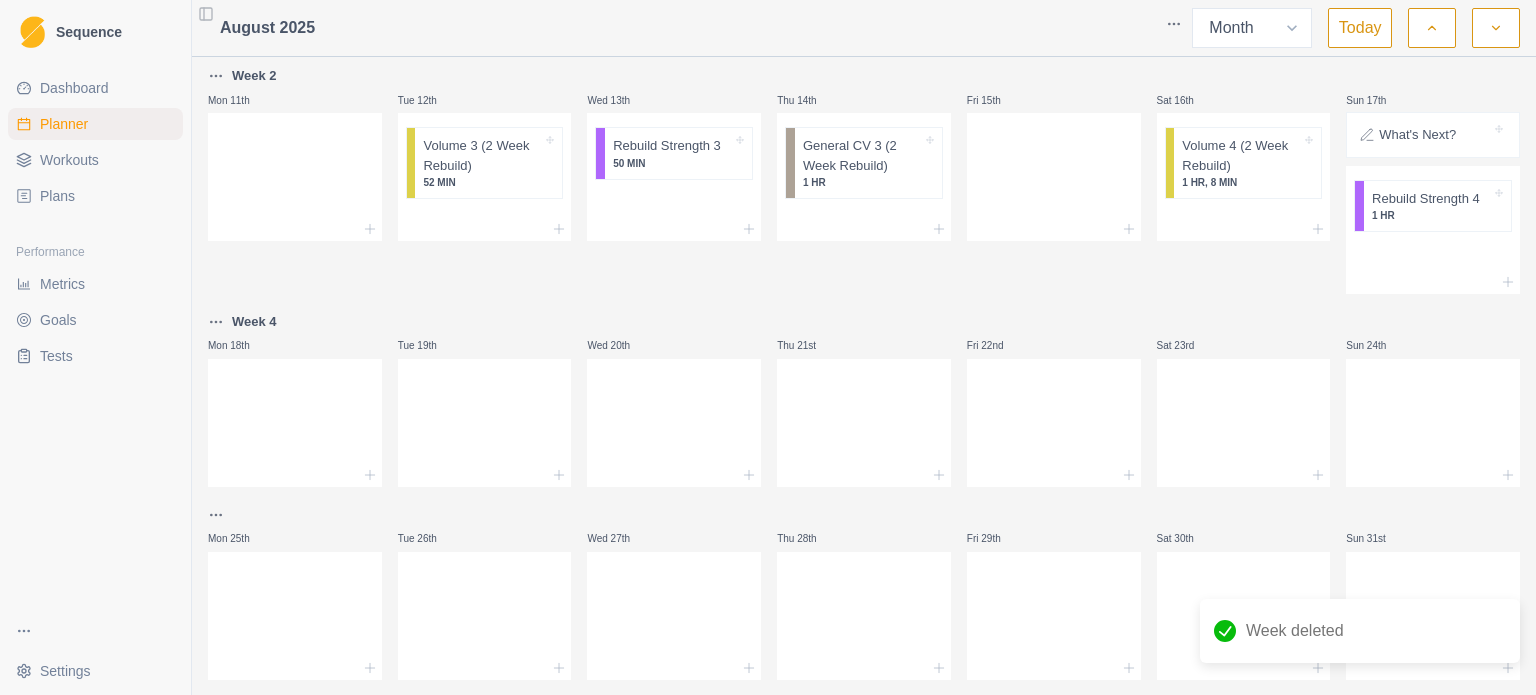 click on "Sequence Dashboard Planner Workouts Plans Performance Metrics Goals Tests Settings Toggle Sidebar August [YEAR] Week Month Today Mon [DATE] Tue [DATE] Wed [DATE] Thu [DATE] Fri [DATE] Sat [DATE] Sun [DATE] Week 1 Mon [DATE] Start Here: About the Plan Tue [DATE] Strength 1 (2 Week Rebuild) 45 MIN Wed [DATE] General CV 1 (2 Week Rebuild) 45 MIN Thu [DATE] Volume 1 (2 Week Rebuild) 45 MIN Fri [DATE] Rebuild Volume 2 45 MIN Sat [DATE] General CV 2 (2 Week Rebuild) 1 HR Sun [DATE] Rebuild Strength 2 50 MIN Week 2 Mon [DATE] Tue [DATE] Volume 3 (2 Week Rebuild) 52 MIN Wed [DATE] Rebuild Strength 3 50 MIN Thu [DATE] General CV 3 (2 Week Rebuild) 1 HR Fri [DATE] Sat [DATE] Volume 4 (2 Week Rebuild) 1 HR, 8 MIN Sun [DATE] What's Next? Rebuild Strength 4 1 HR Week 4 Mon [DATE] Tue [DATE] Wed [DATE] Thu [DATE] Fri [DATE] Sat [DATE] Sun [DATE] Mon [DATE] Tue [DATE] Wed [DATE] Thu [DATE] Fri [DATE] Sat [DATE] Sun [DATE] Week deleted
You have dropped the item.
You have moved the item from position 2
in list 9
to list 10
in position 1" at bounding box center (768, 347) 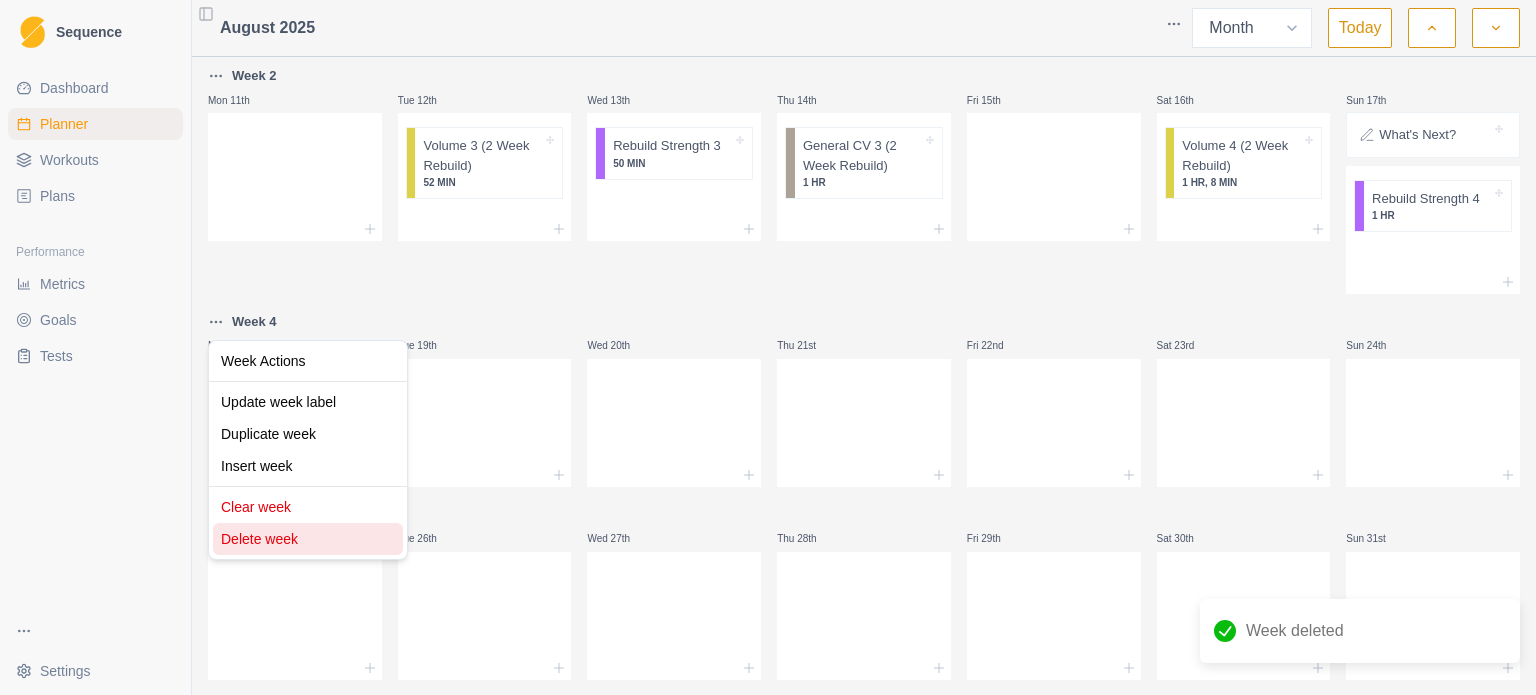 click on "Delete week" at bounding box center (308, 539) 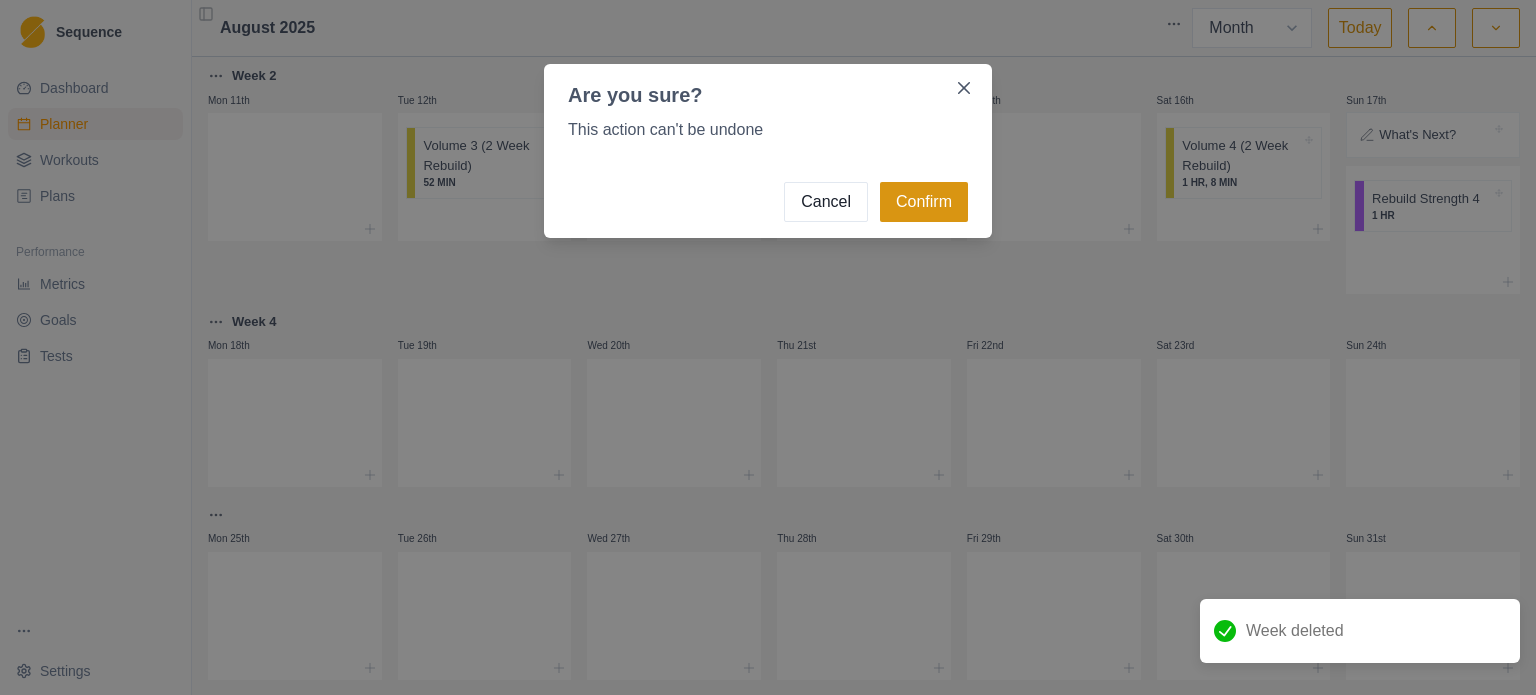 click on "Confirm" at bounding box center (924, 202) 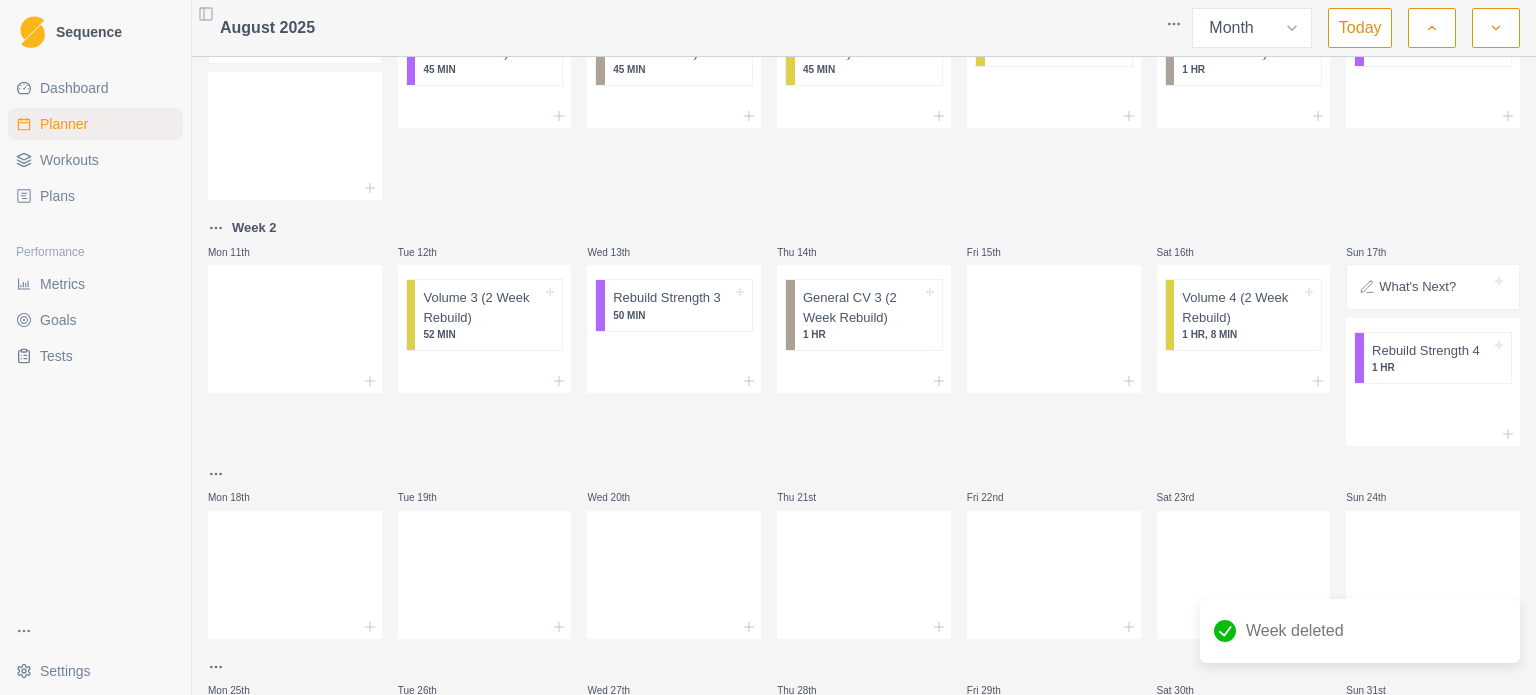 scroll, scrollTop: 308, scrollLeft: 0, axis: vertical 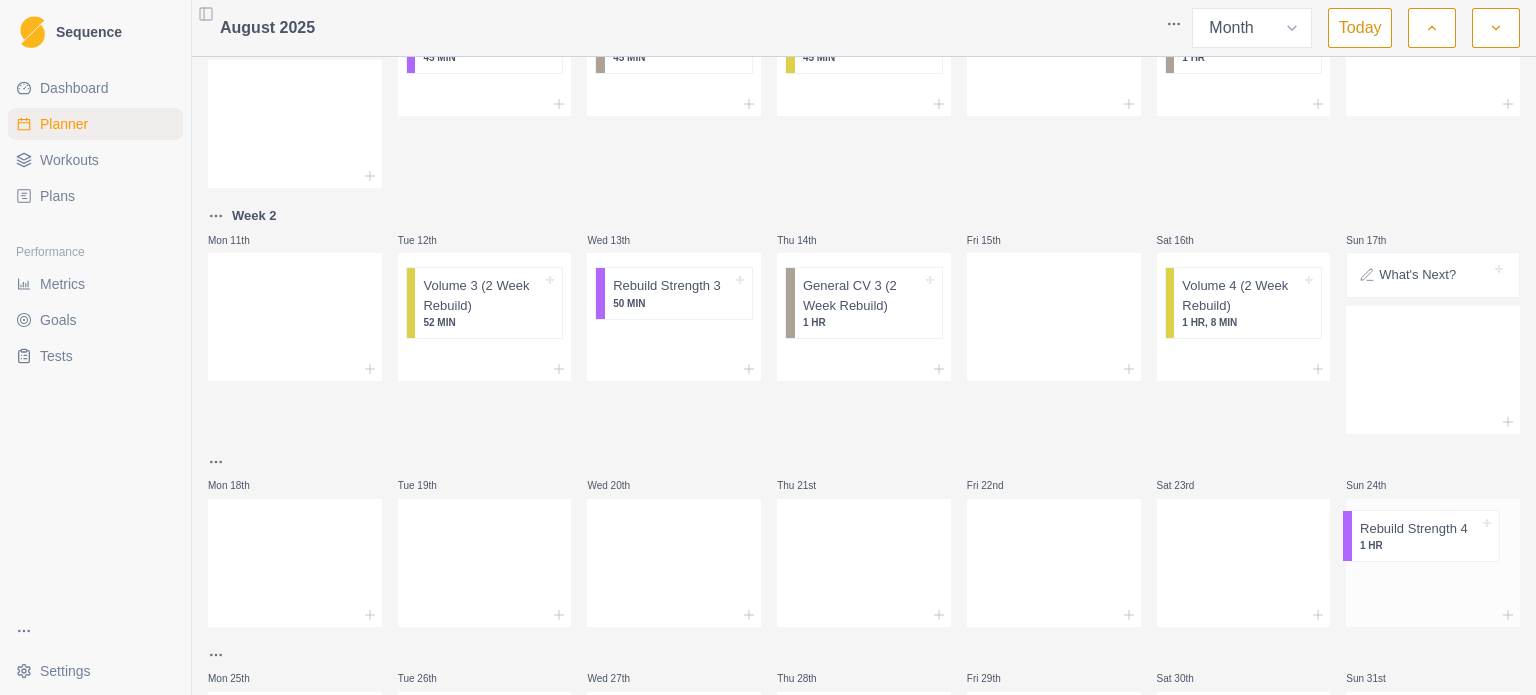 drag, startPoint x: 1423, startPoint y: 361, endPoint x: 1408, endPoint y: 549, distance: 188.59746 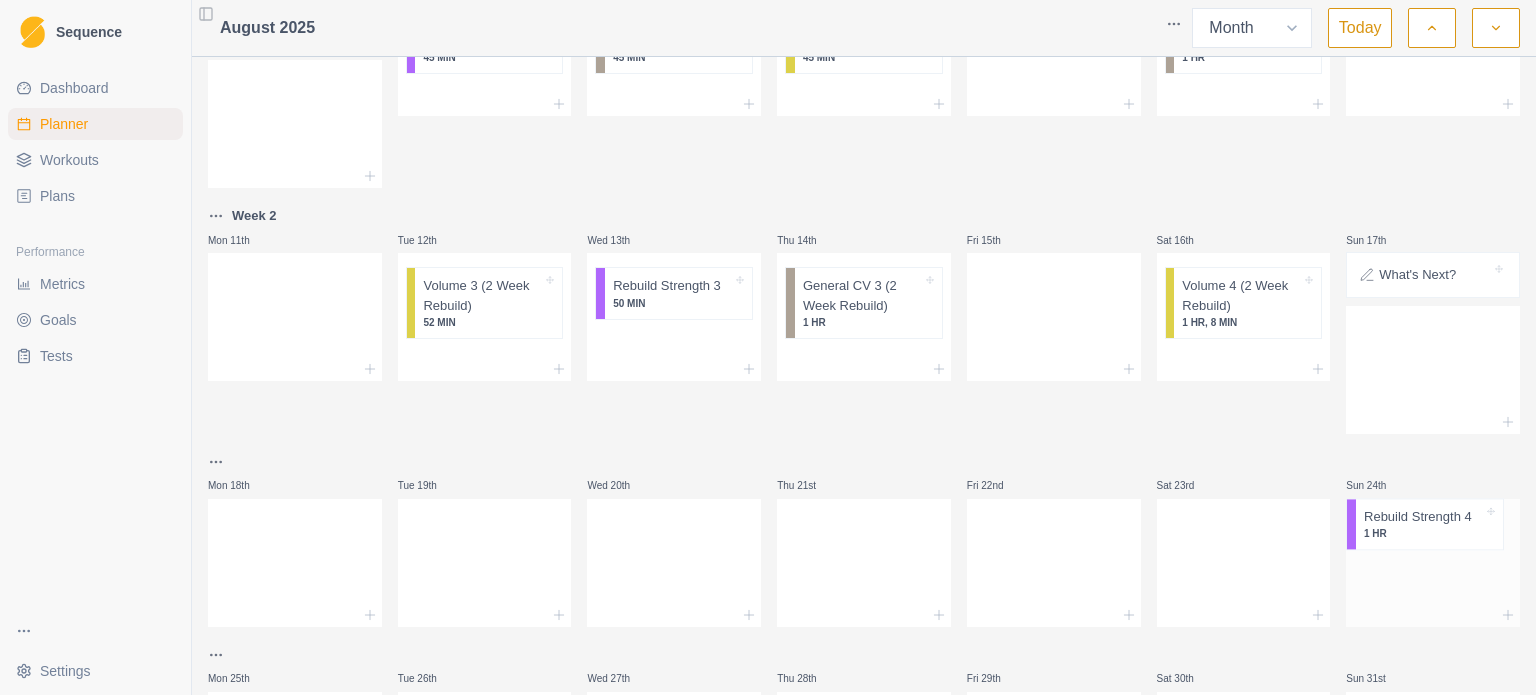 scroll, scrollTop: 325, scrollLeft: 0, axis: vertical 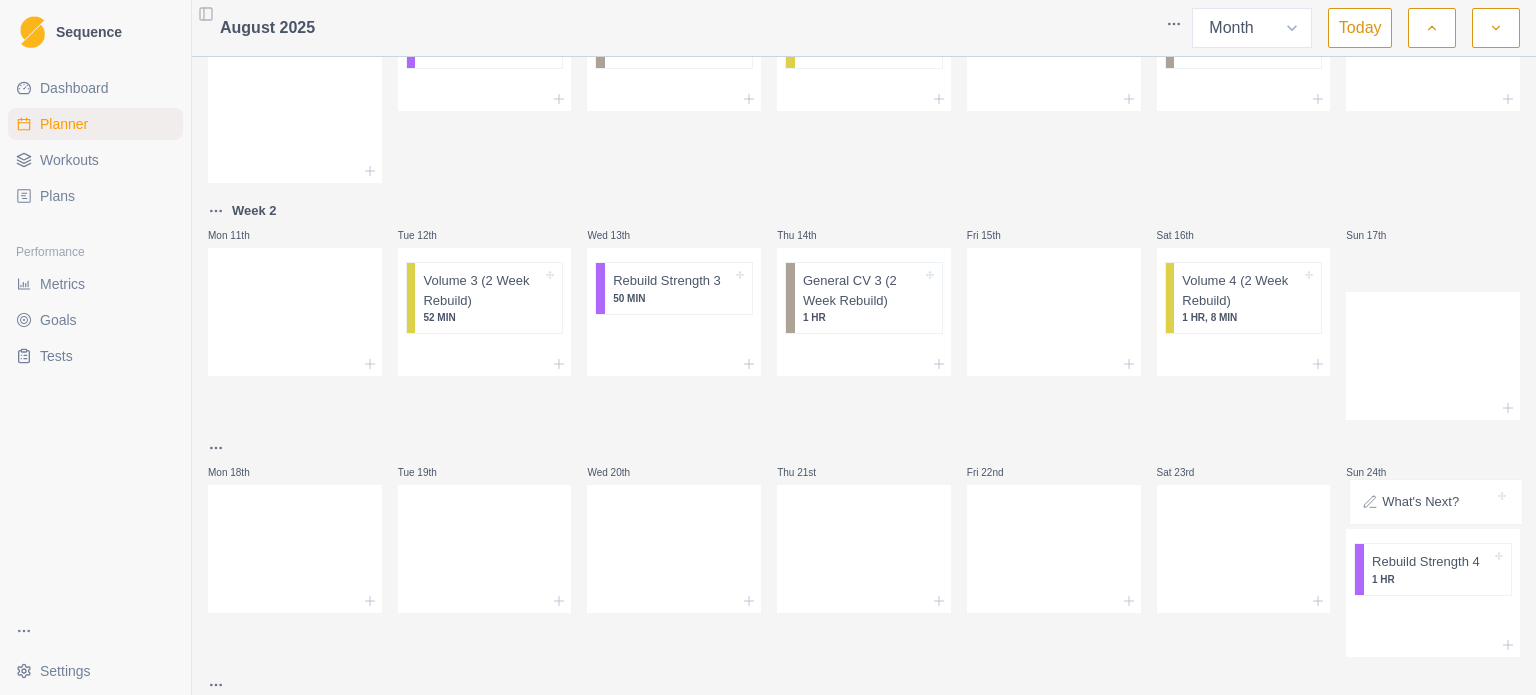 drag, startPoint x: 1395, startPoint y: 265, endPoint x: 1397, endPoint y: 504, distance: 239.00836 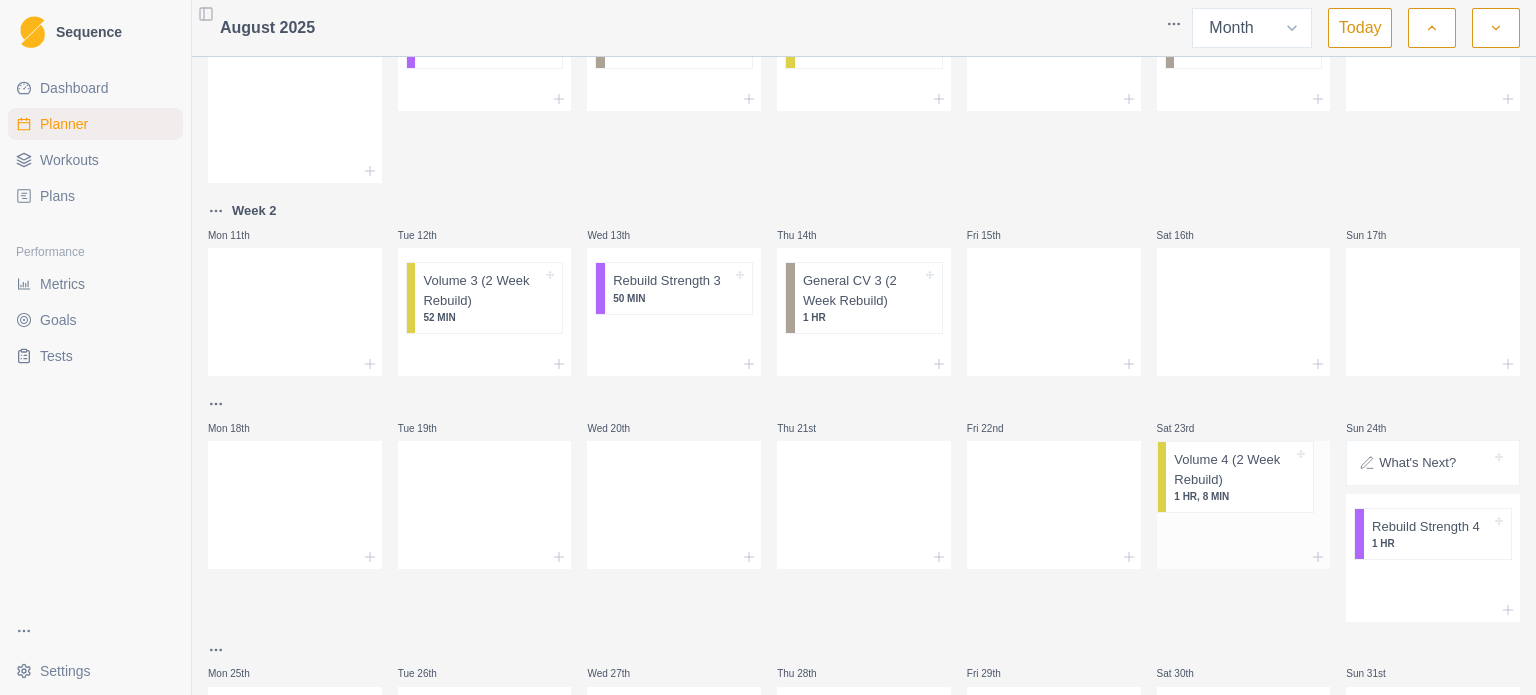 drag, startPoint x: 1260, startPoint y: 313, endPoint x: 1250, endPoint y: 498, distance: 185.27008 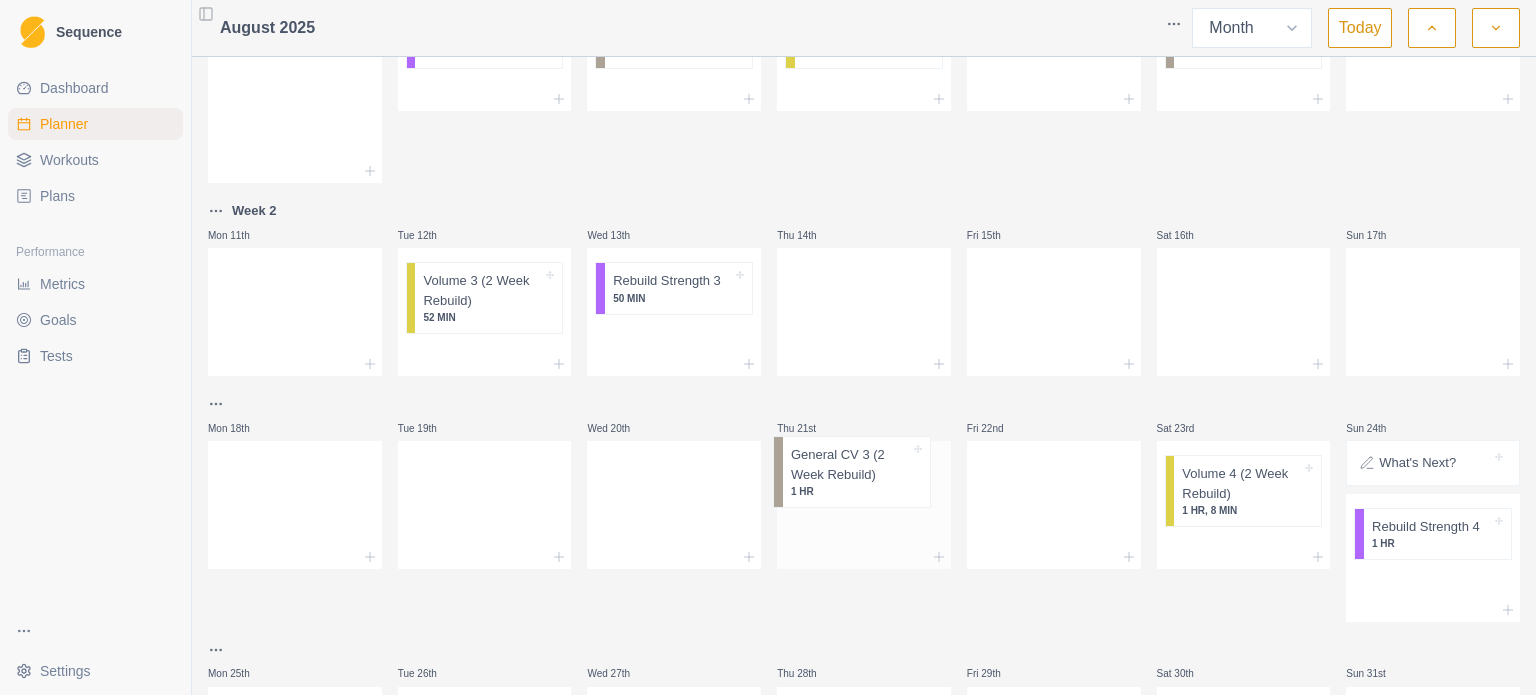 drag, startPoint x: 872, startPoint y: 307, endPoint x: 857, endPoint y: 501, distance: 194.57903 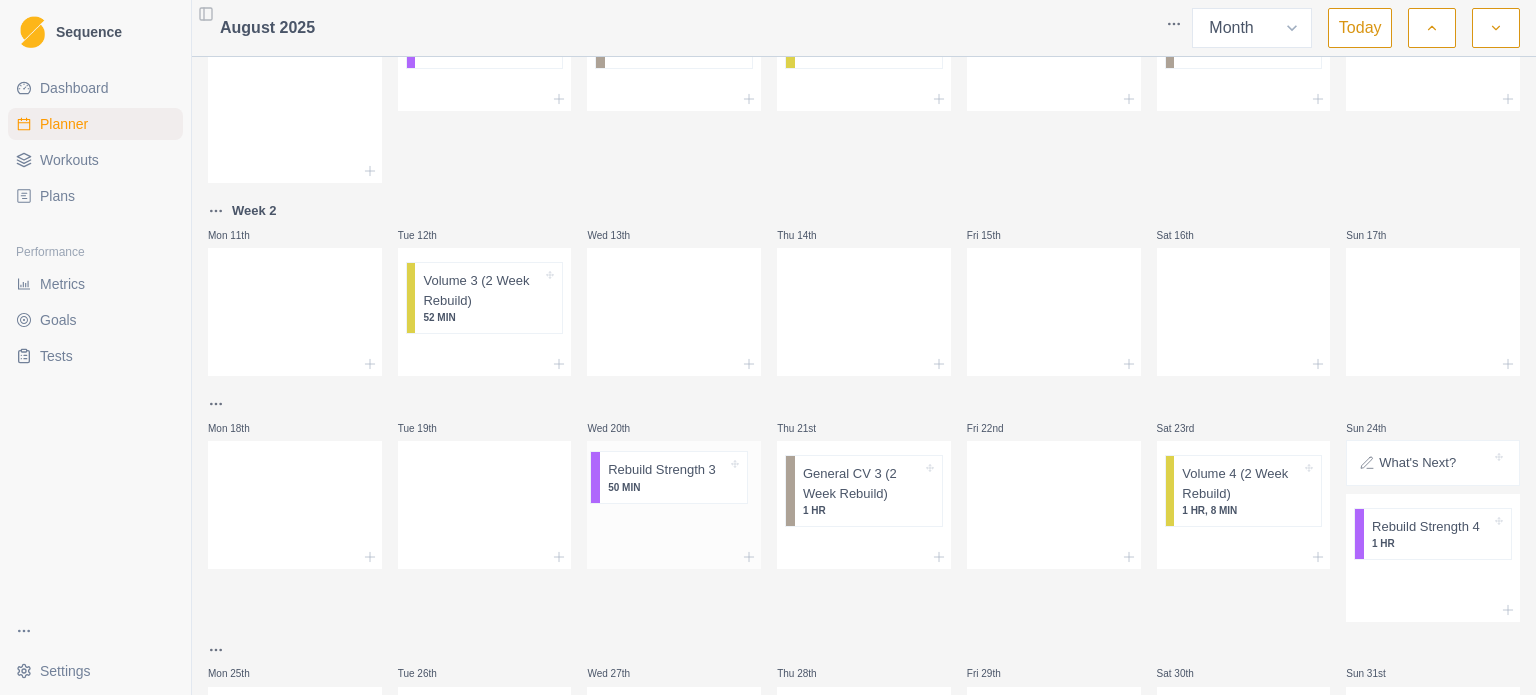 drag, startPoint x: 676, startPoint y: 290, endPoint x: 669, endPoint y: 494, distance: 204.12006 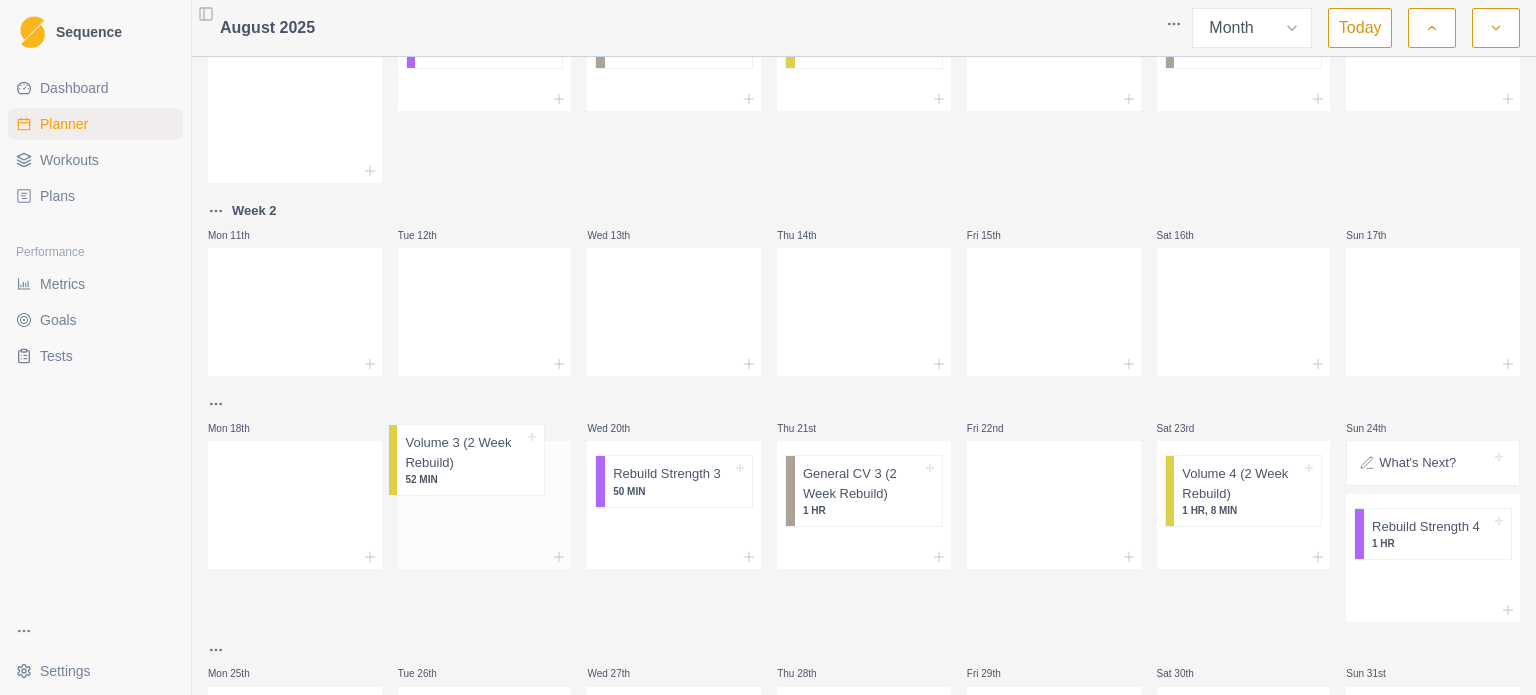 drag, startPoint x: 492, startPoint y: 281, endPoint x: 474, endPoint y: 460, distance: 179.90276 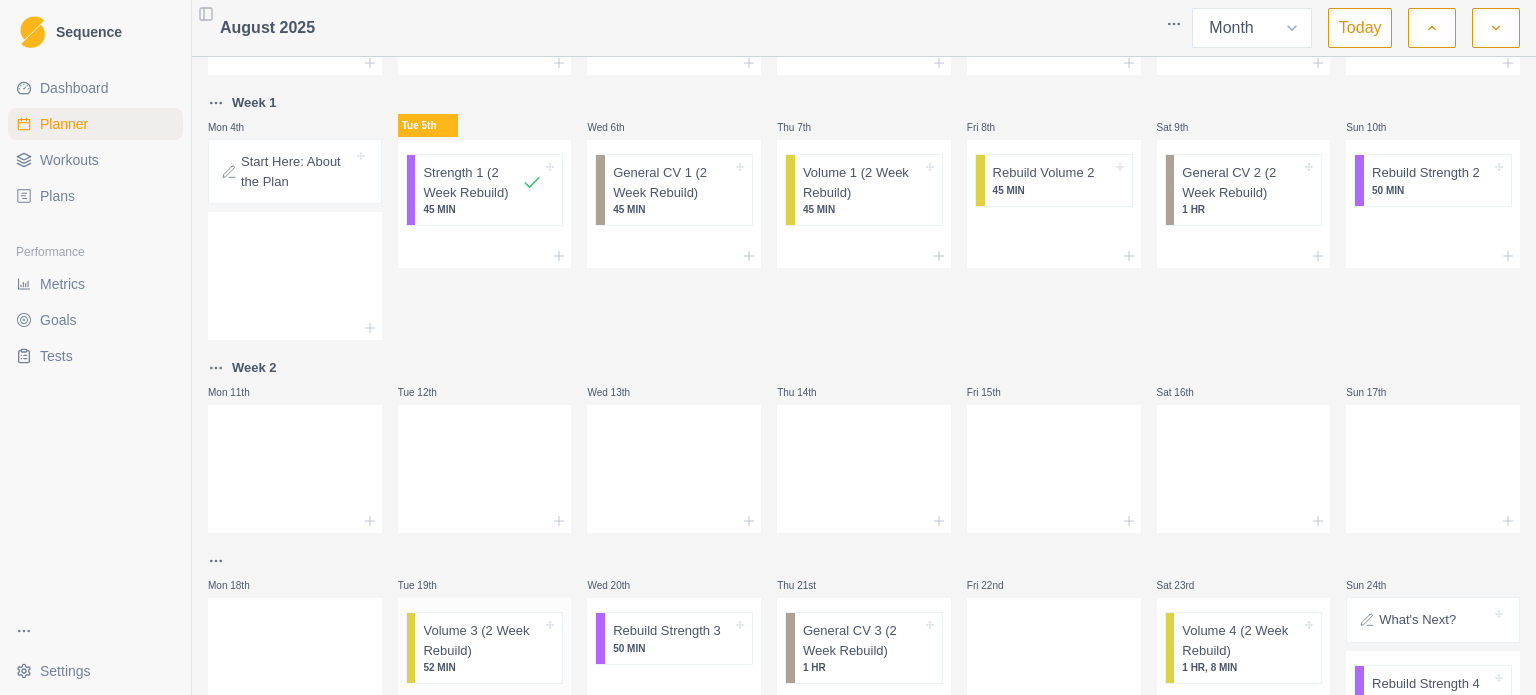 scroll, scrollTop: 169, scrollLeft: 0, axis: vertical 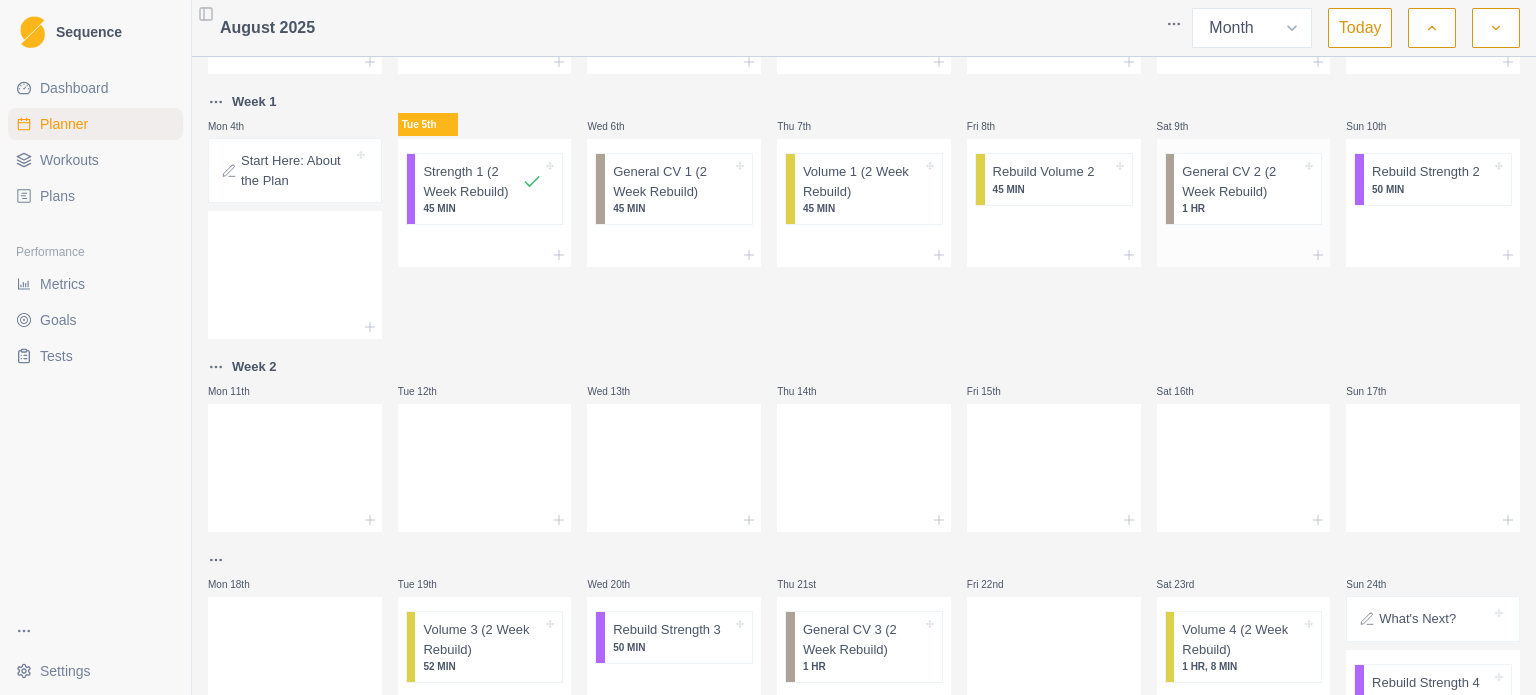 click on "General CV 2 (2 Week Rebuild)" at bounding box center (1241, 181) 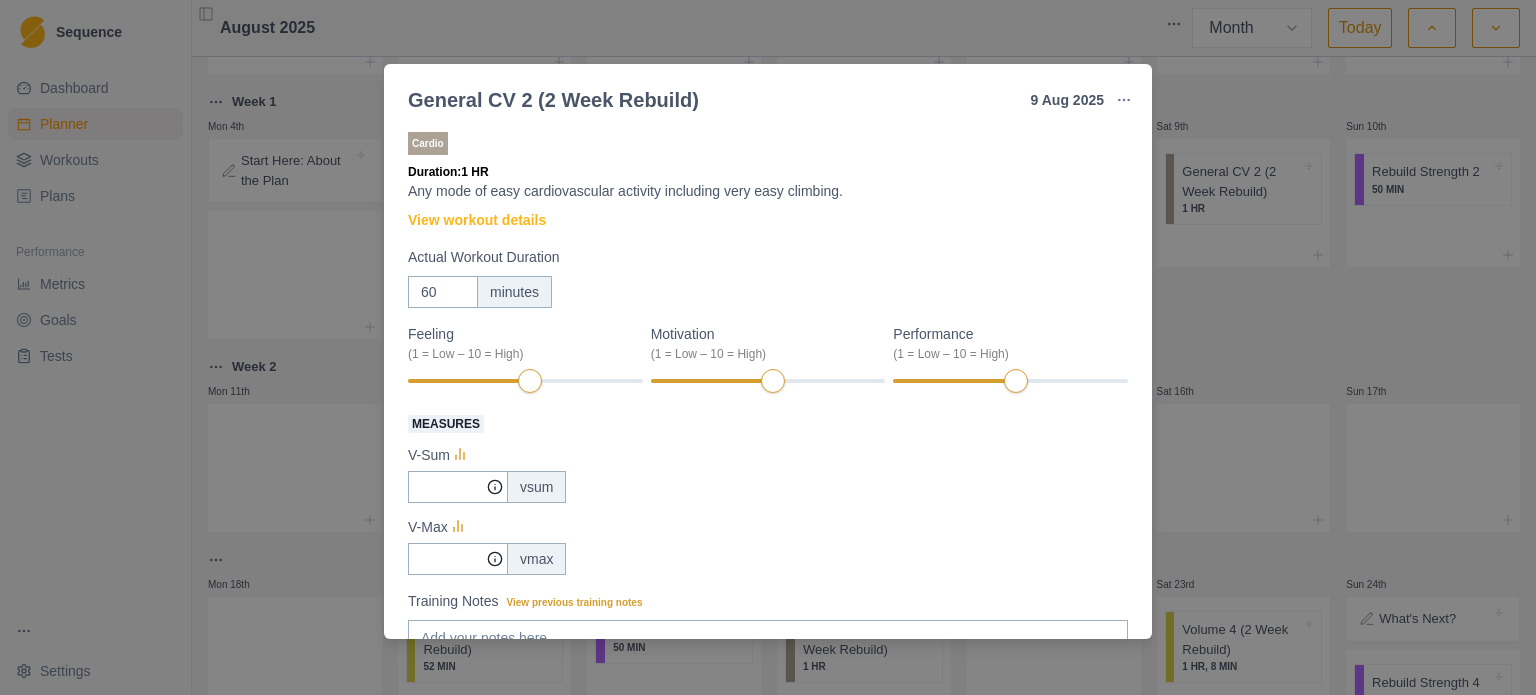 click on "General CV 2 (2 Week Rebuild) 9 Aug [YEAR] Link To Goal View Workout Metrics Edit Original Workout Reschedule Workout Remove From Schedule Cardio Duration:  1 HR Any mode of easy cardiovascular activity including very easy climbing. View workout details Actual Workout Duration 60 minutes Feeling (1 = Low – 10 = High) Motivation (1 = Low – 10 = High) Performance (1 = Low – 10 = High) Measures V-Sum vsum V-Max vmax Training Notes View previous training notes Mark as Incomplete Complete Workout" at bounding box center [768, 347] 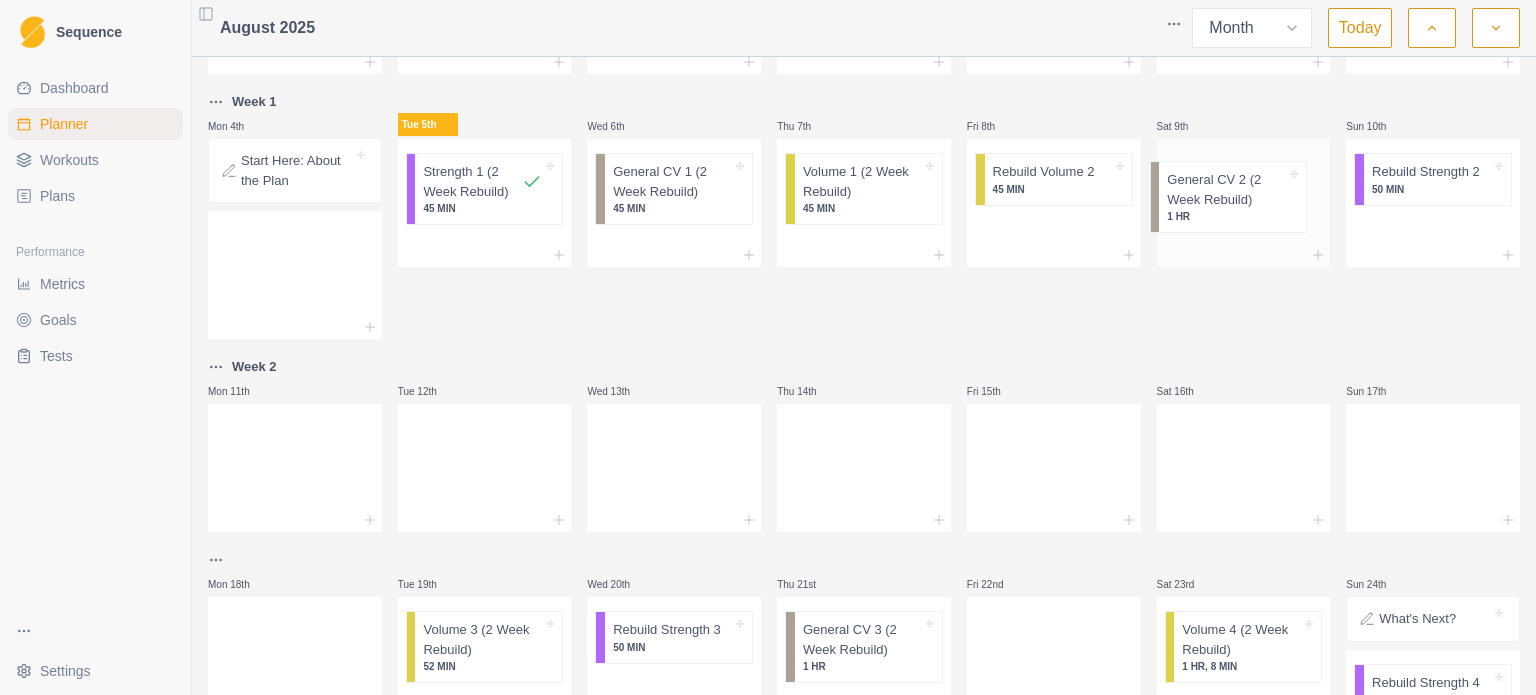 drag, startPoint x: 1237, startPoint y: 196, endPoint x: 1214, endPoint y: 209, distance: 26.41969 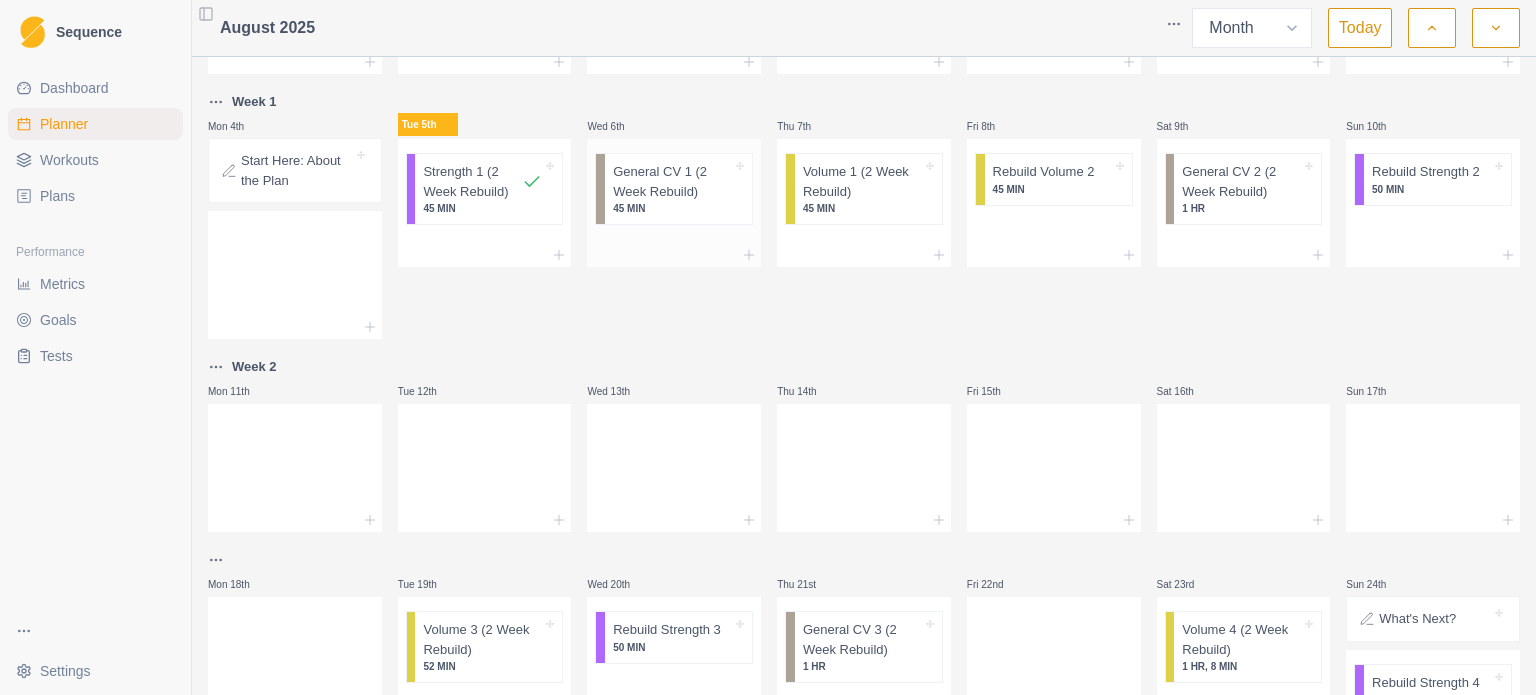 click on "45 MIN" at bounding box center [672, 208] 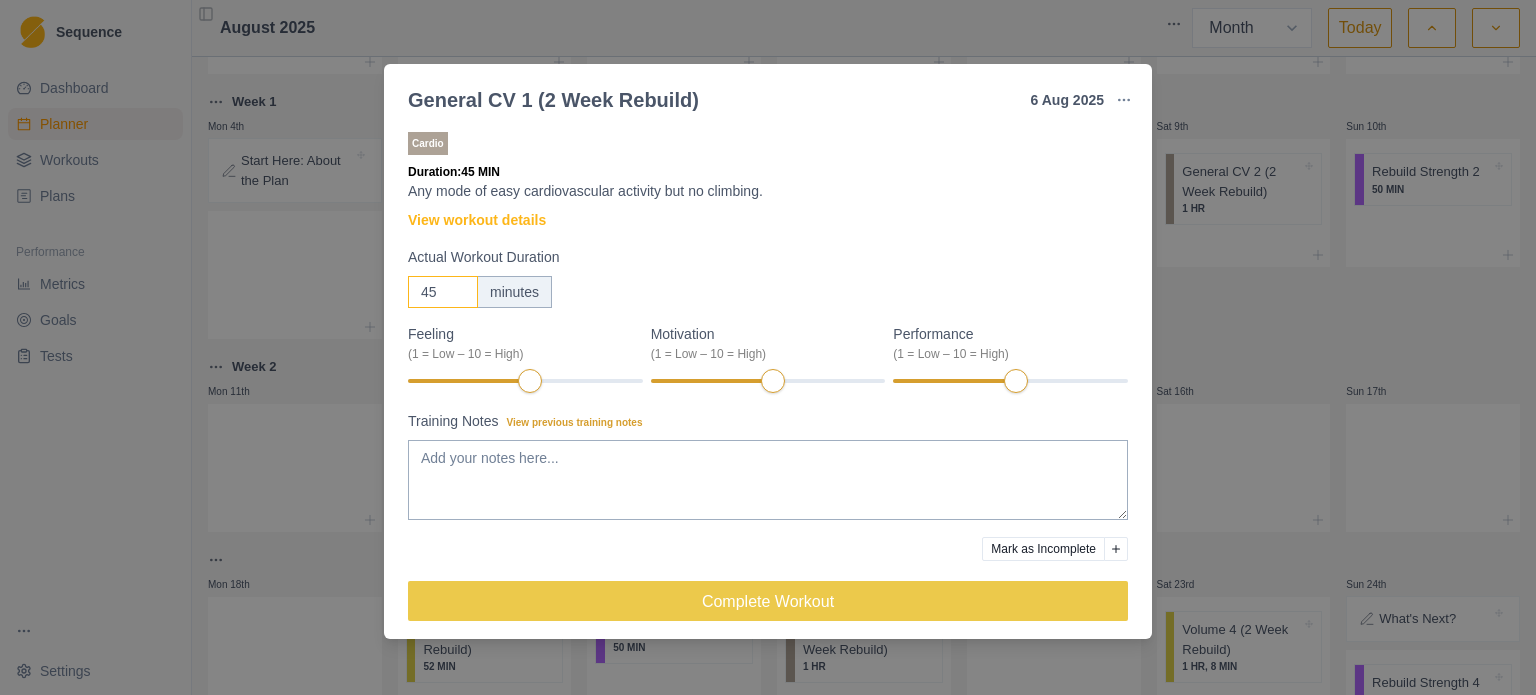 click on "45" at bounding box center (443, 292) 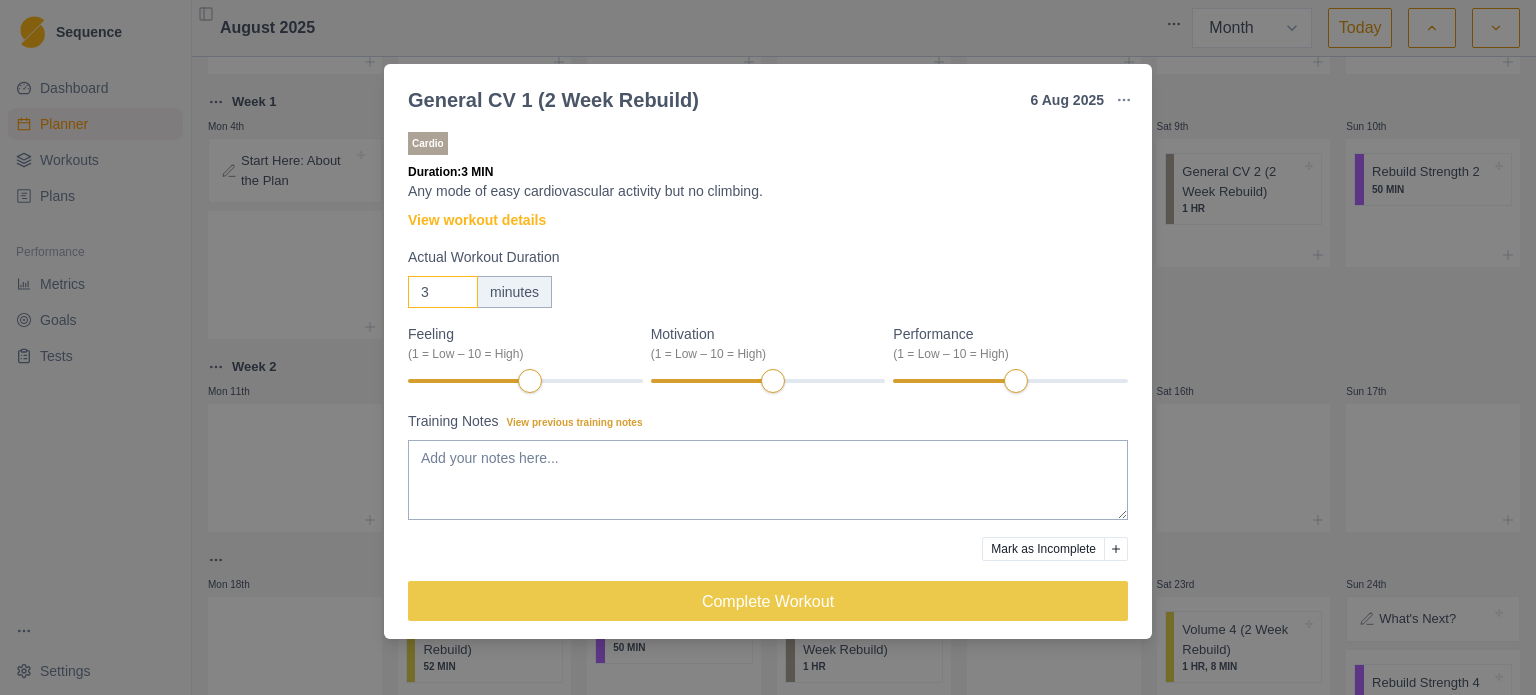 type on "30" 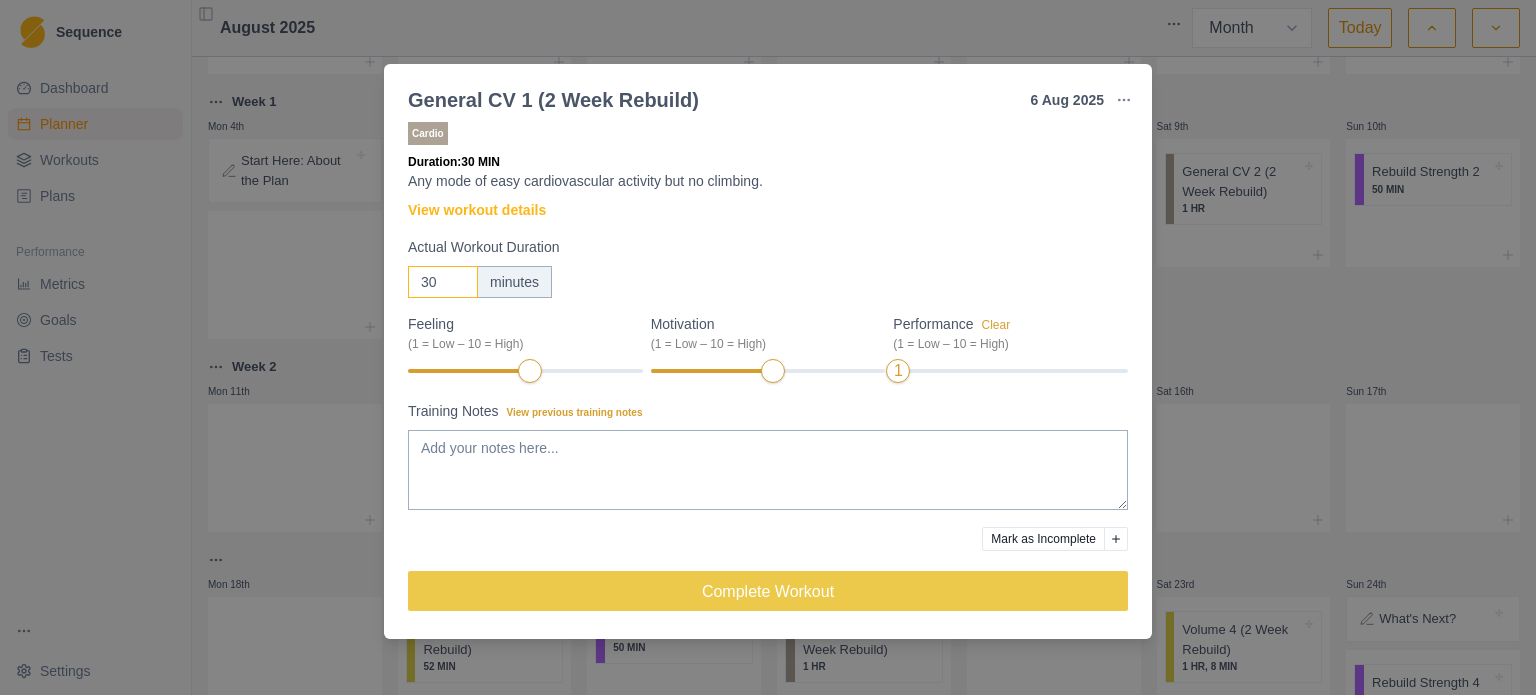 scroll, scrollTop: 0, scrollLeft: 0, axis: both 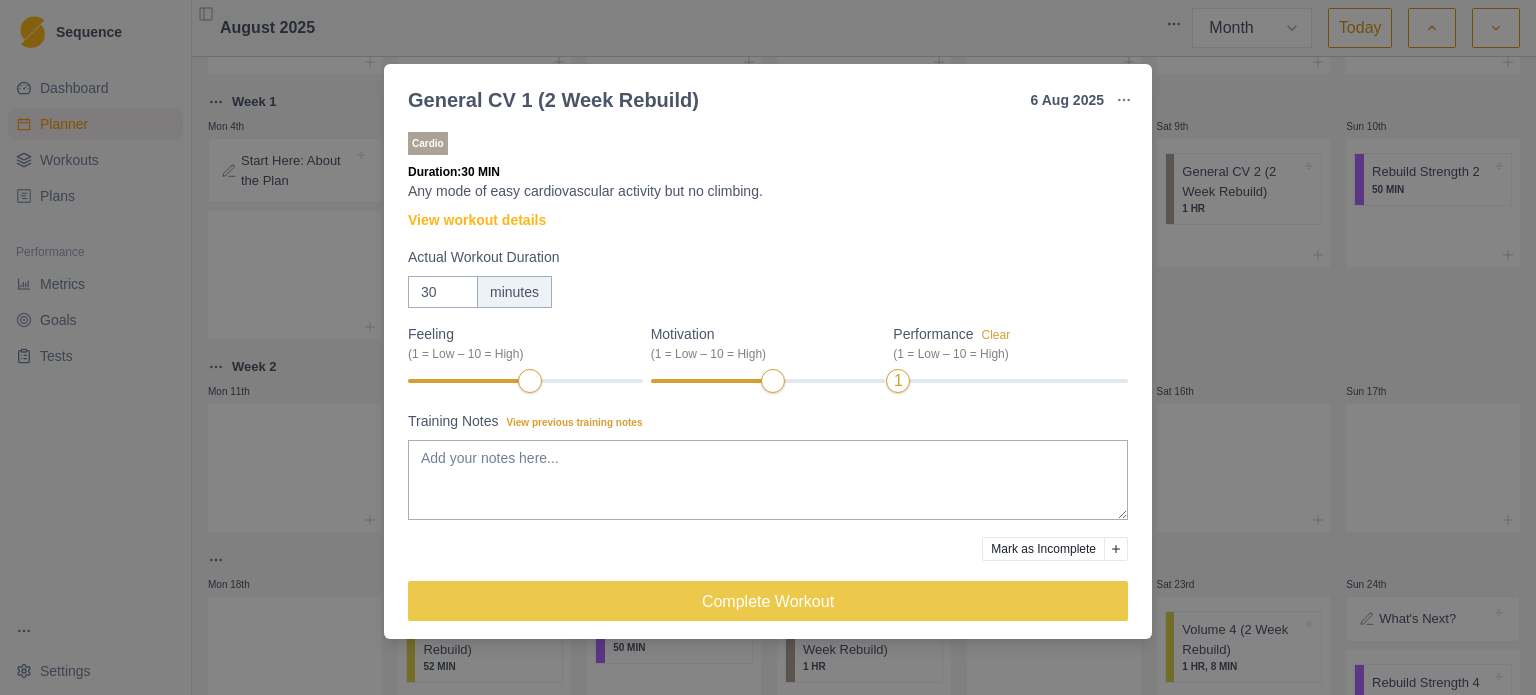 click on "General CV 1 (2 Week Rebuild) 6 Aug 2025 Link To Goal View Workout Metrics Edit Original Workout Reschedule Workout Remove From Schedule Cardio Duration:  30 MIN Any mode of easy cardiovascular activity but no climbing. View workout details Actual Workout Duration 30 minutes Feeling (1 = Low – 10 = High) Motivation (1 = Low – 10 = High) Performance Clear (1 = Low – 10 = High) 1 Training Notes View previous training notes Mark as Incomplete Complete Workout" at bounding box center (768, 347) 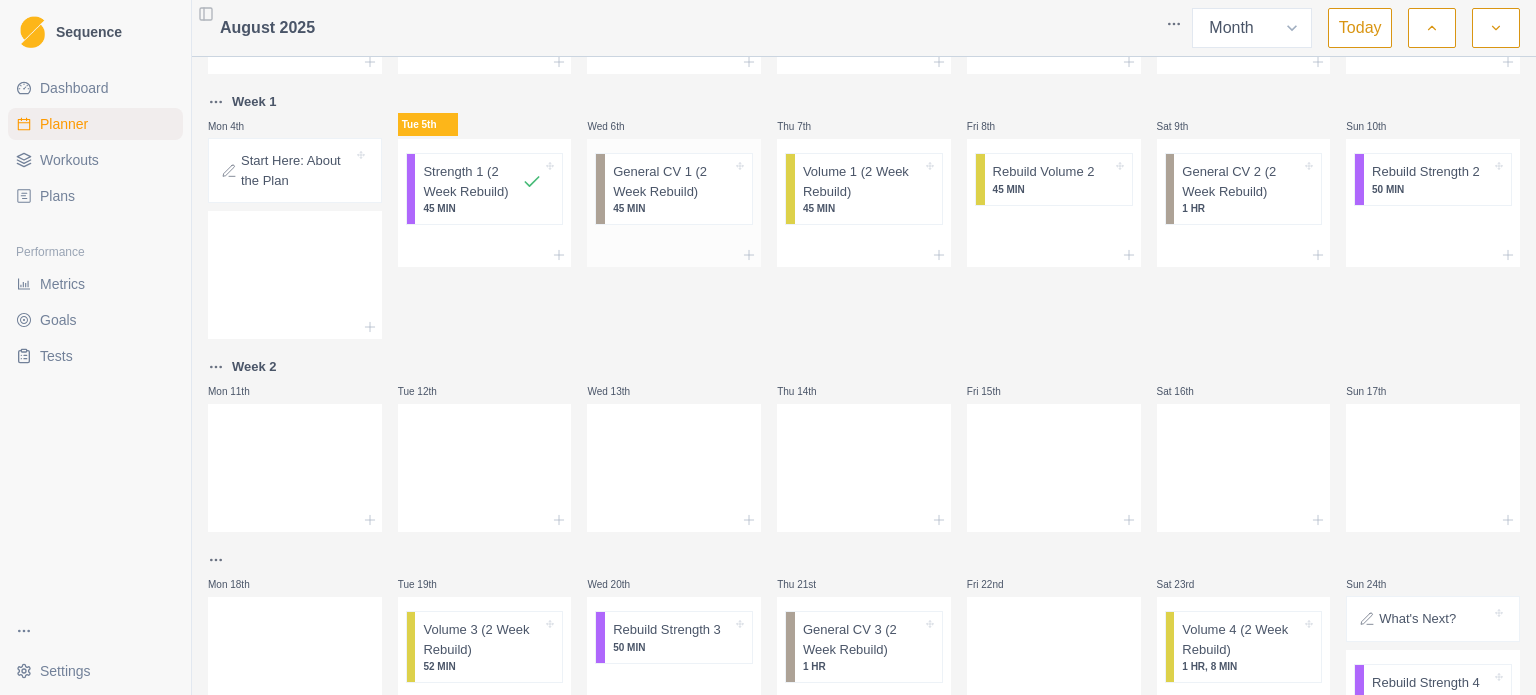 click on "General CV 1 (2 Week Rebuild) 45 MIN" at bounding box center (678, 189) 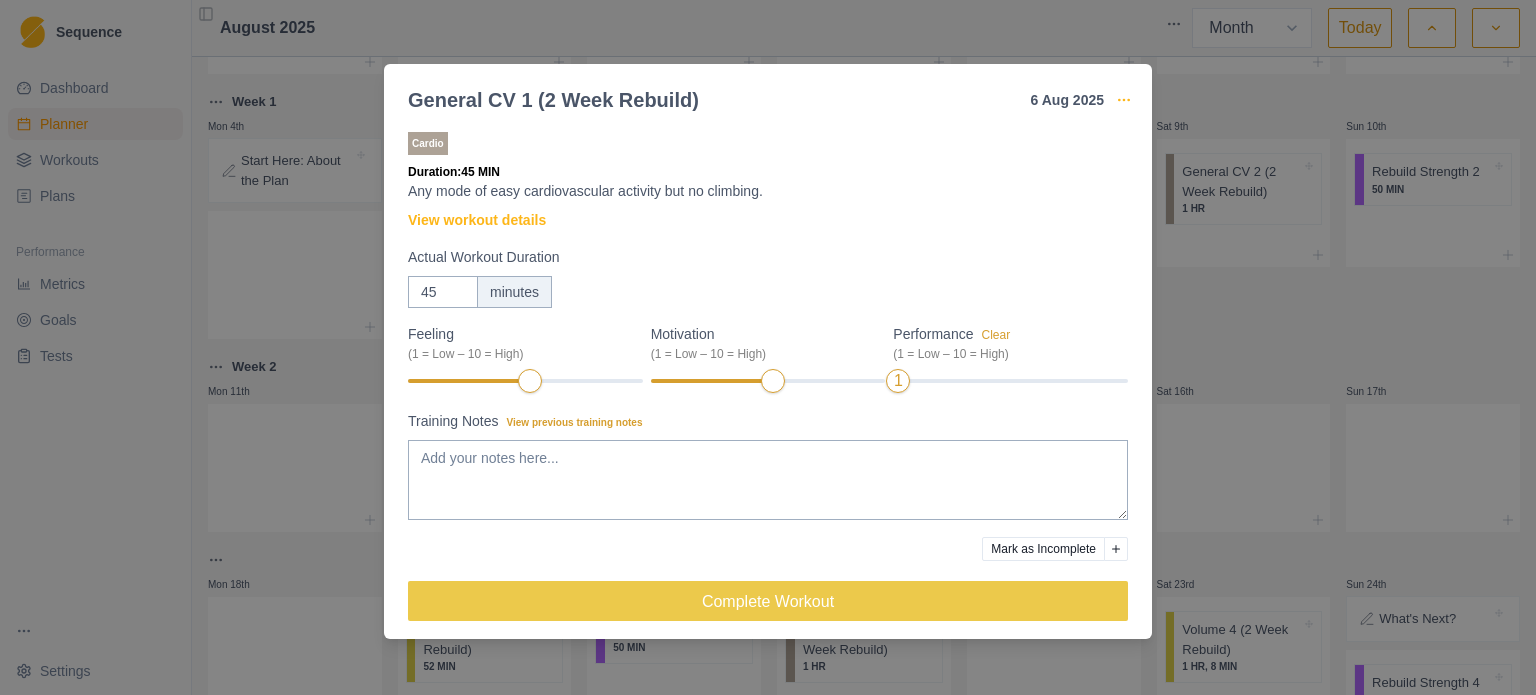 click 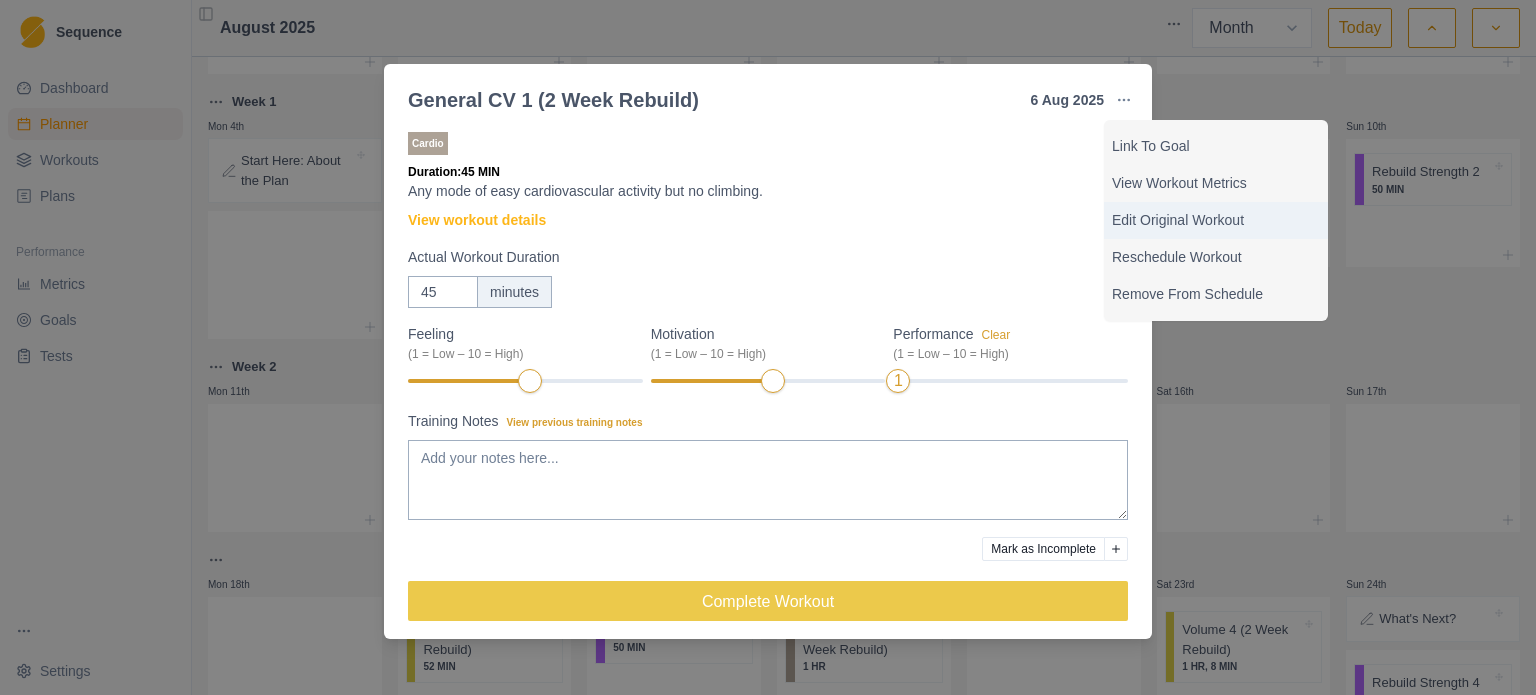 click on "Edit Original Workout" at bounding box center (1216, 220) 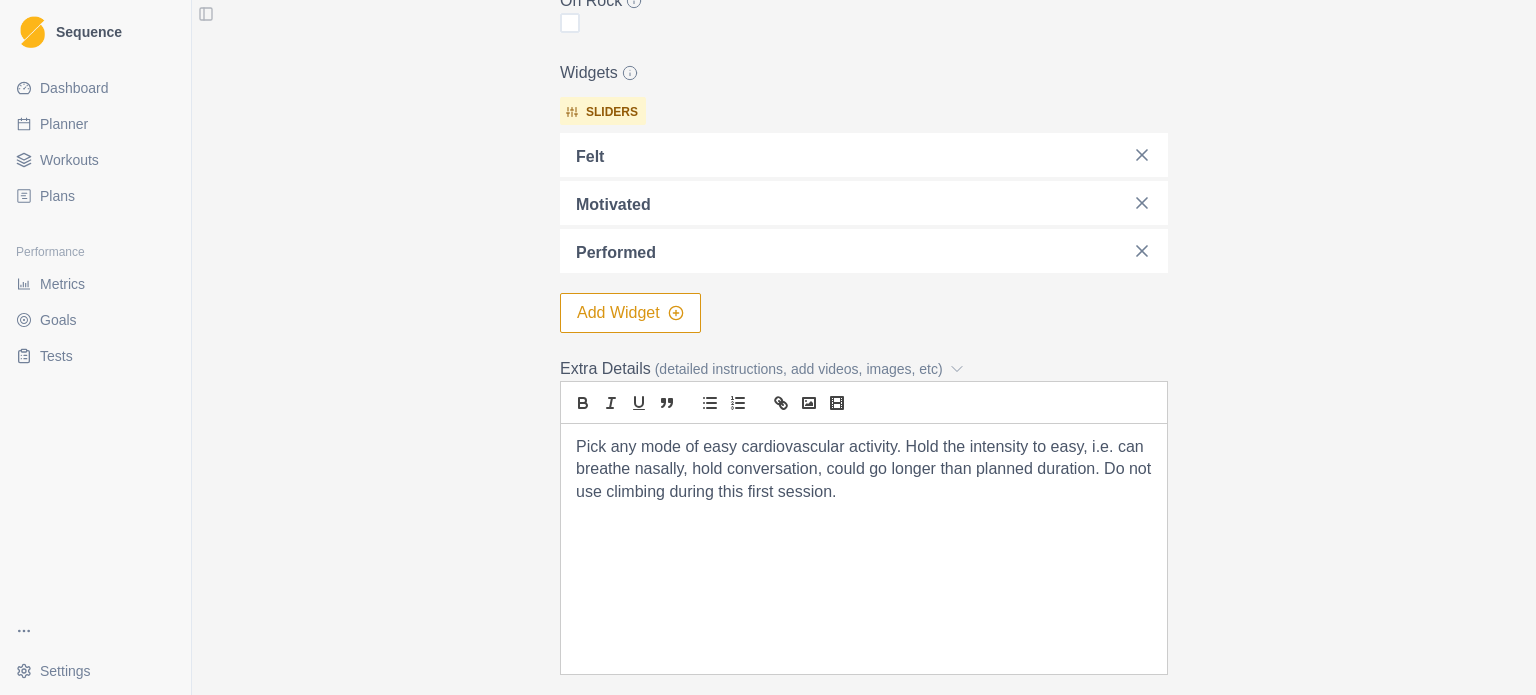 scroll, scrollTop: 0, scrollLeft: 0, axis: both 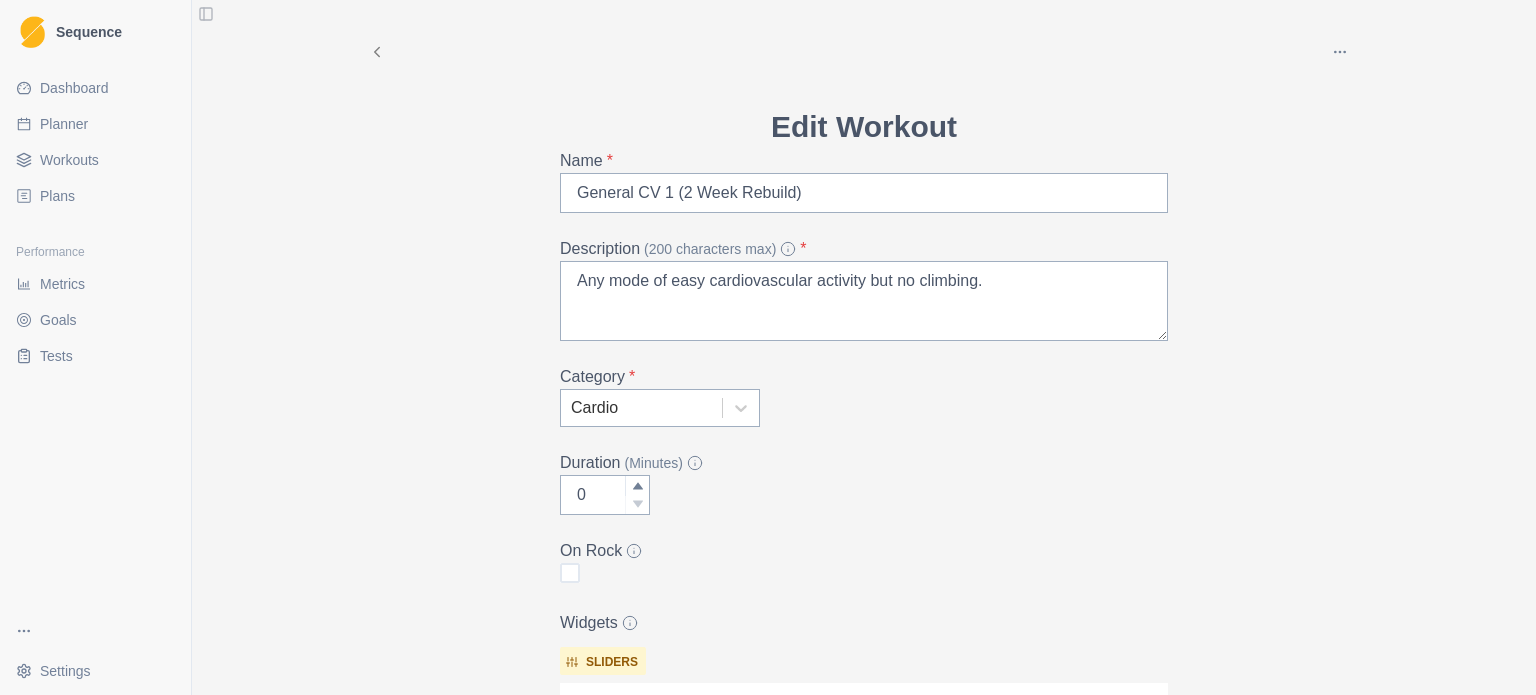click 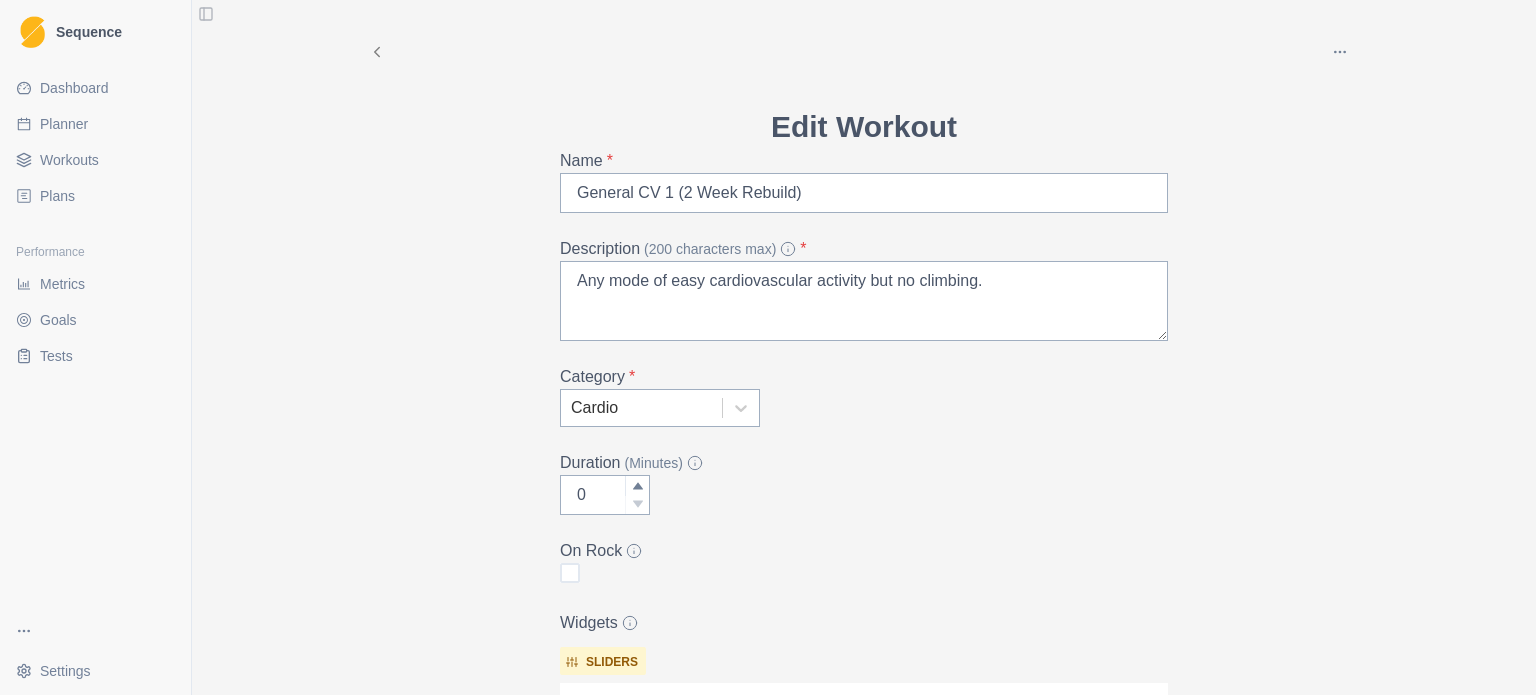 select on "month" 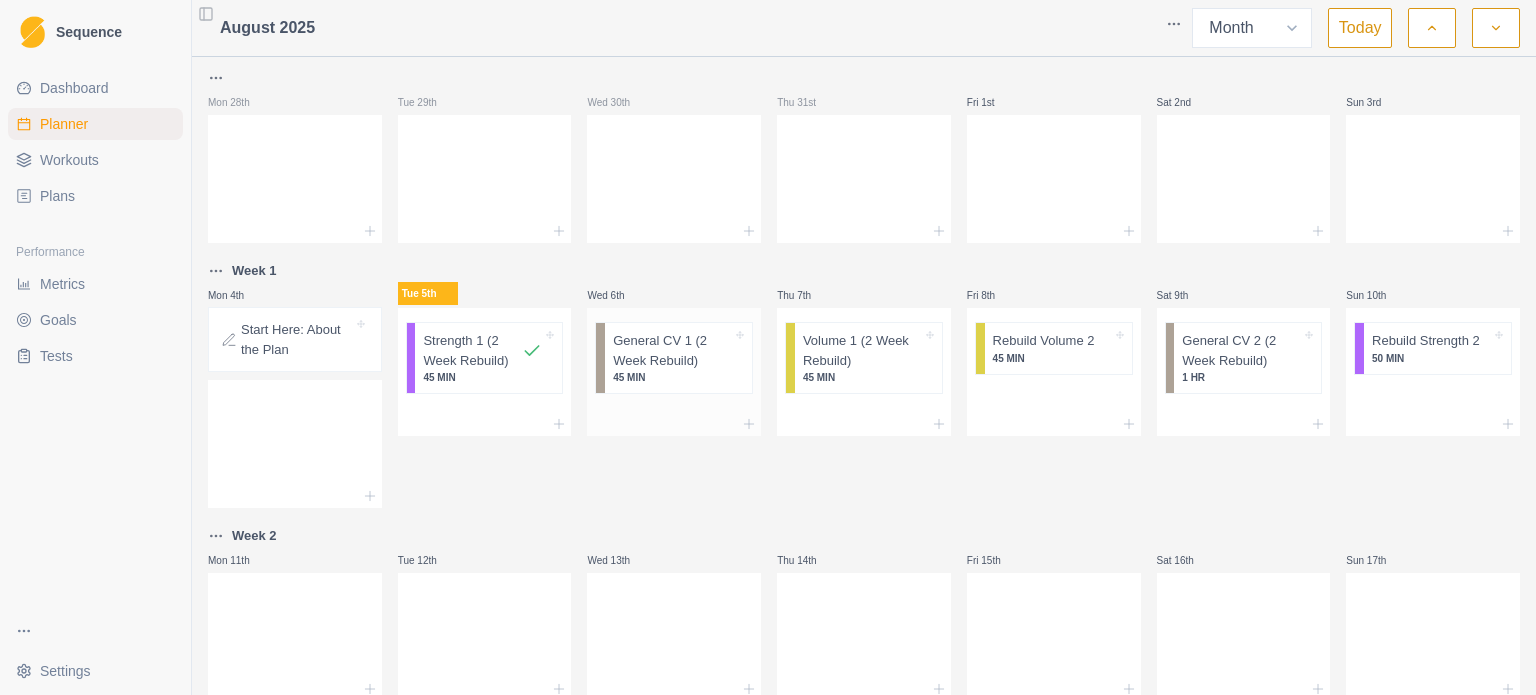 click on "General CV 1 (2 Week Rebuild)" at bounding box center (672, 350) 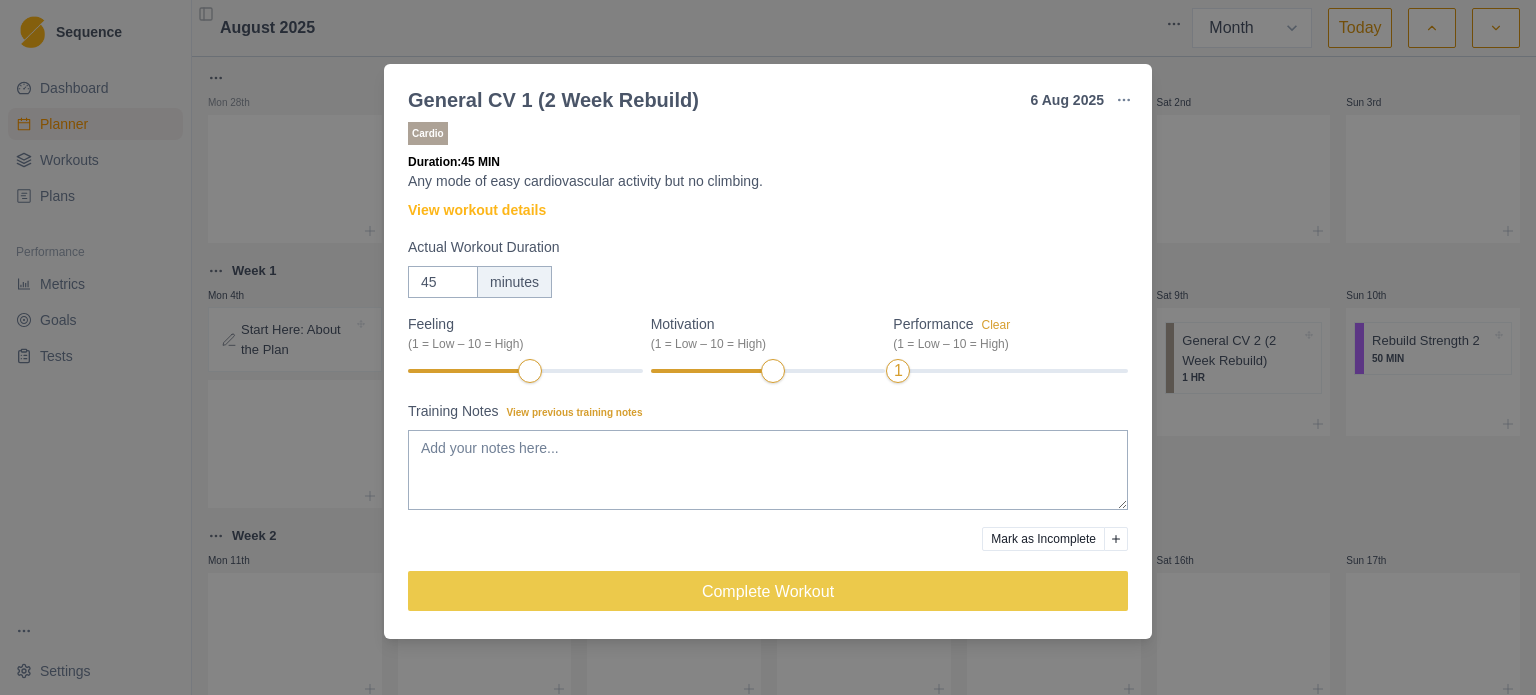 scroll, scrollTop: 0, scrollLeft: 0, axis: both 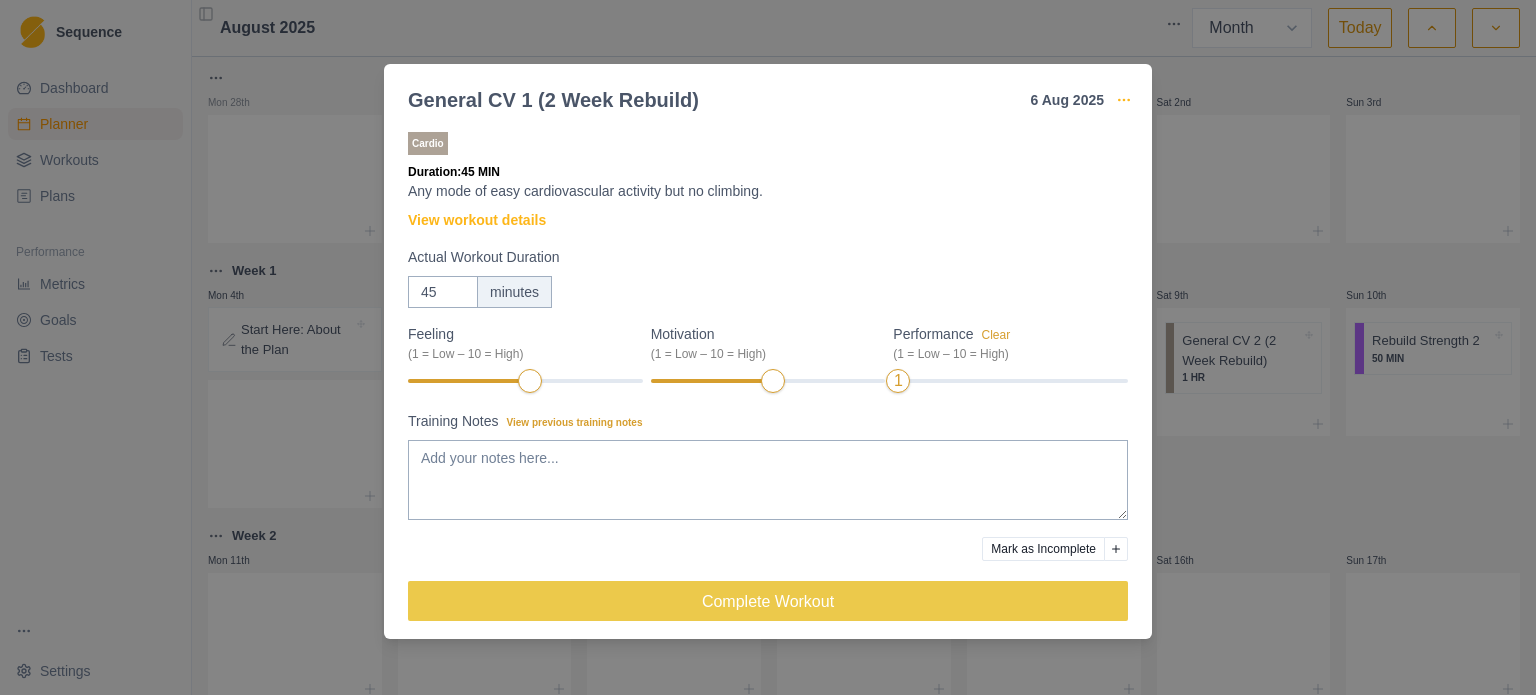 click 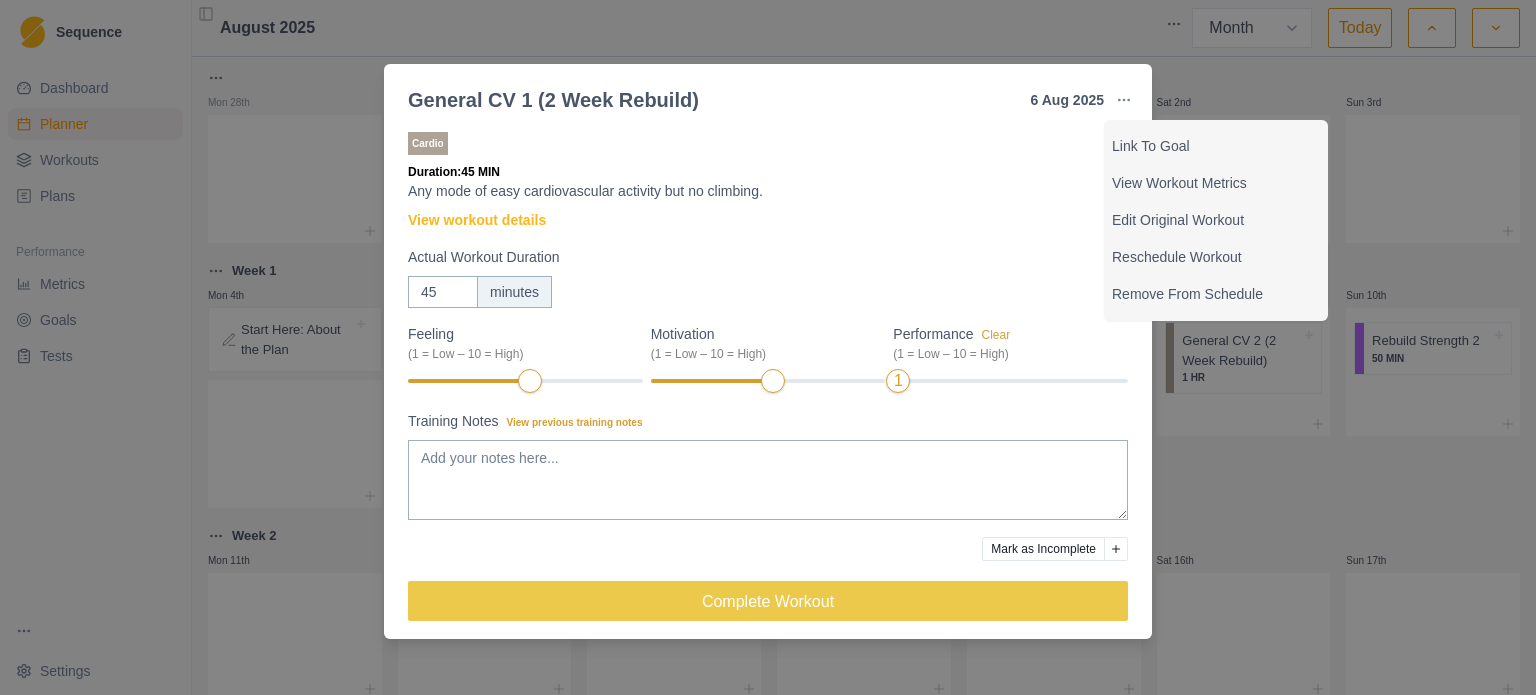 click on "General CV 1 (2 Week Rebuild) 6 [MONTH] 2025 Link To Goal View Workout Metrics Edit Original Workout Reschedule Workout Remove From Schedule Cardio Duration:  45 MIN Any mode of easy cardiovascular activity but no climbing. View workout details Actual Workout Duration 45 minutes Feeling (1 = Low – 10 = High) Motivation (1 = Low – 10 = High) Performance Clear (1 = Low – 10 = High) 1 Training Notes View previous training notes Mark as Incomplete Complete Workout" at bounding box center [768, 347] 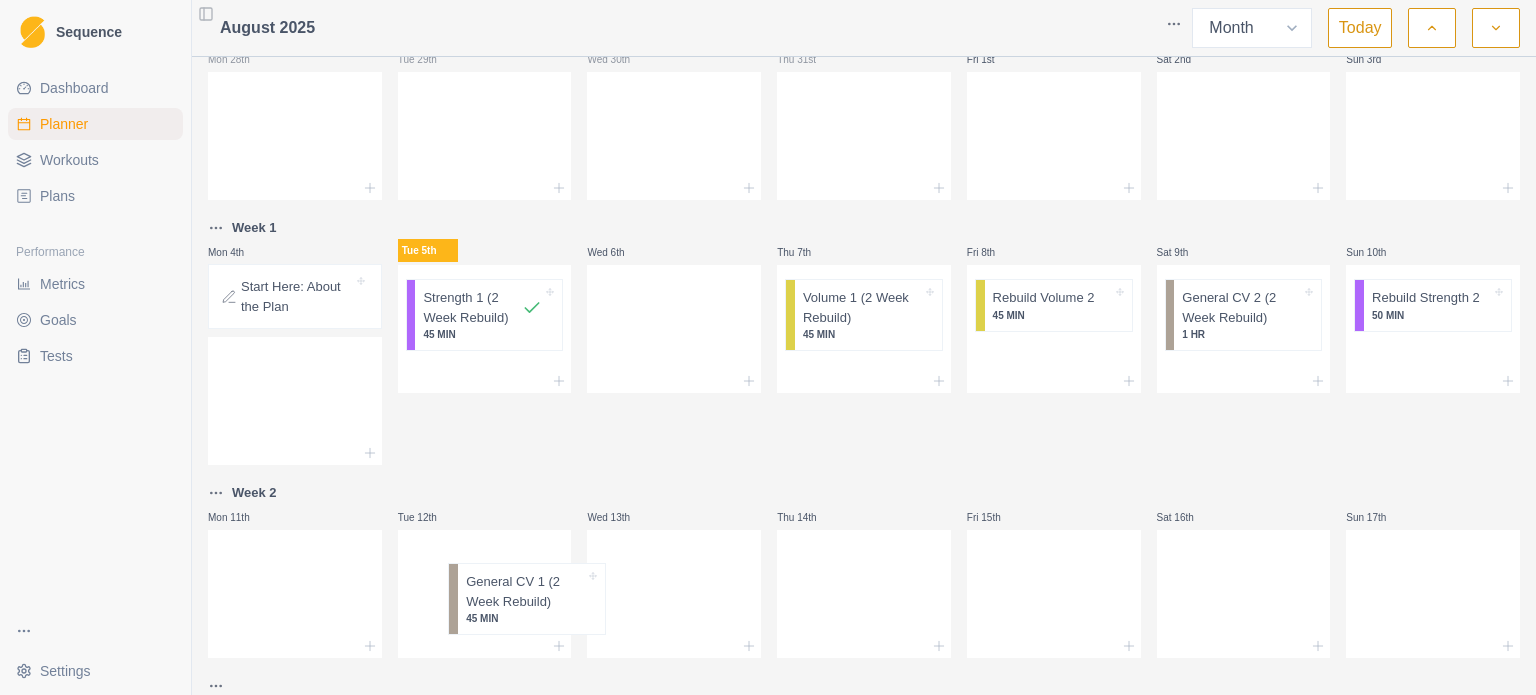 drag, startPoint x: 680, startPoint y: 372, endPoint x: 523, endPoint y: 635, distance: 306.29724 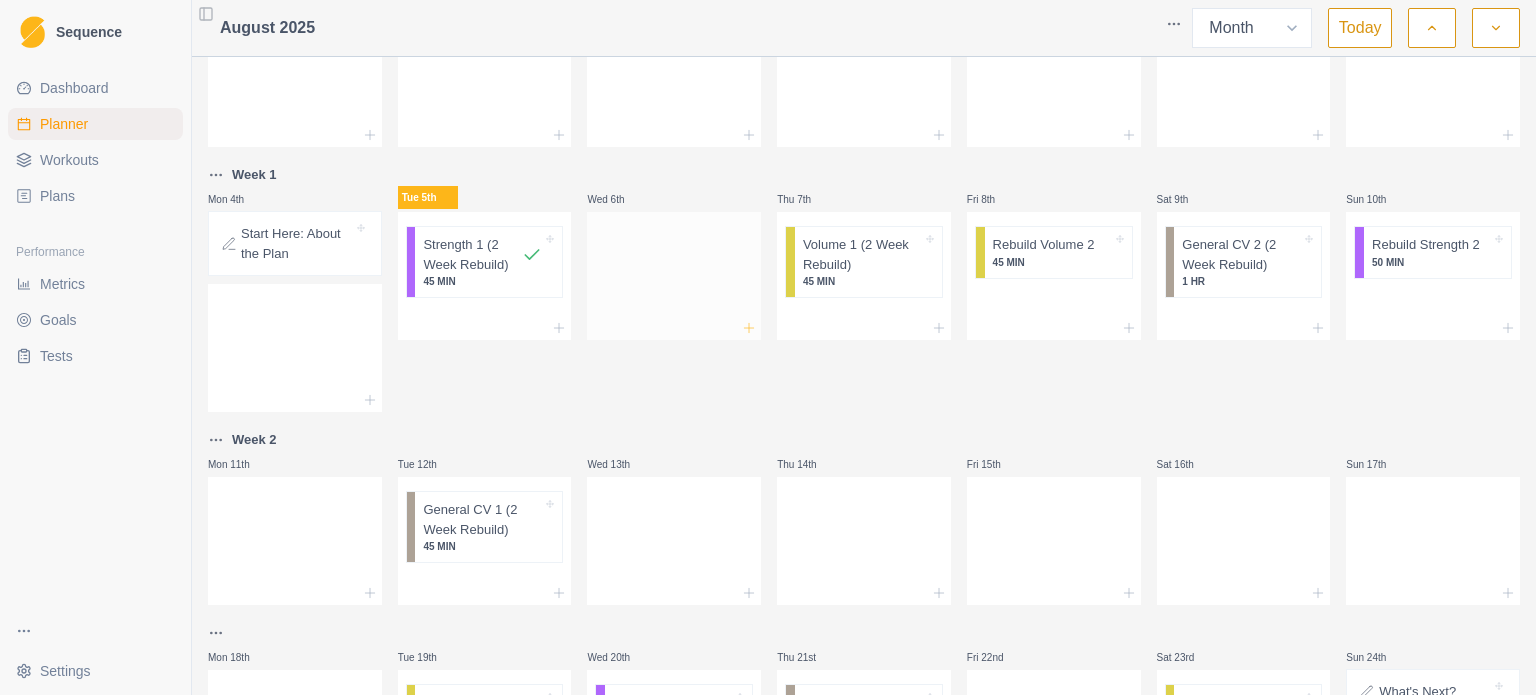 click 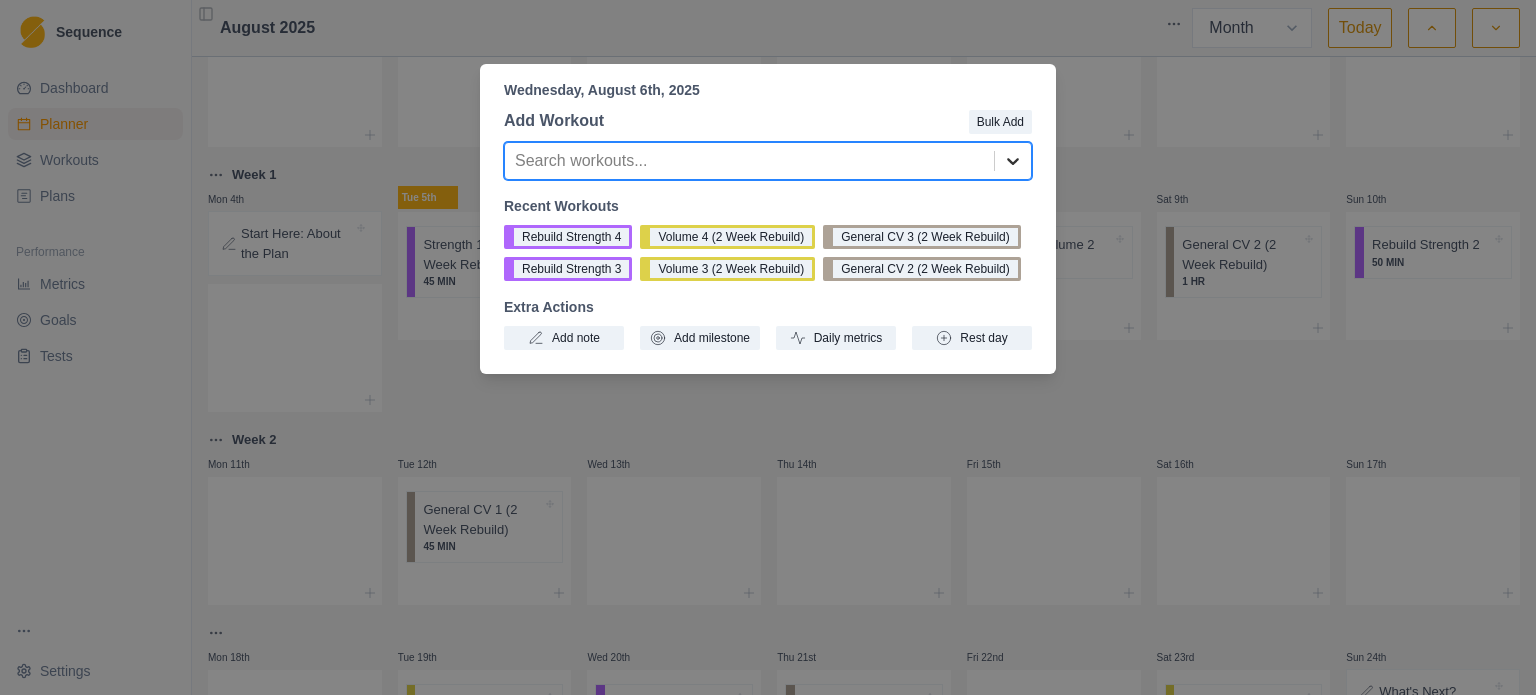 click 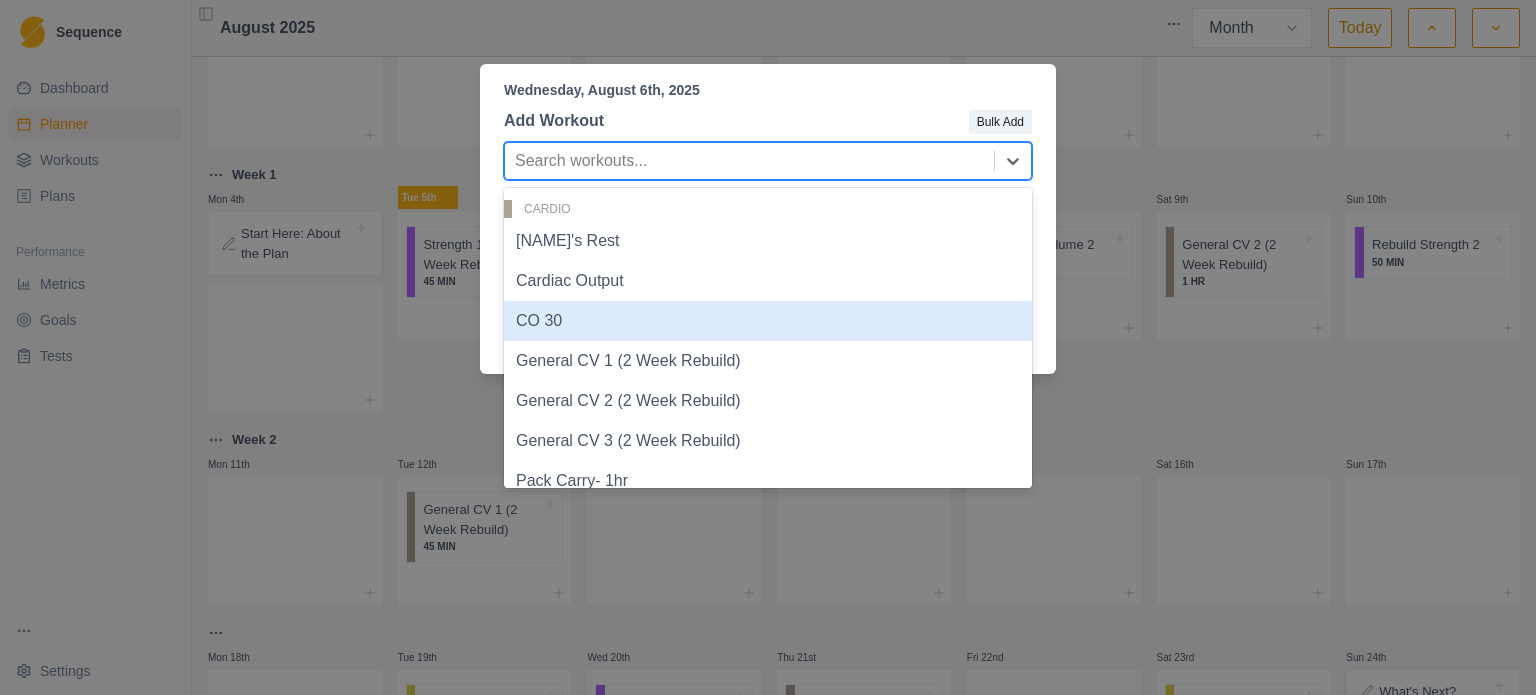 click on "CO 30" at bounding box center (768, 321) 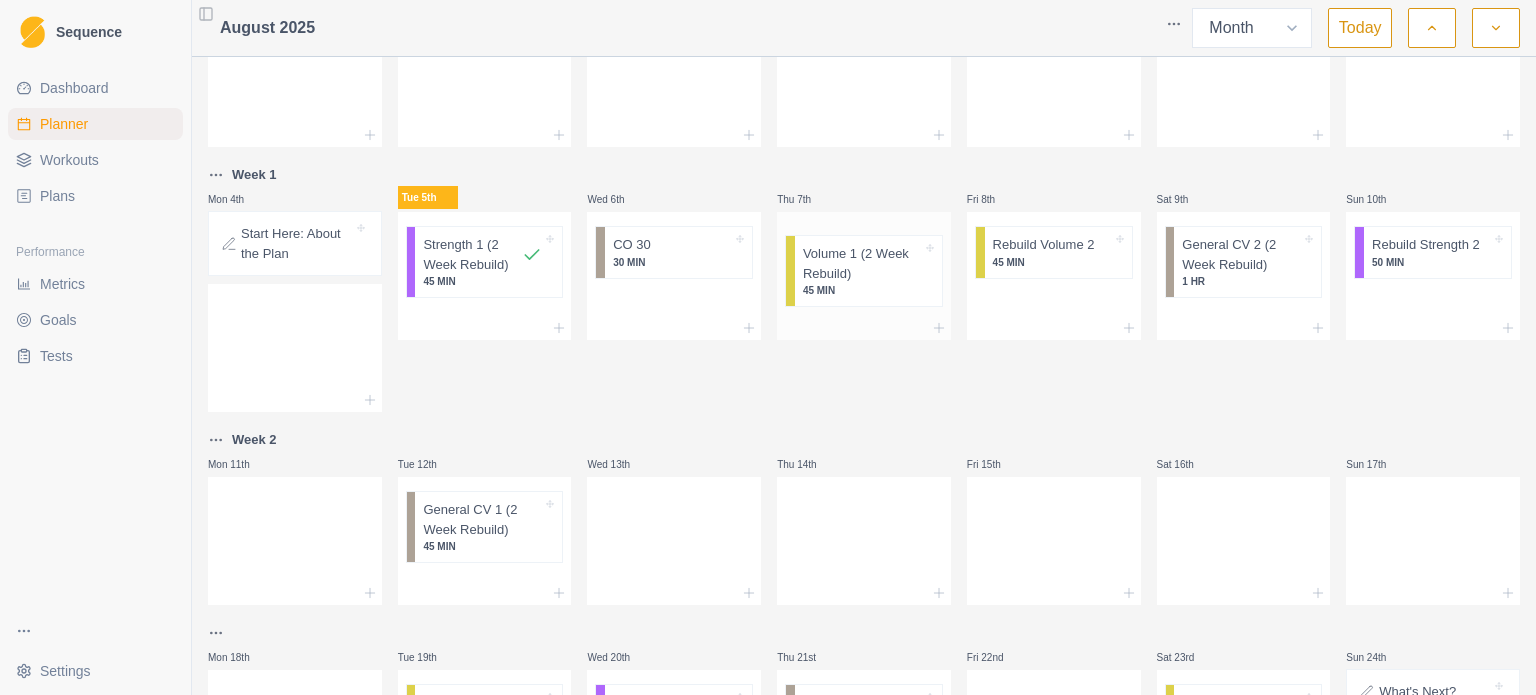 click on "Volume 1 (2 Week Rebuild) 45 MIN" at bounding box center (864, 259) 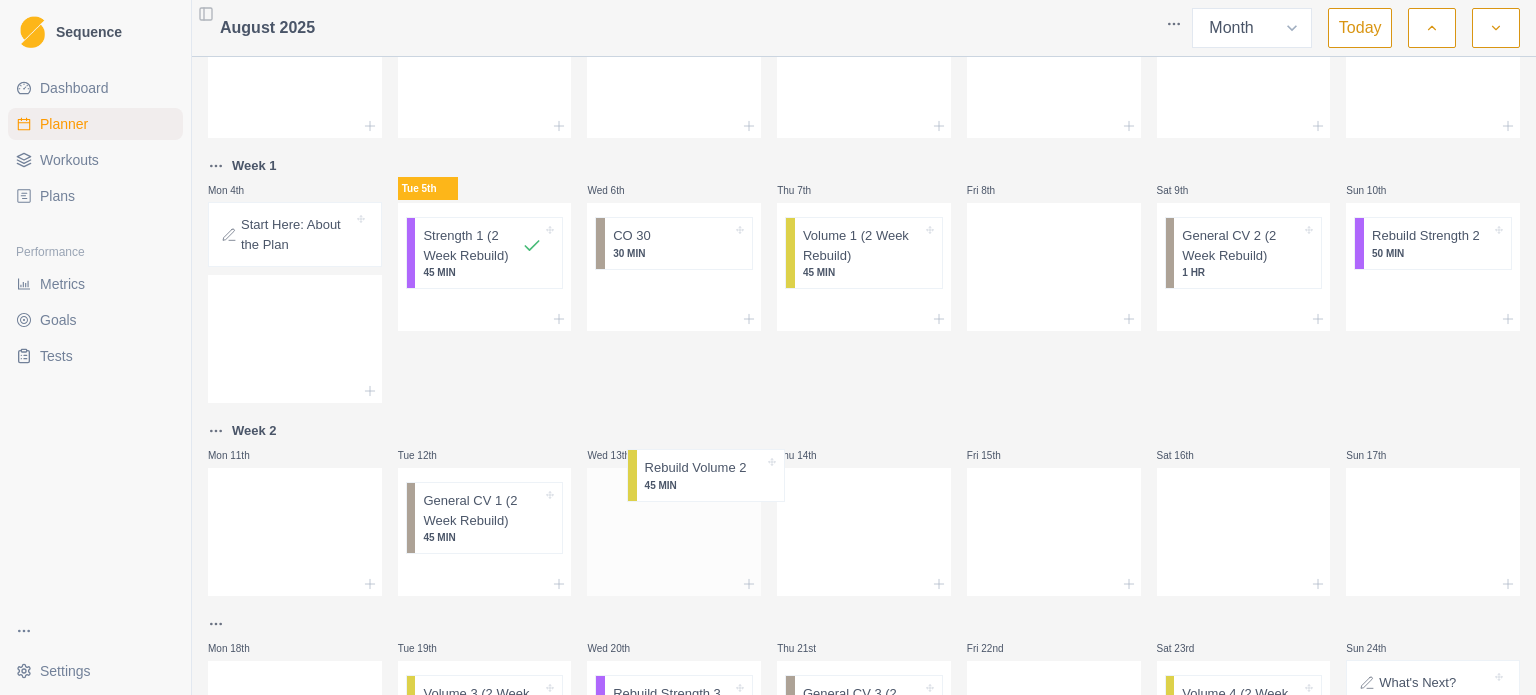 scroll, scrollTop: 108, scrollLeft: 0, axis: vertical 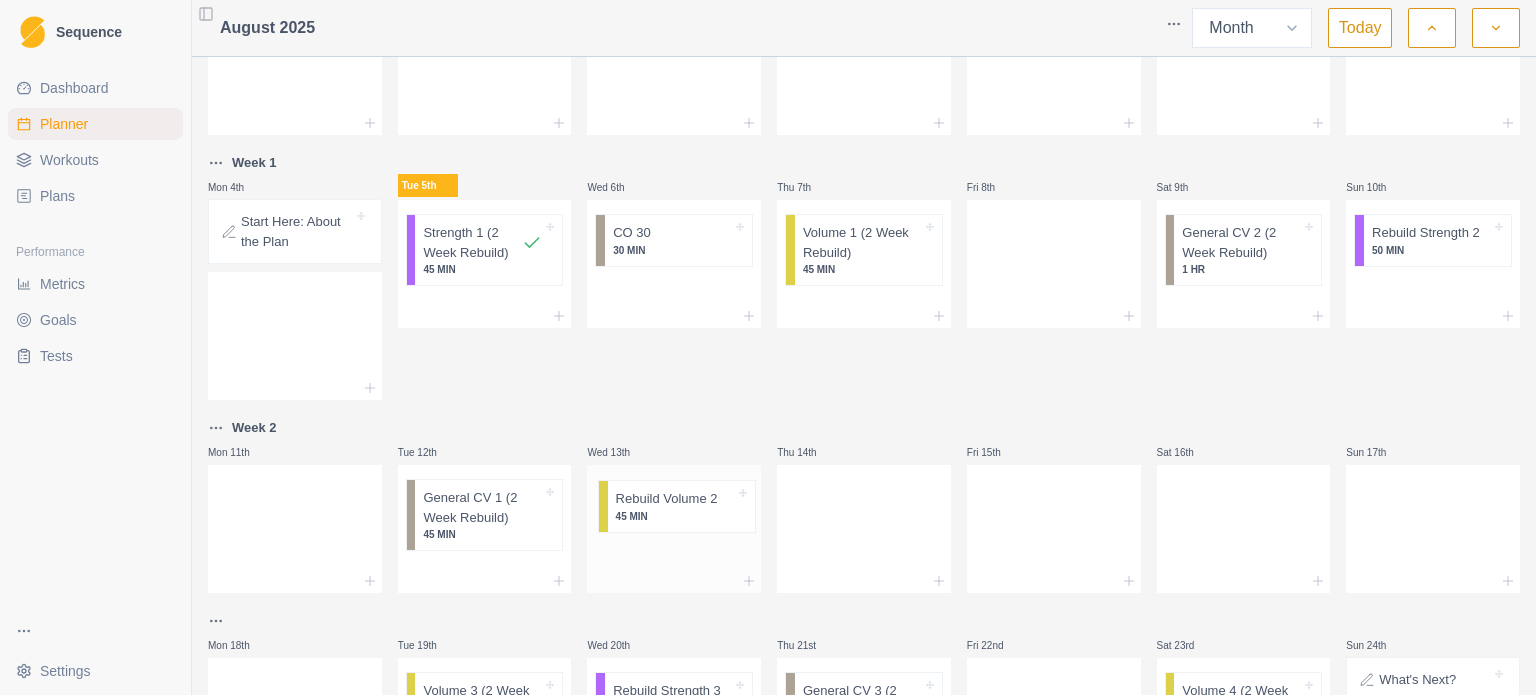 drag, startPoint x: 1004, startPoint y: 263, endPoint x: 622, endPoint y: 529, distance: 465.48898 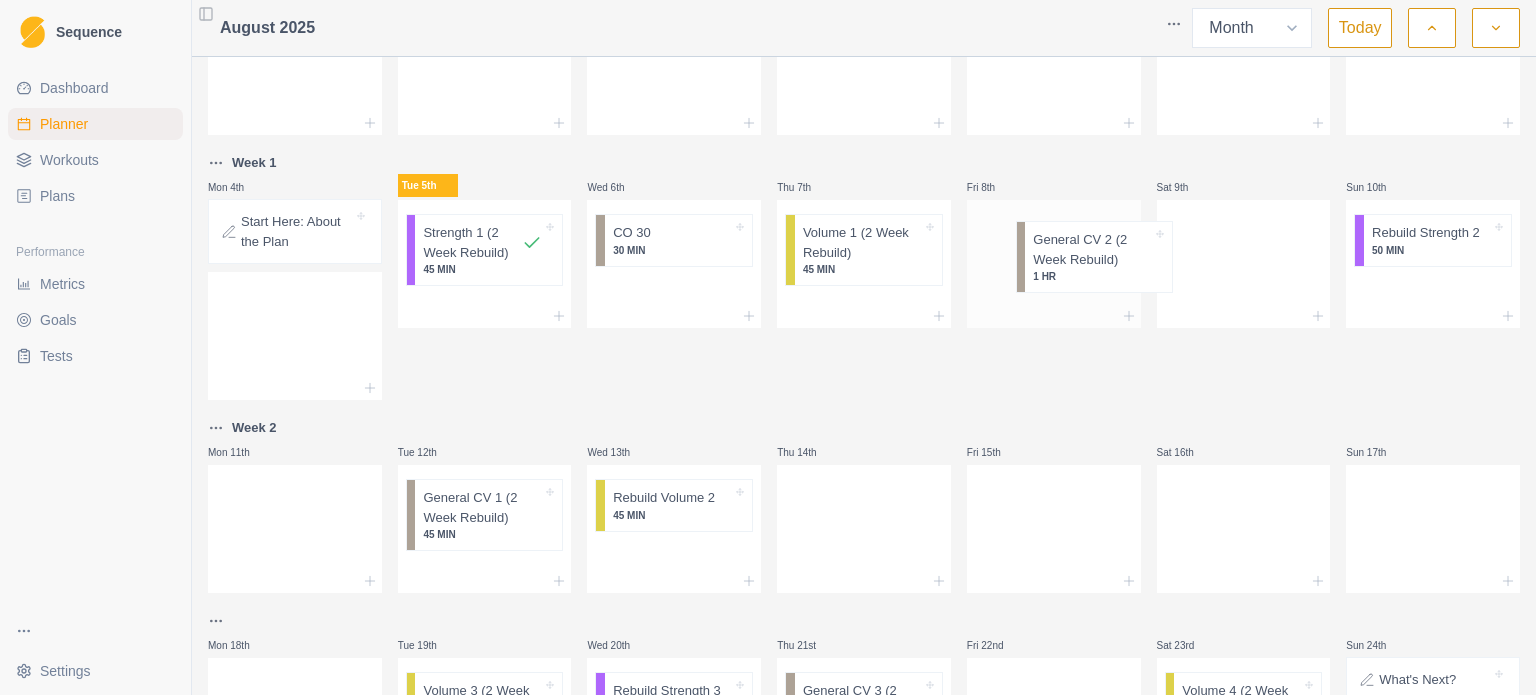 drag, startPoint x: 1239, startPoint y: 259, endPoint x: 1081, endPoint y: 270, distance: 158.38245 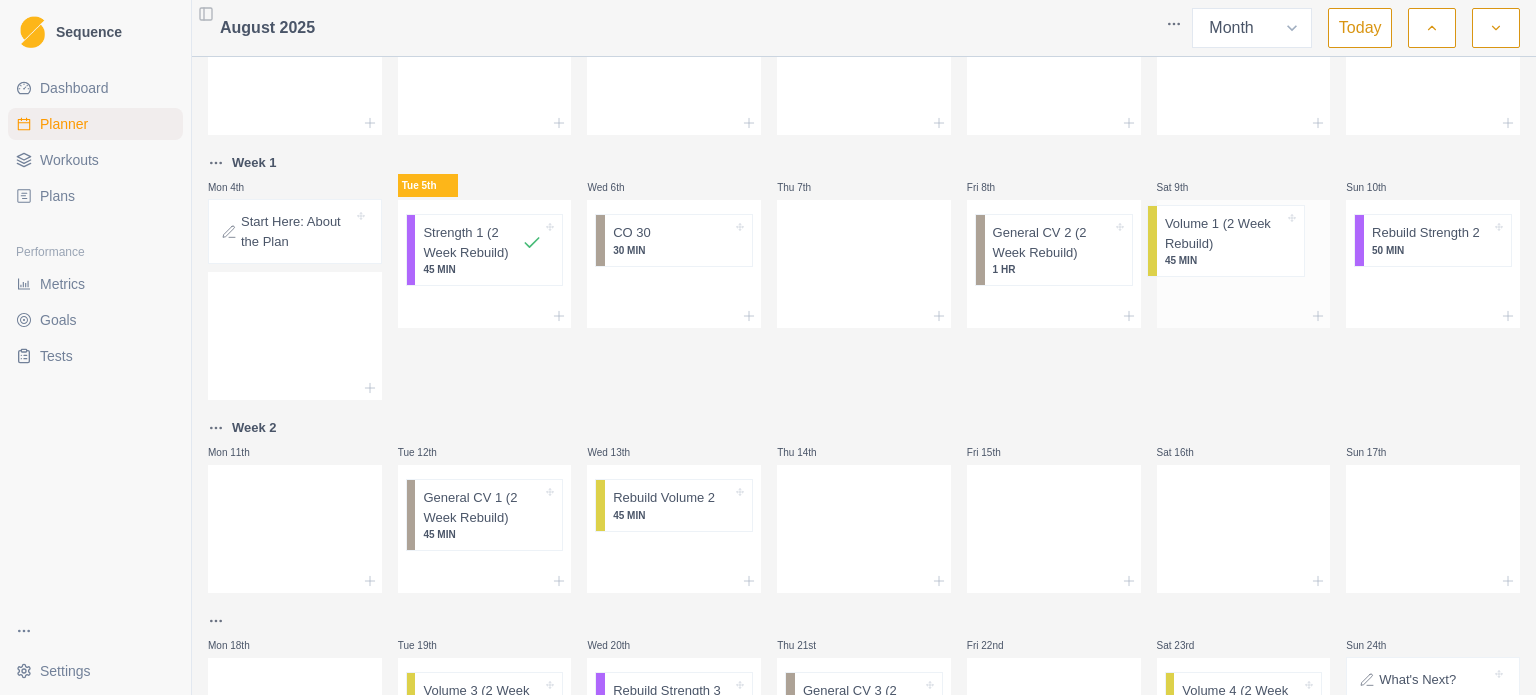 drag, startPoint x: 825, startPoint y: 242, endPoint x: 1193, endPoint y: 233, distance: 368.11005 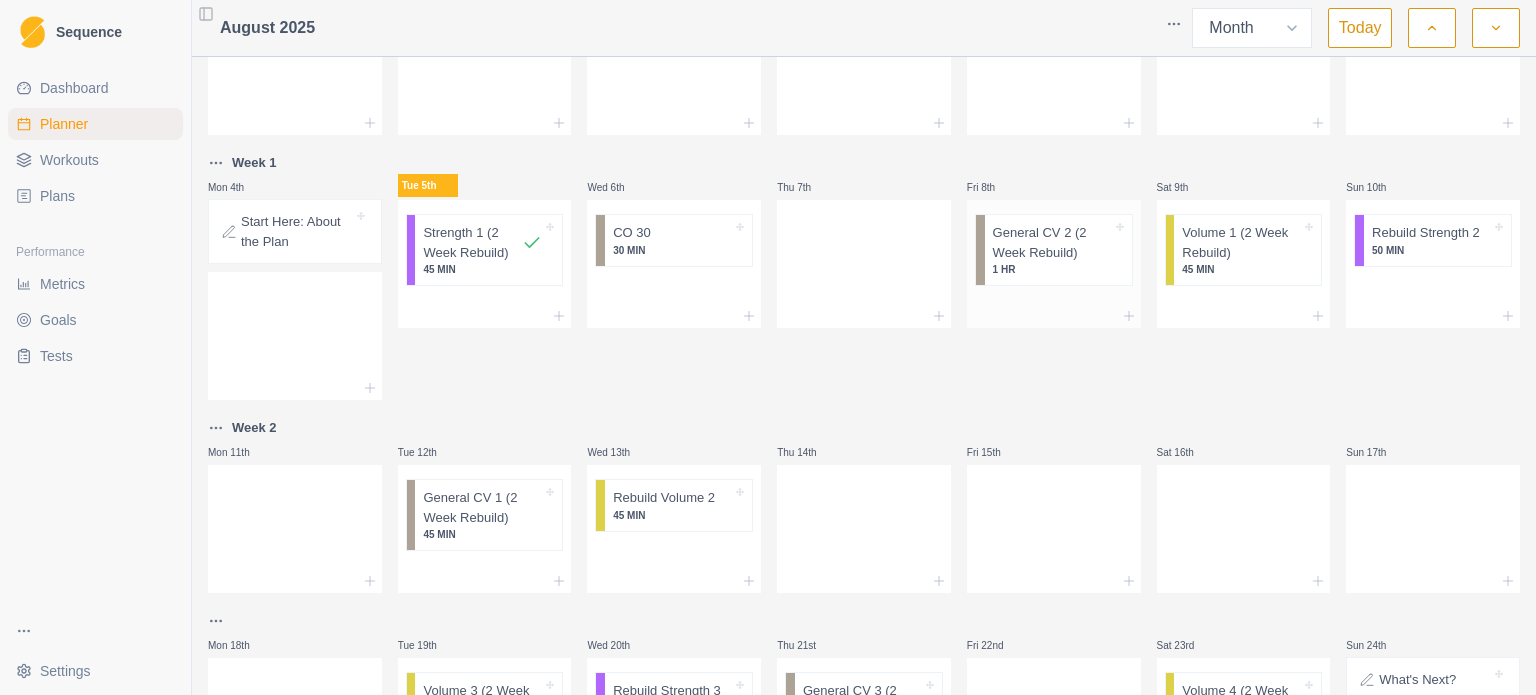 click on "General CV 2 (2 Week Rebuild)" at bounding box center (1052, 242) 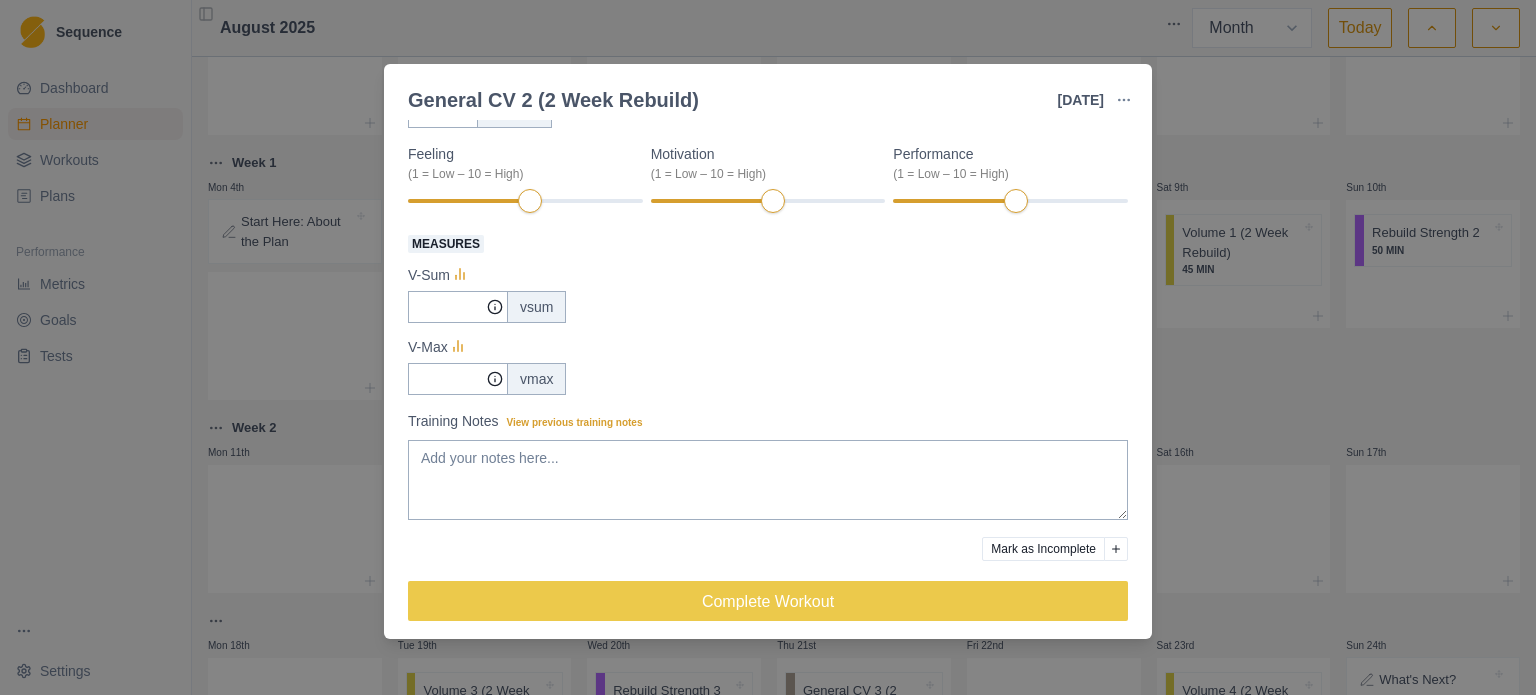 scroll, scrollTop: 0, scrollLeft: 0, axis: both 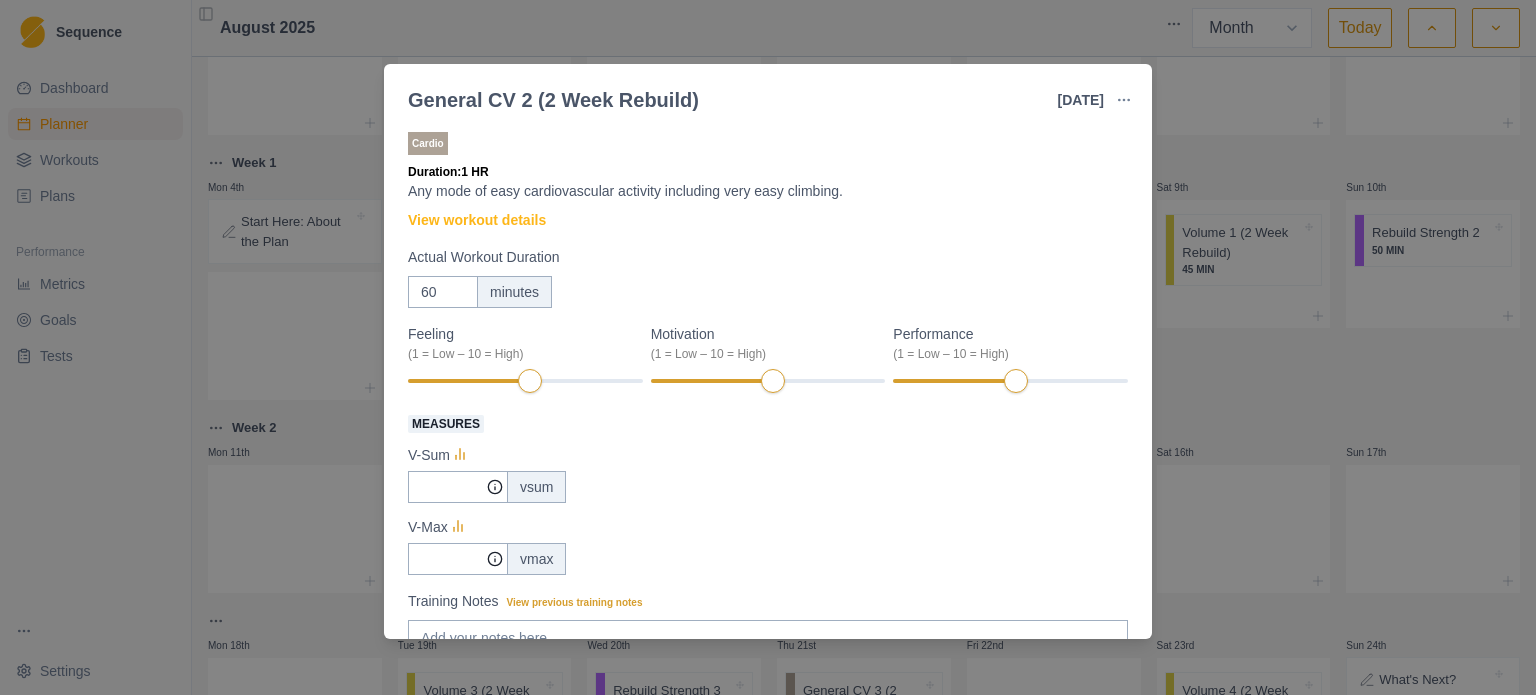 click on "General CV 2 (2 Week Rebuild) 8 [MONTH] 2025 Link To Goal View Workout Metrics Edit Original Workout Reschedule Workout Remove From Schedule Cardio Duration:  1 HR Any mode of easy cardiovascular activity including very easy climbing. View workout details Actual Workout Duration 60 minutes Feeling (1 = Low – 10 = High) Motivation (1 = Low – 10 = High) Performance (1 = Low – 10 = High) Measures V-Sum vsum V-Max vmax Training Notes View previous training notes Mark as Incomplete Complete Workout" at bounding box center (768, 347) 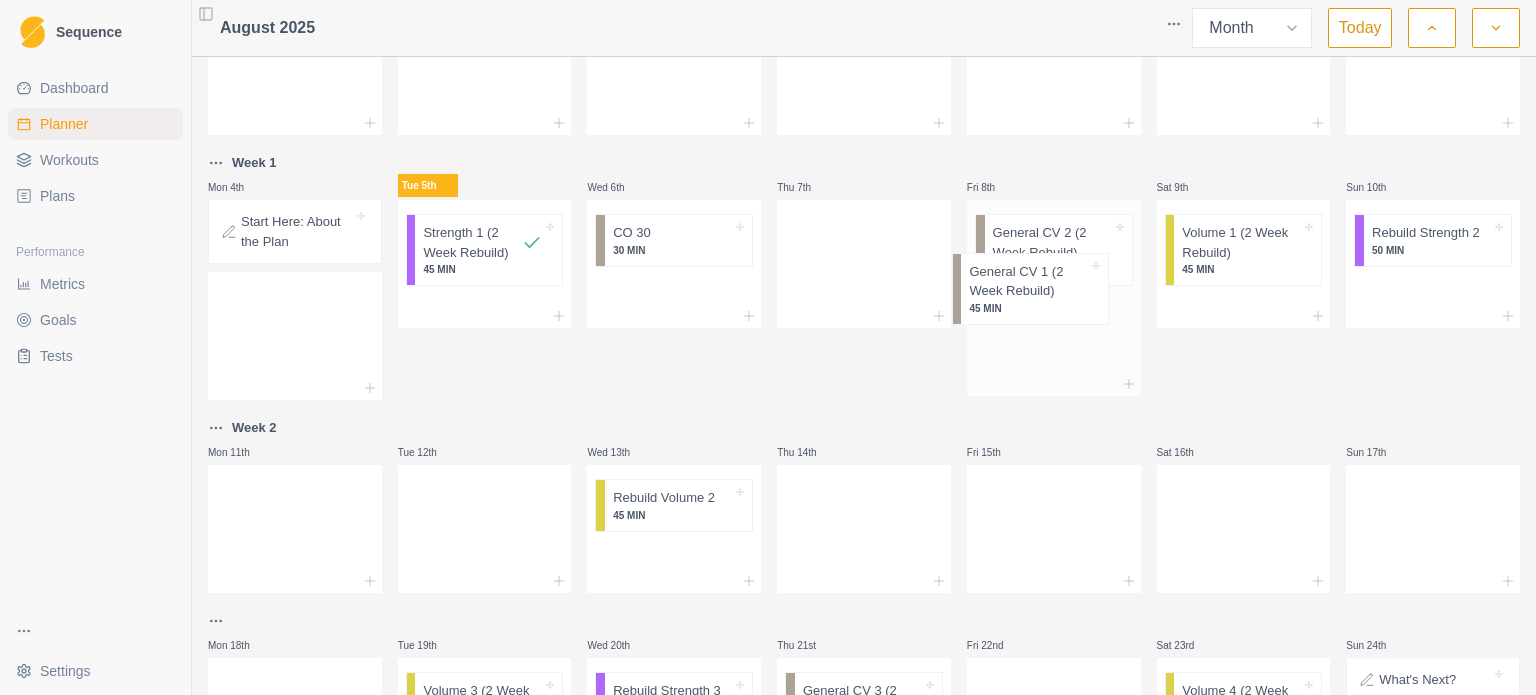 drag, startPoint x: 459, startPoint y: 512, endPoint x: 1058, endPoint y: 263, distance: 648.6925 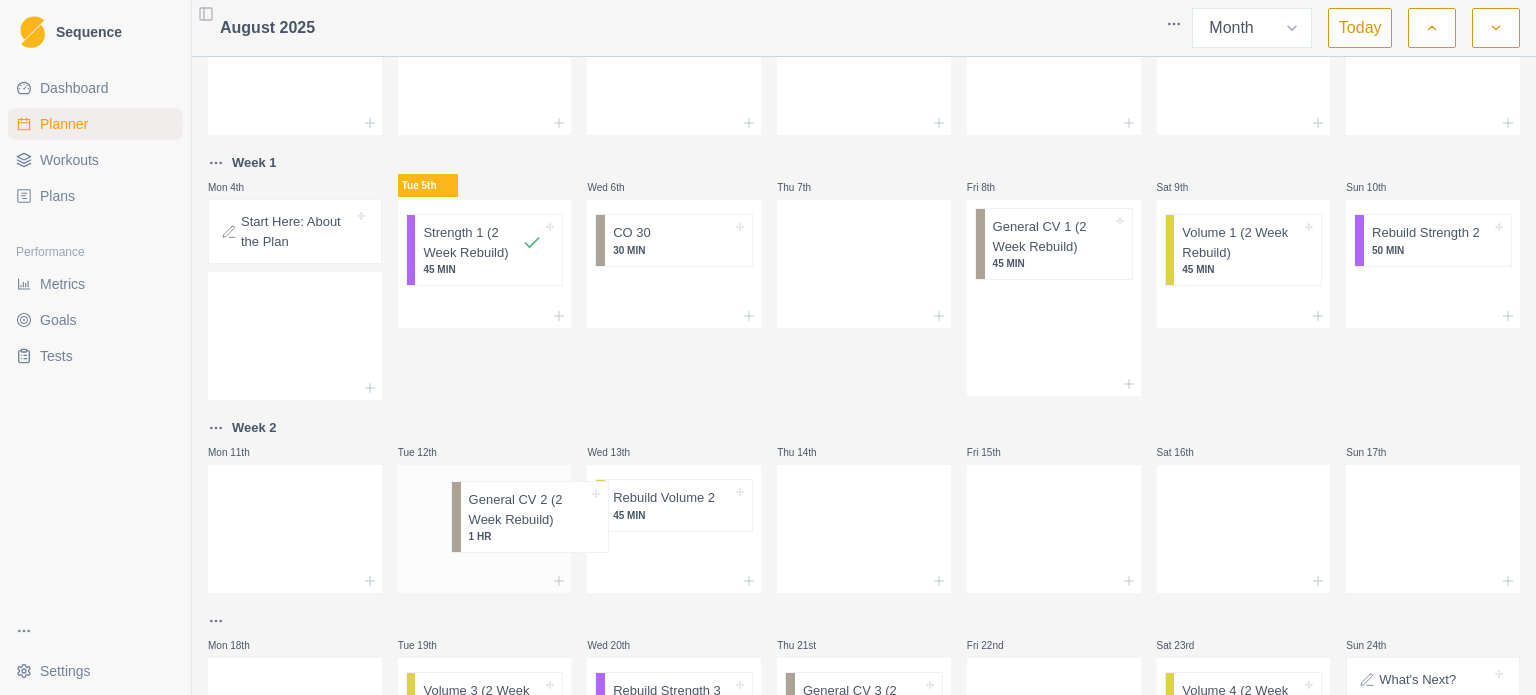 drag, startPoint x: 1060, startPoint y: 248, endPoint x: 468, endPoint y: 550, distance: 664.58105 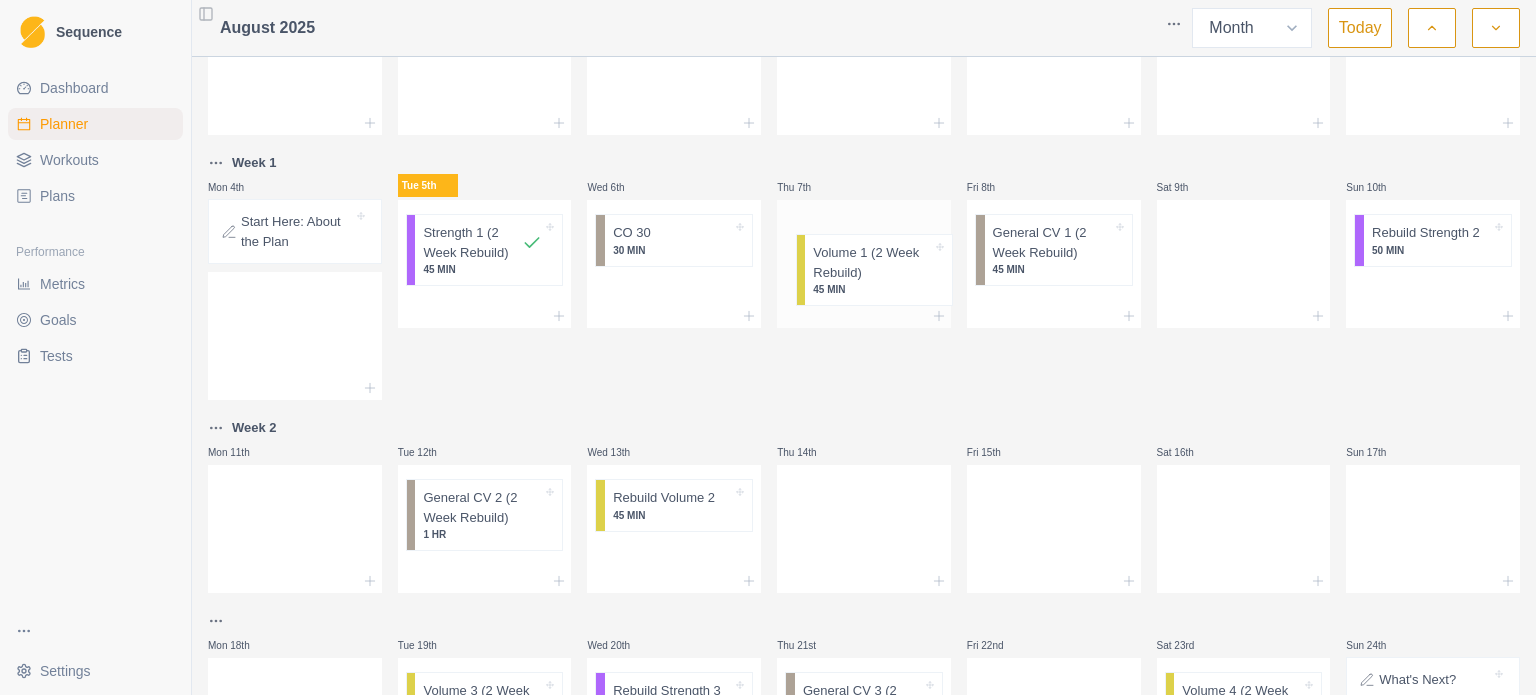 drag, startPoint x: 1239, startPoint y: 246, endPoint x: 861, endPoint y: 269, distance: 378.6991 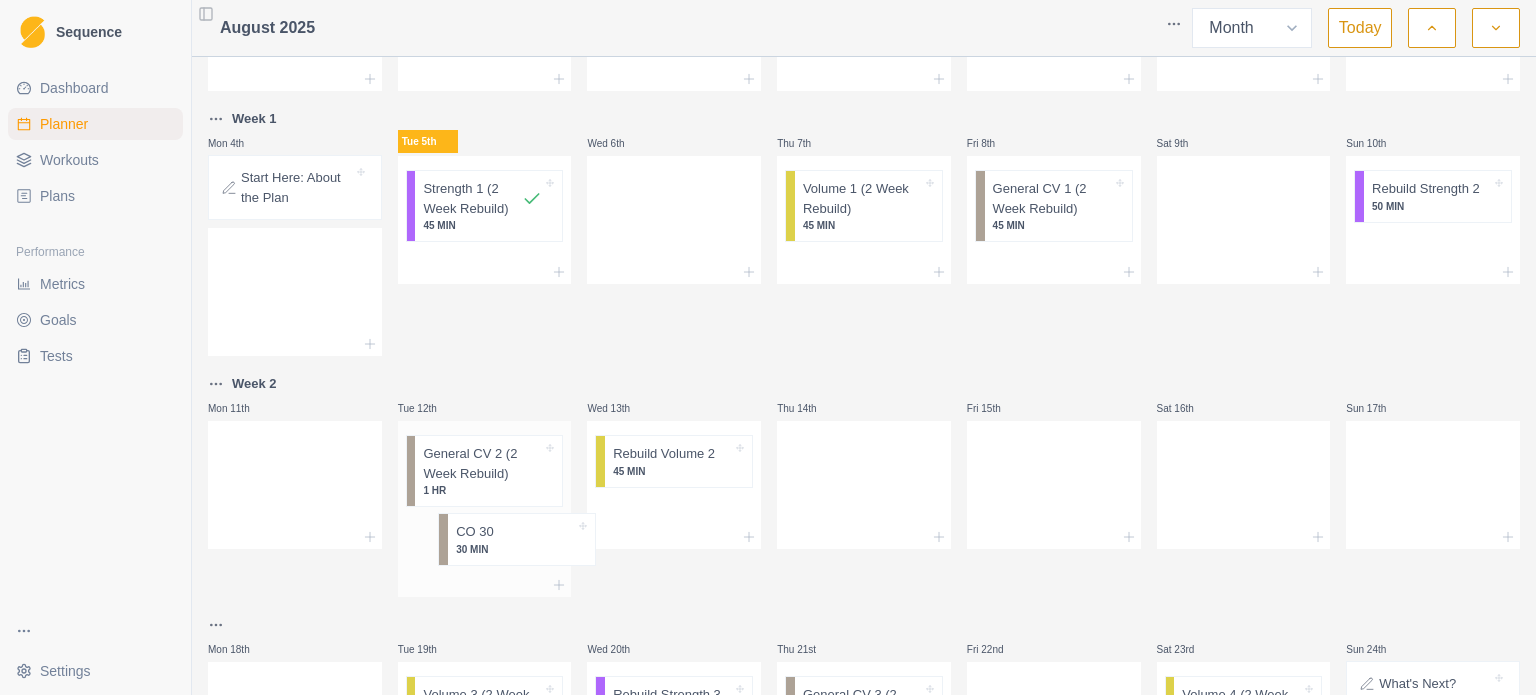 drag, startPoint x: 655, startPoint y: 229, endPoint x: 494, endPoint y: 550, distance: 359.1128 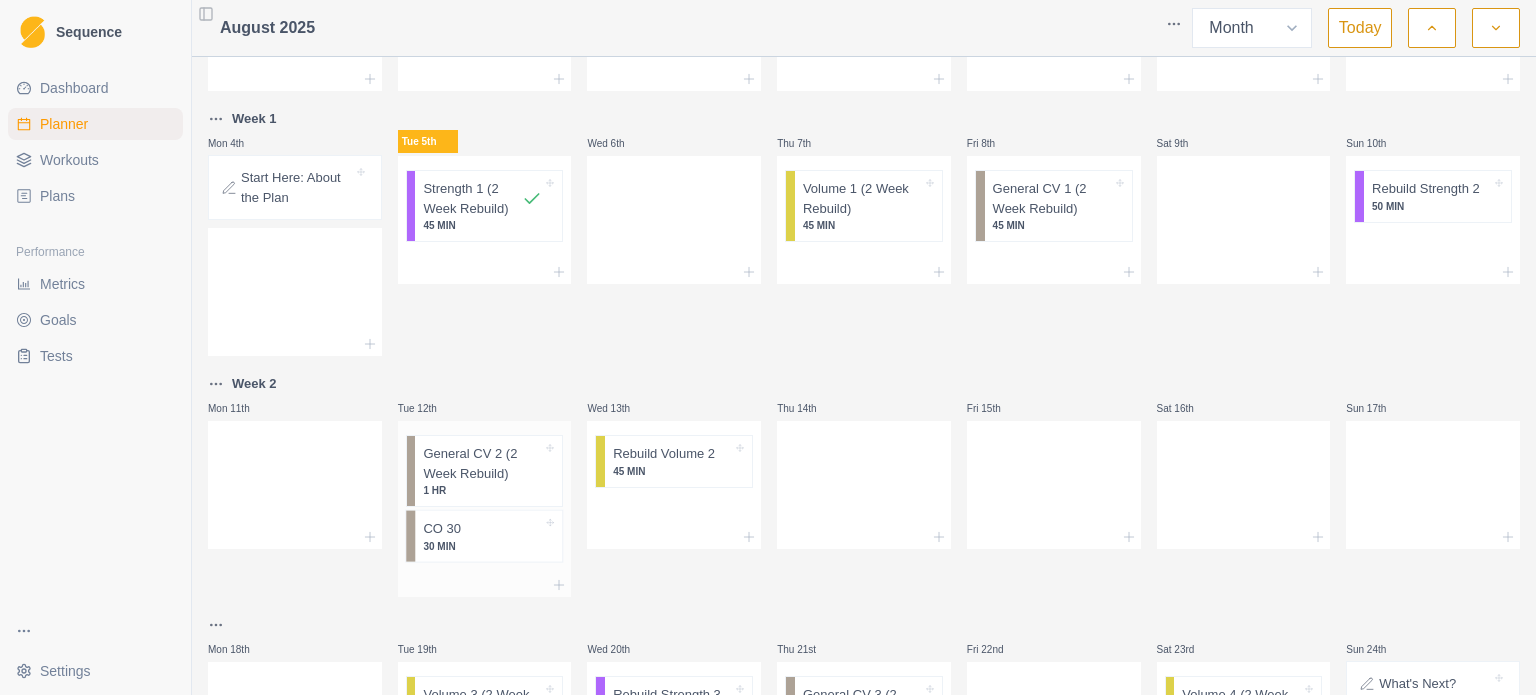 scroll, scrollTop: 154, scrollLeft: 0, axis: vertical 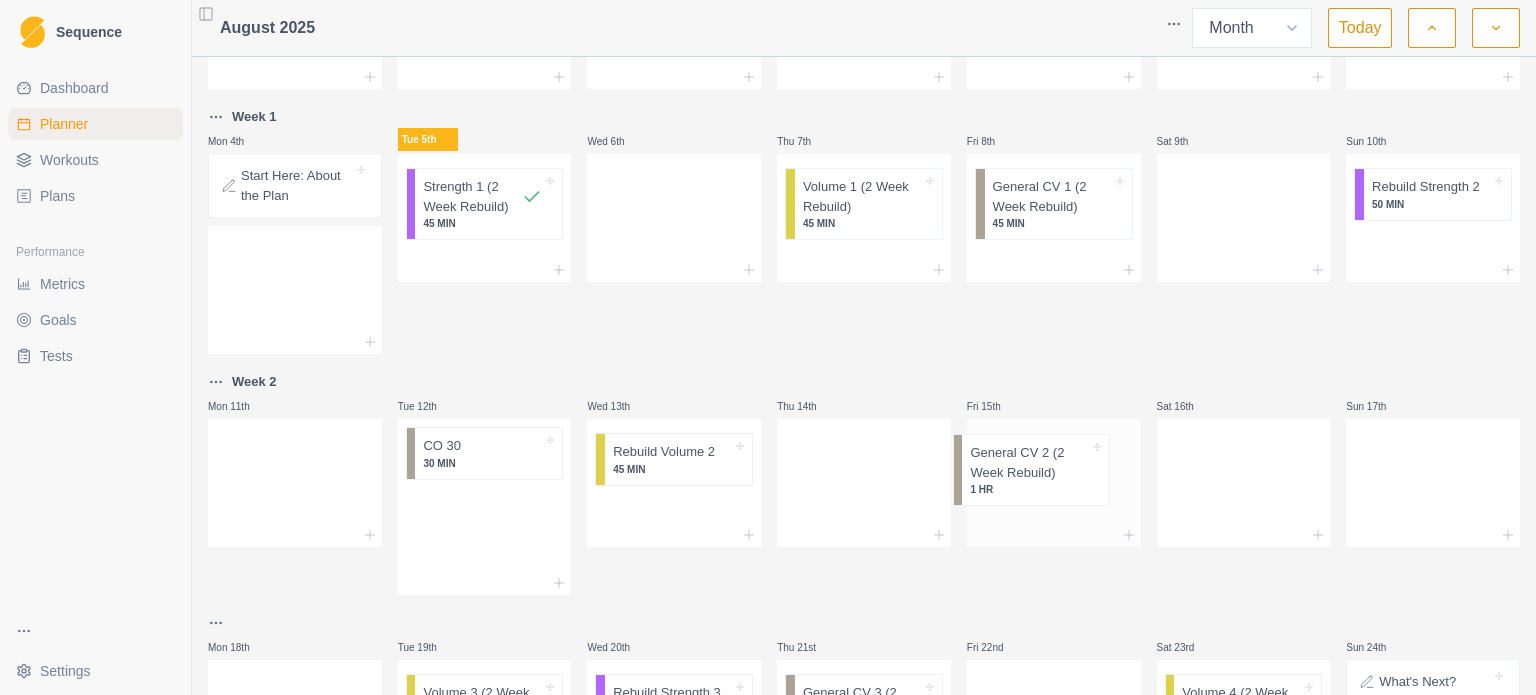 drag, startPoint x: 491, startPoint y: 461, endPoint x: 1055, endPoint y: 463, distance: 564.00354 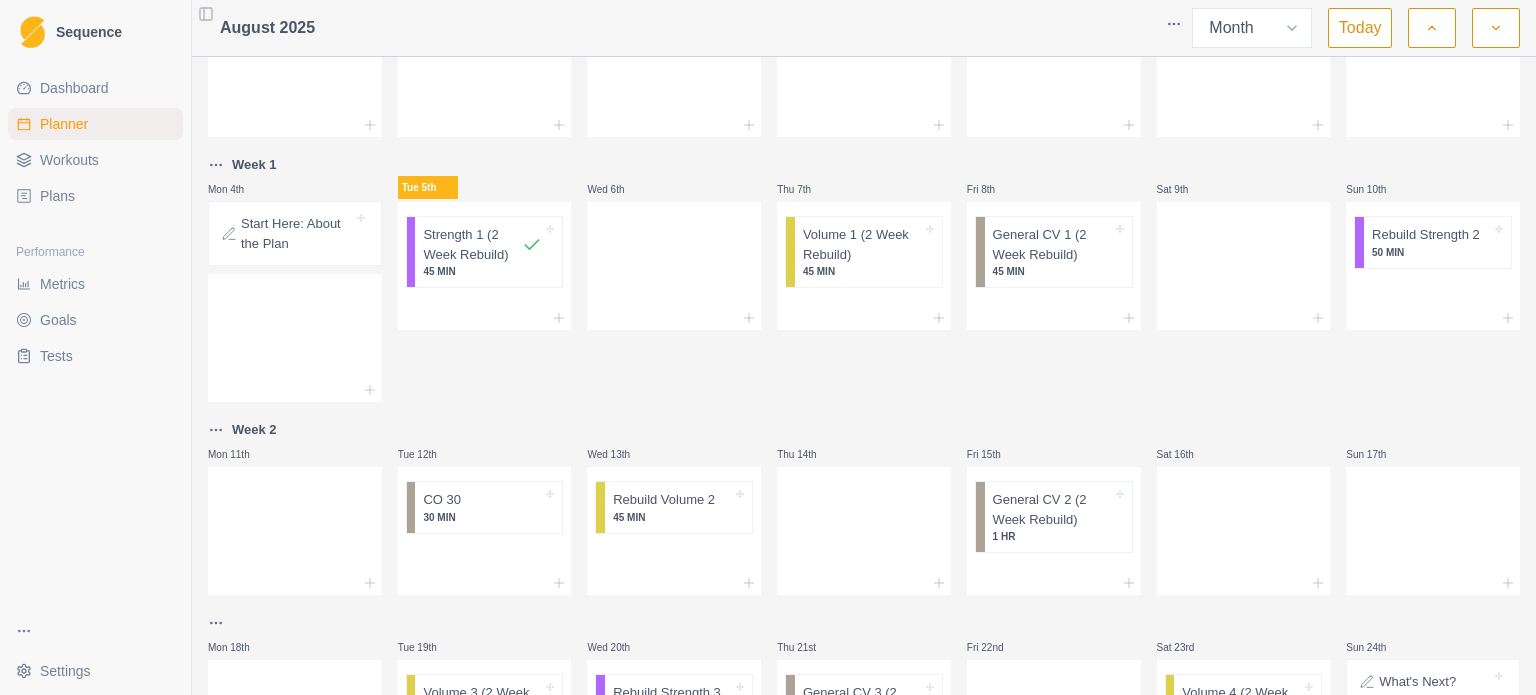 scroll, scrollTop: 104, scrollLeft: 0, axis: vertical 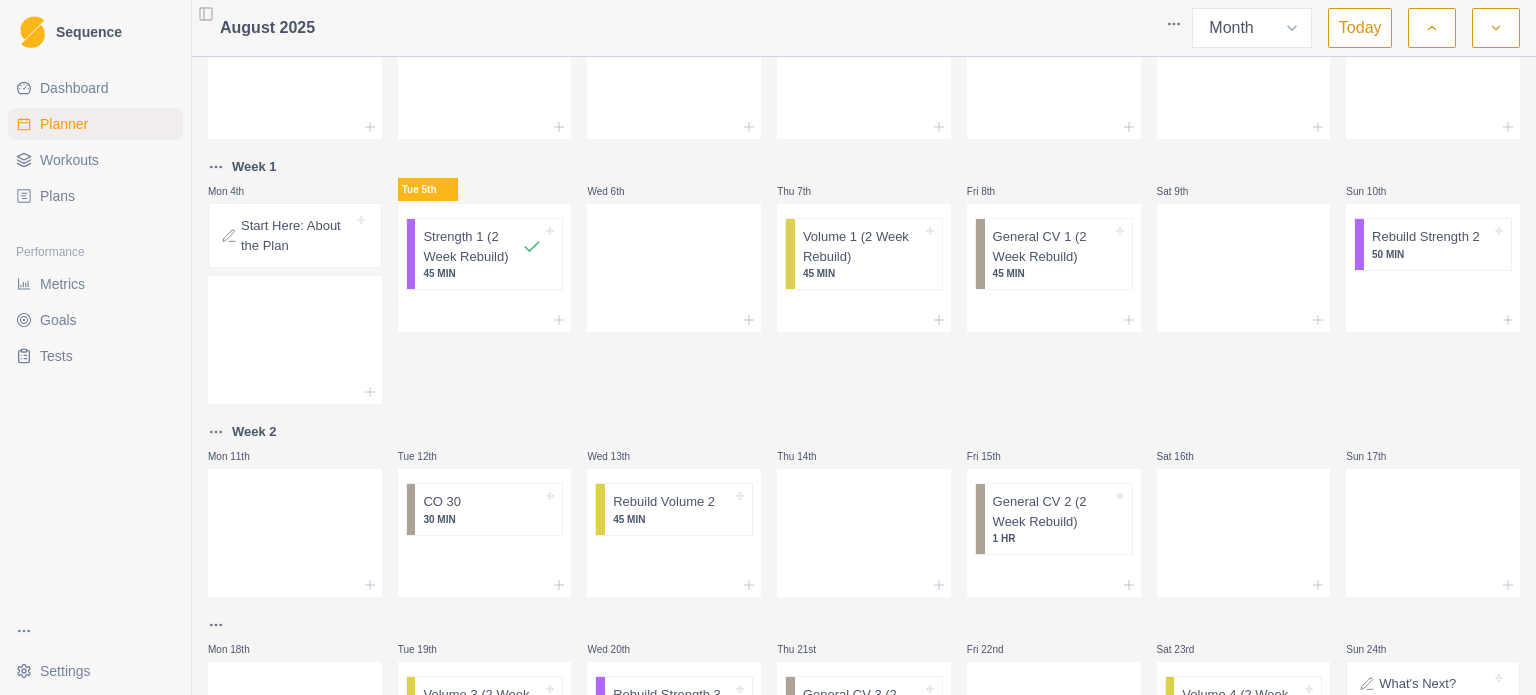 click on "Wed 6th" at bounding box center (674, 279) 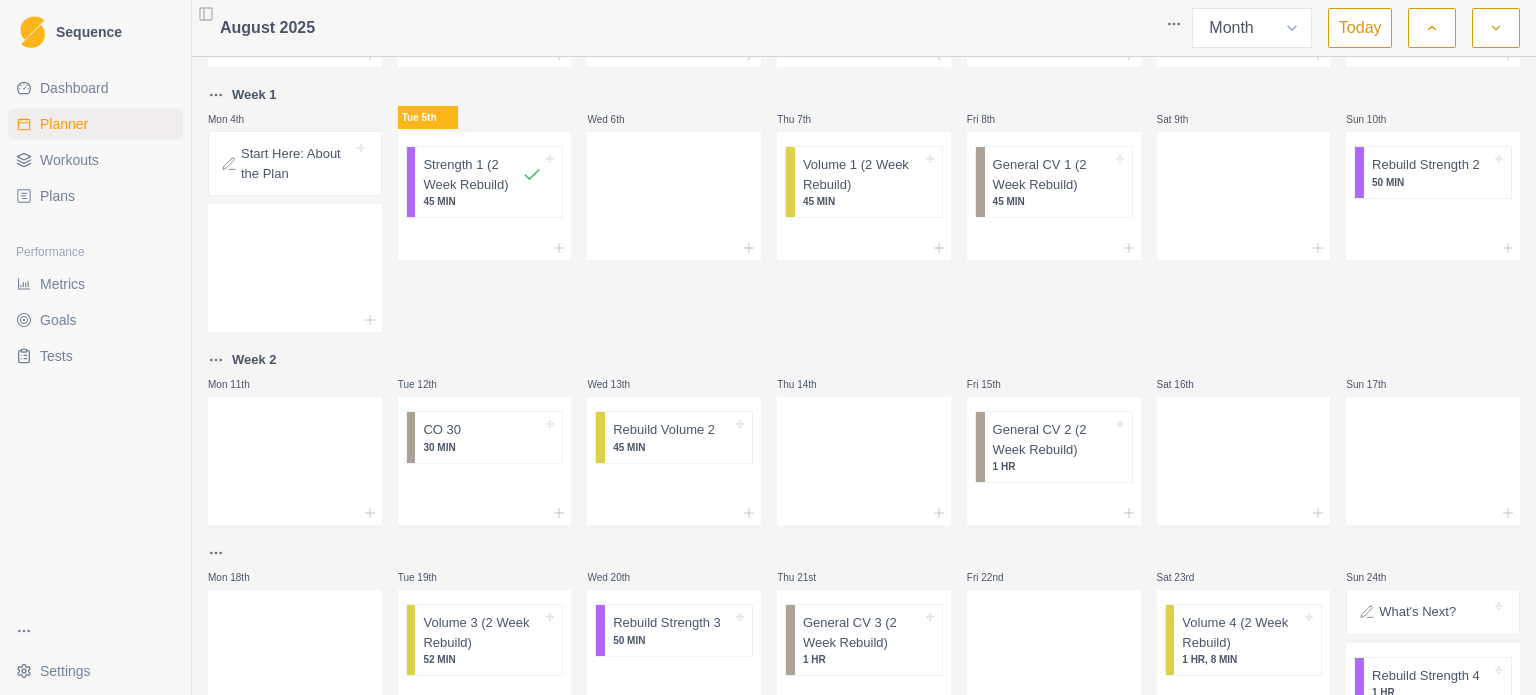 scroll, scrollTop: 172, scrollLeft: 0, axis: vertical 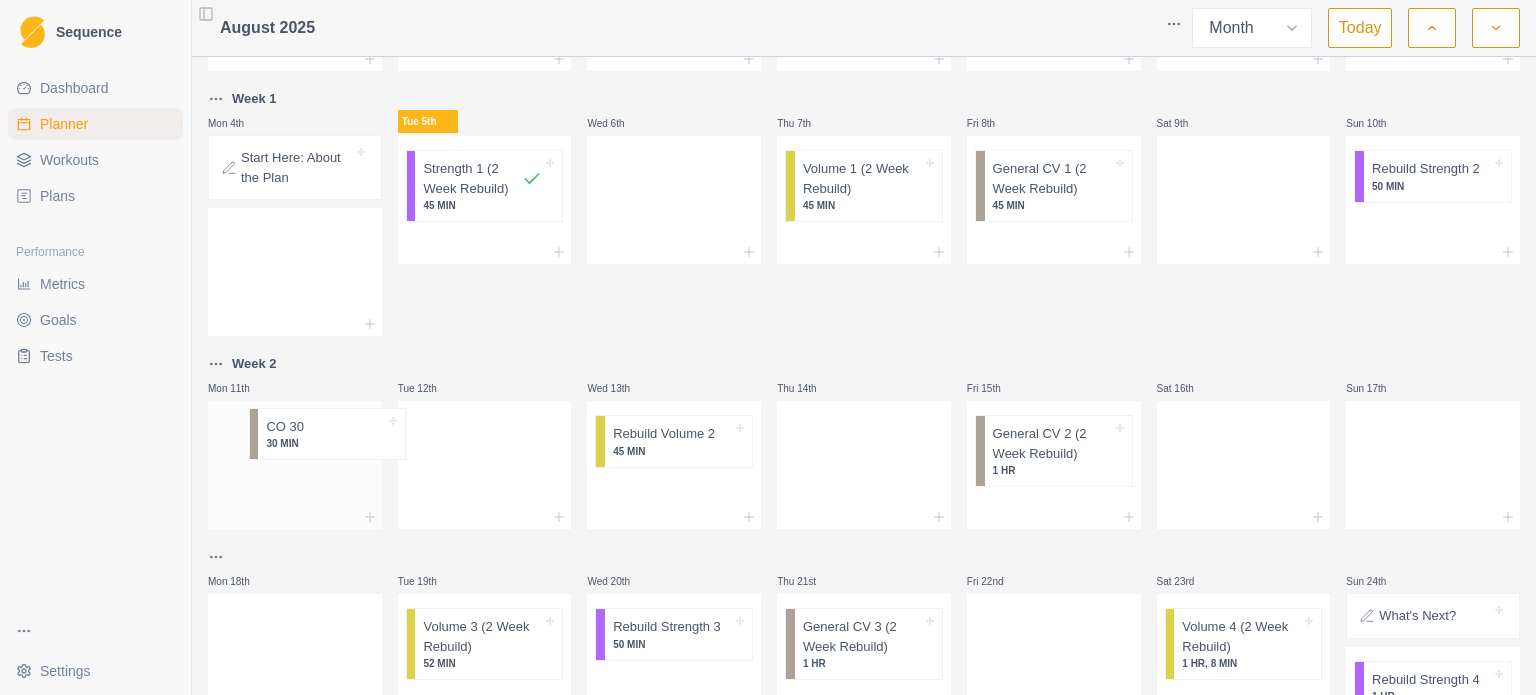 drag, startPoint x: 511, startPoint y: 439, endPoint x: 330, endPoint y: 431, distance: 181.17671 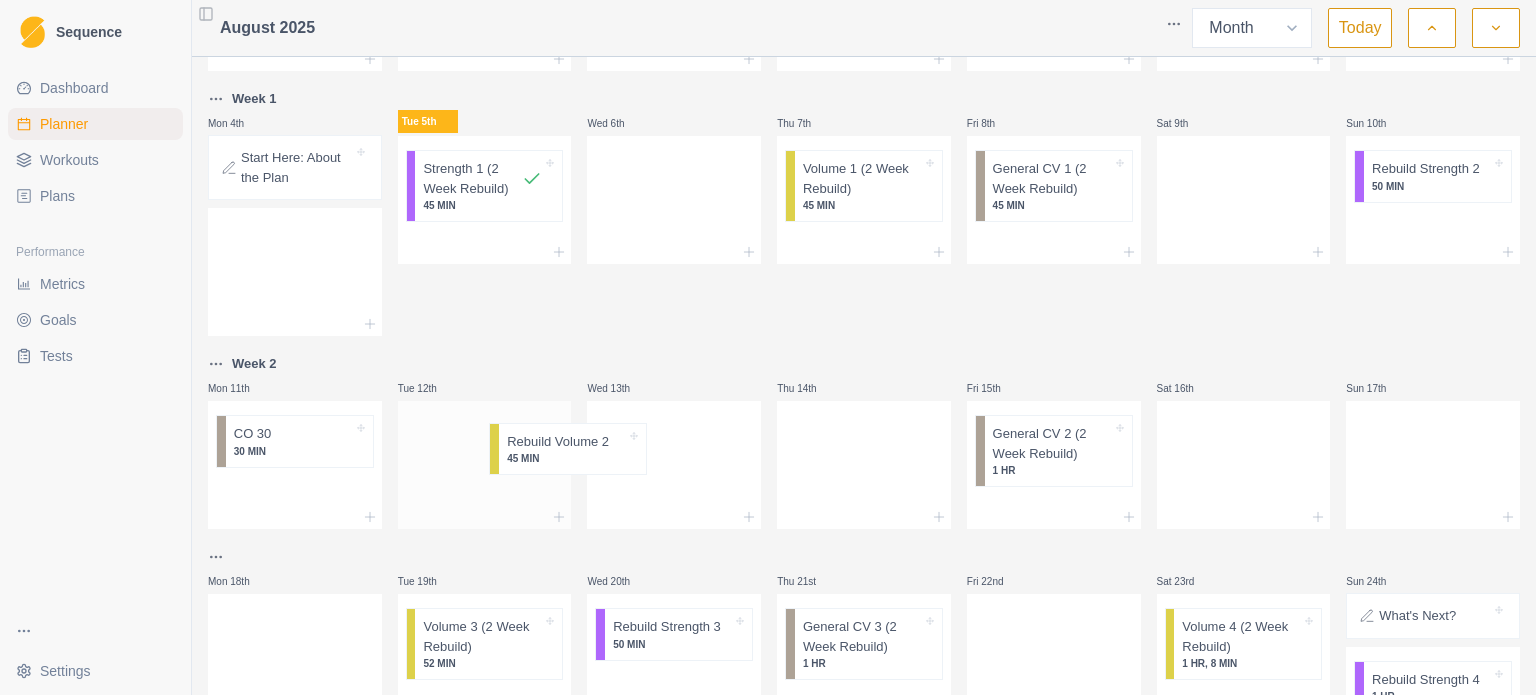 drag, startPoint x: 626, startPoint y: 439, endPoint x: 498, endPoint y: 447, distance: 128.24976 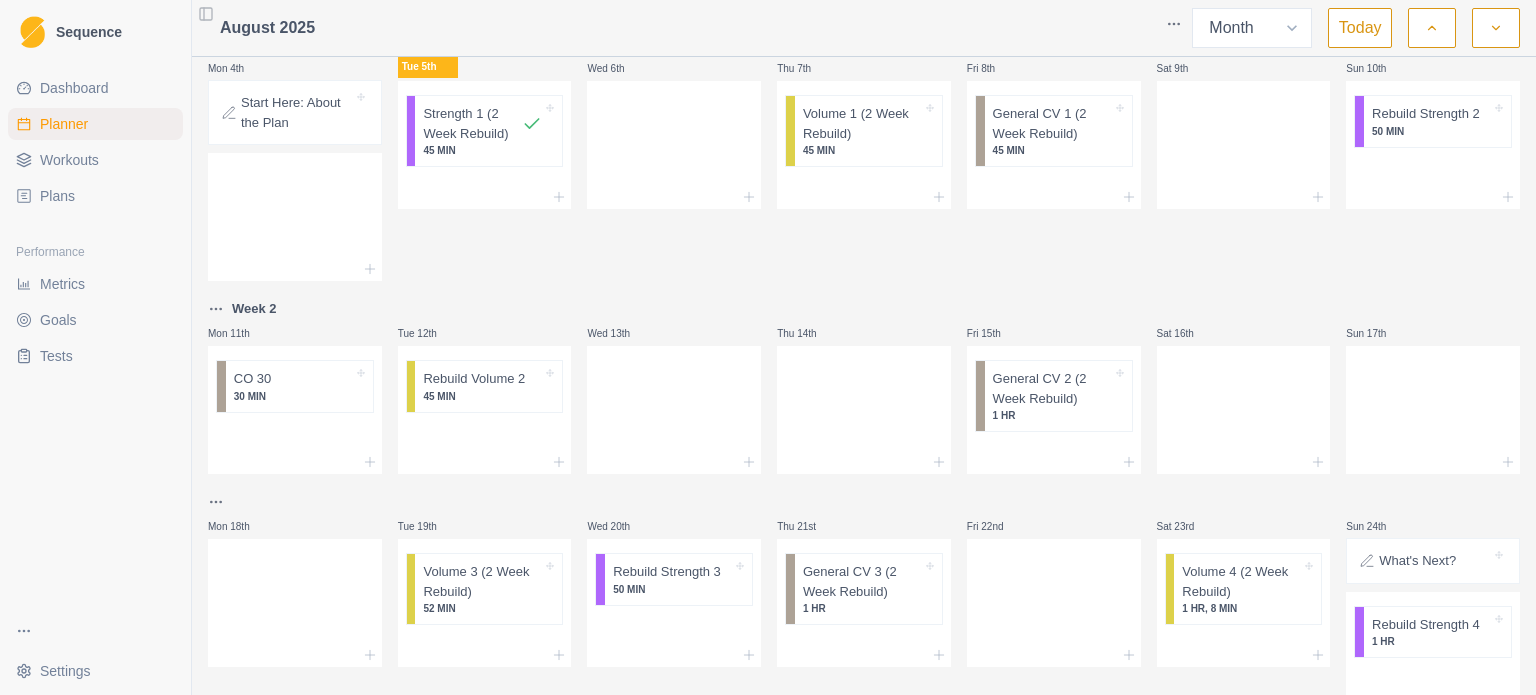 scroll, scrollTop: 280, scrollLeft: 0, axis: vertical 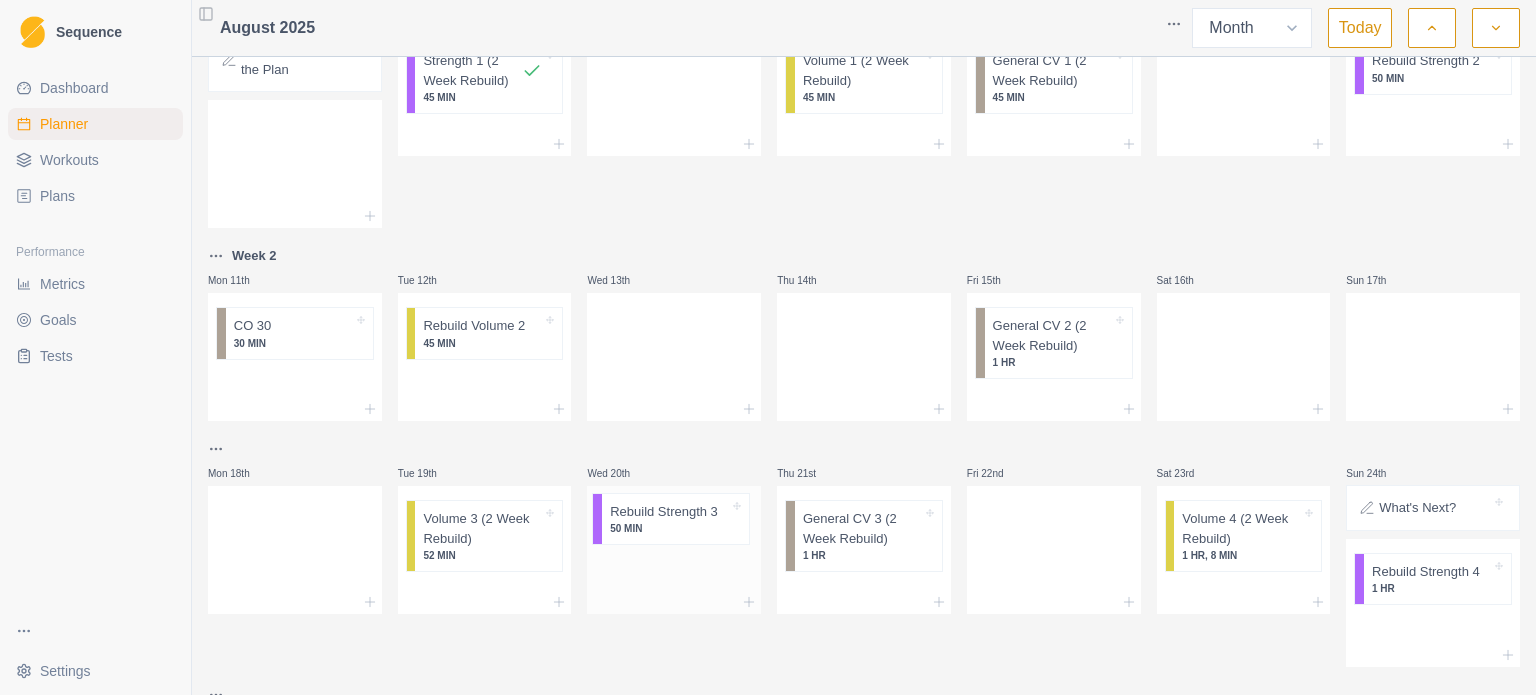 drag, startPoint x: 665, startPoint y: 532, endPoint x: 670, endPoint y: 516, distance: 16.763054 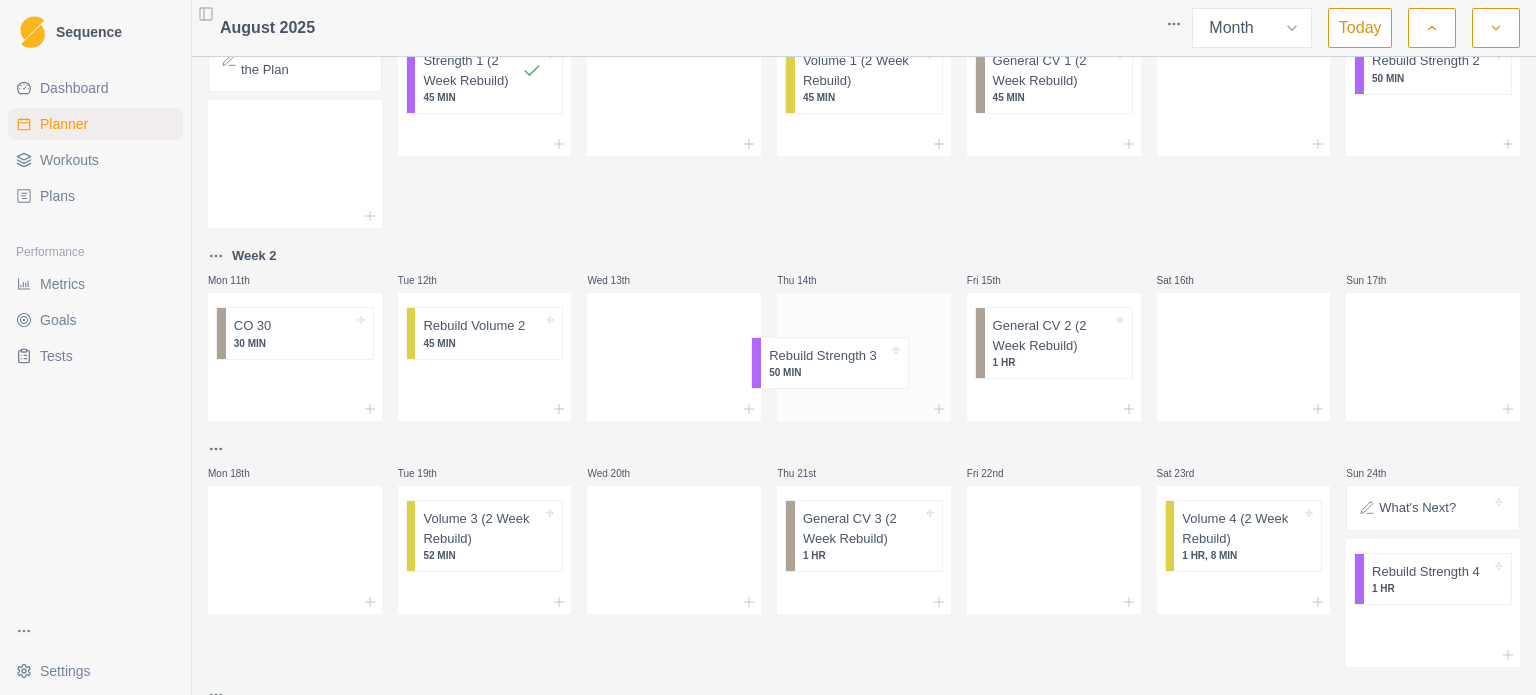 drag, startPoint x: 670, startPoint y: 516, endPoint x: 843, endPoint y: 350, distance: 239.7603 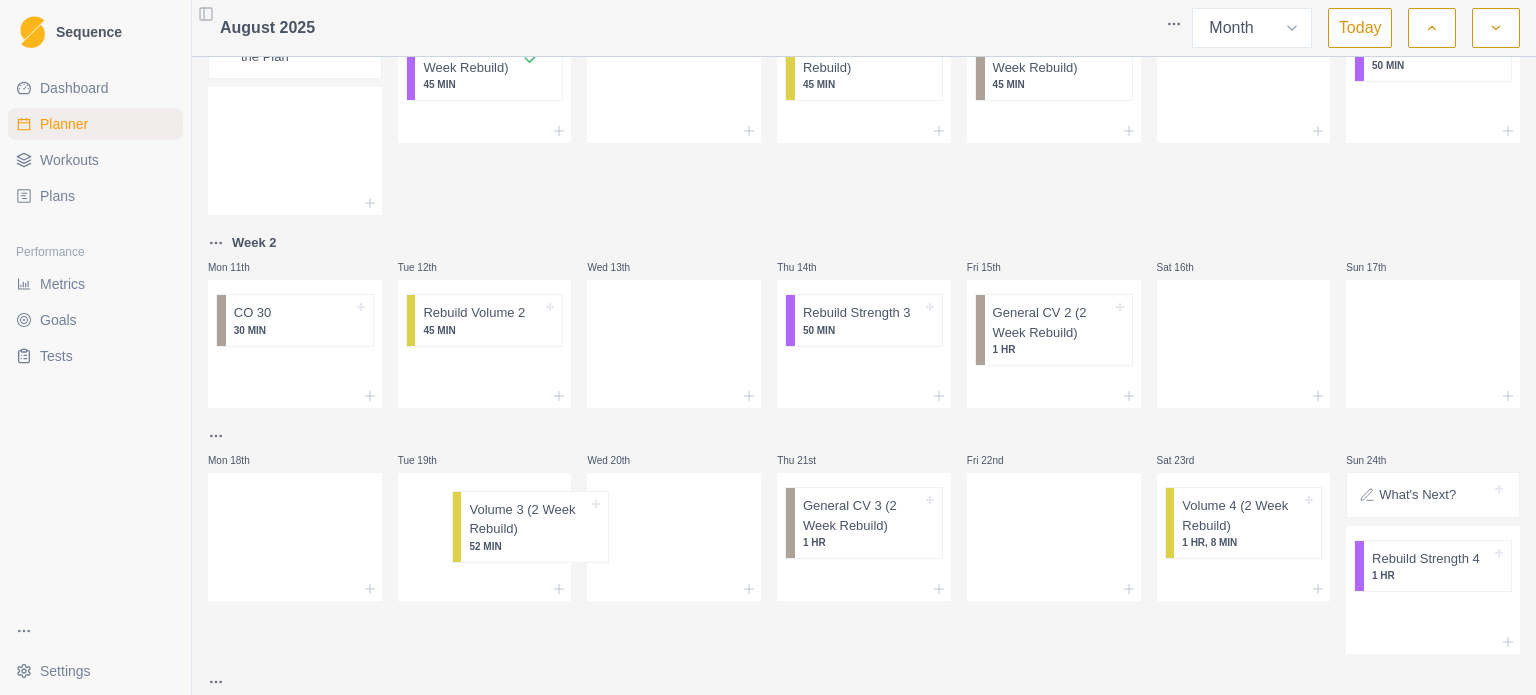 scroll, scrollTop: 297, scrollLeft: 0, axis: vertical 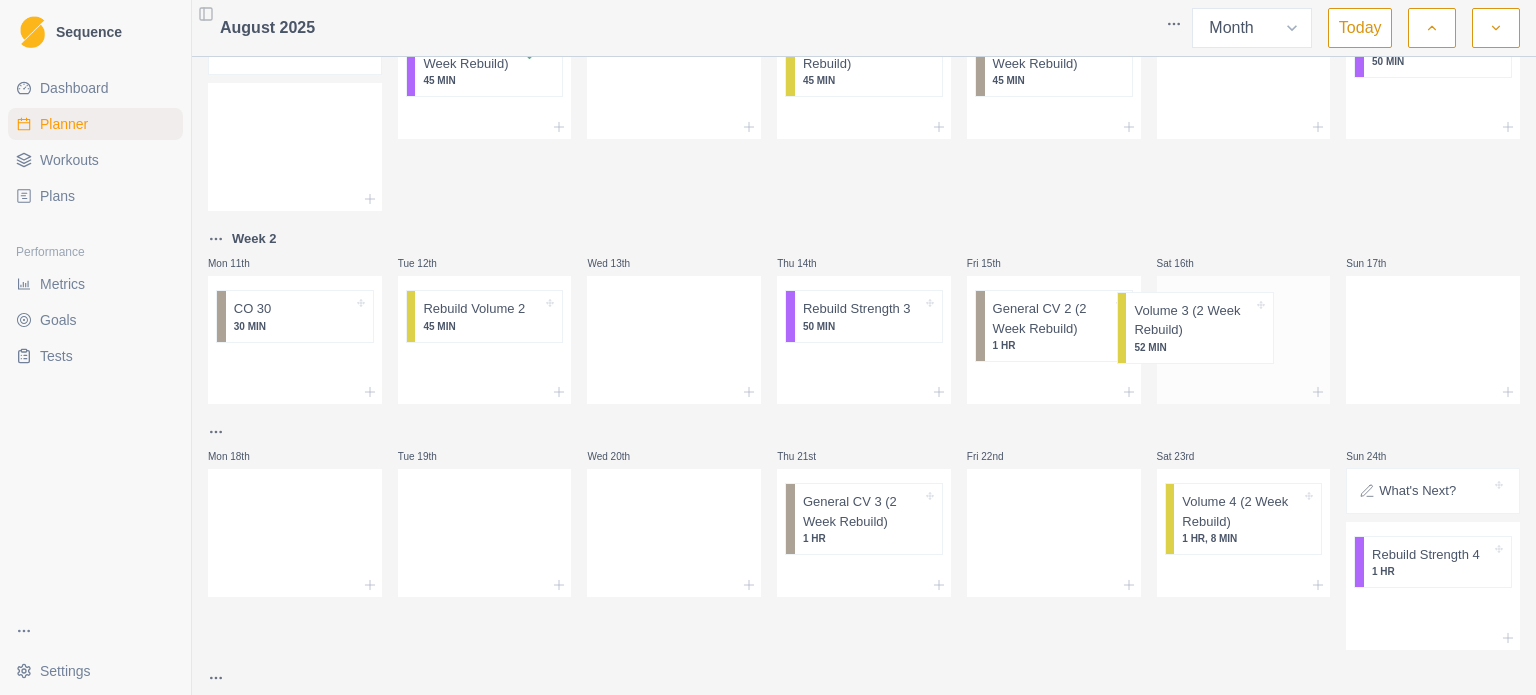drag, startPoint x: 474, startPoint y: 531, endPoint x: 1191, endPoint y: 323, distance: 746.5608 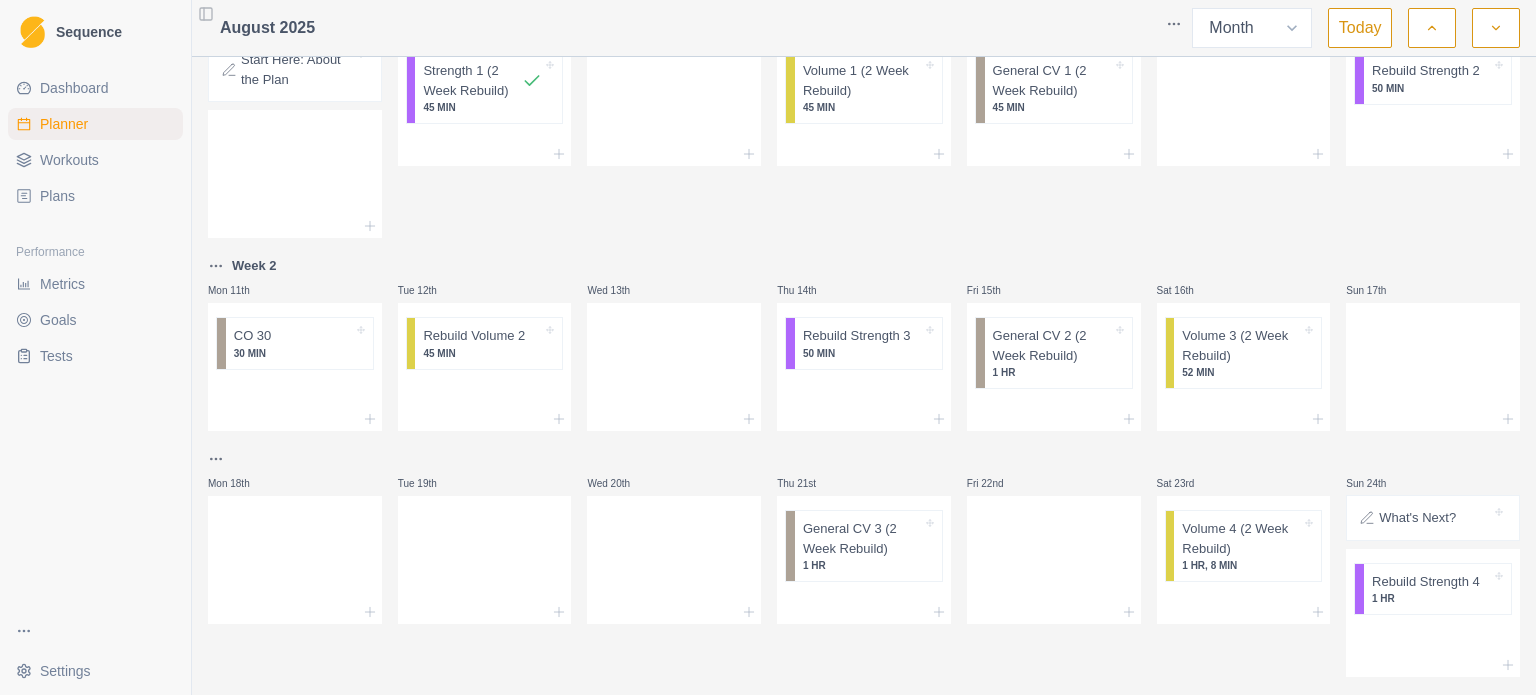 scroll, scrollTop: 301, scrollLeft: 0, axis: vertical 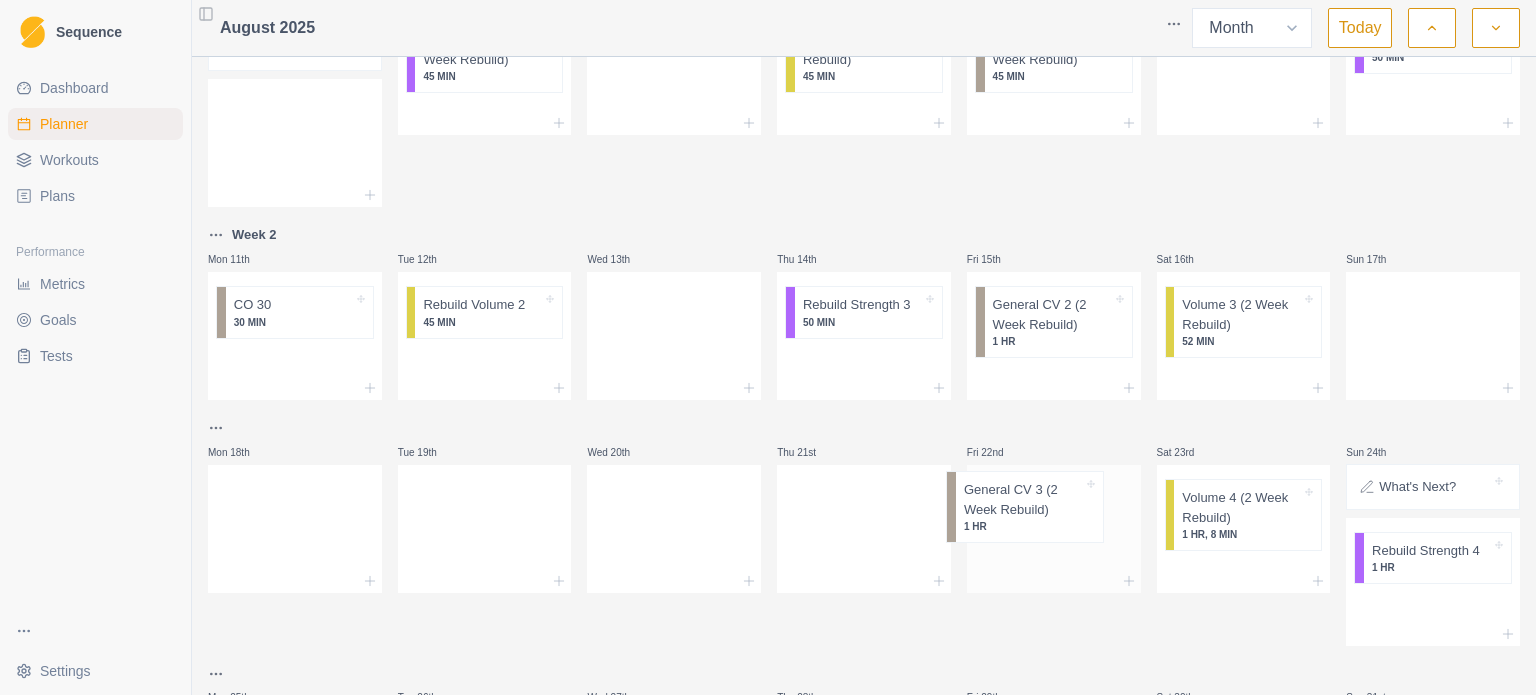 drag, startPoint x: 852, startPoint y: 519, endPoint x: 1024, endPoint y: 515, distance: 172.04651 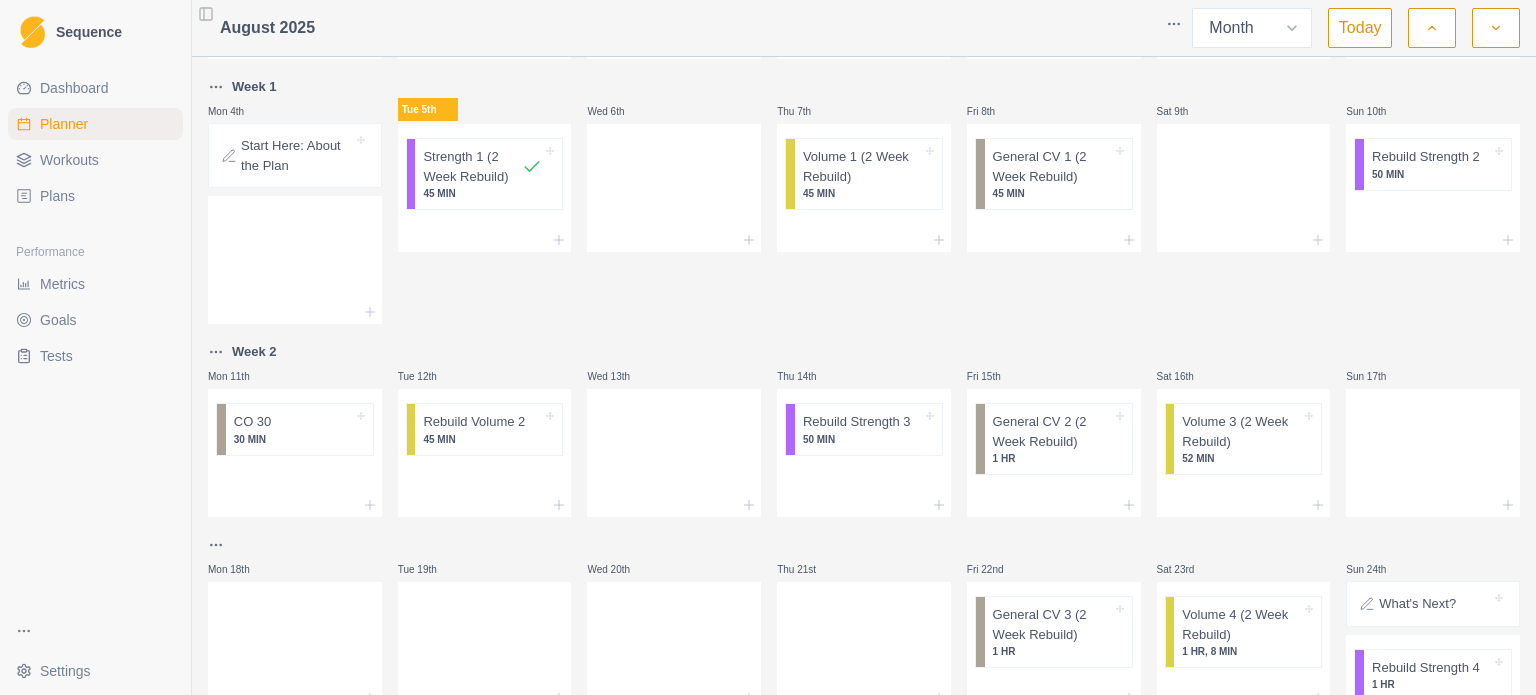 scroll, scrollTop: 180, scrollLeft: 0, axis: vertical 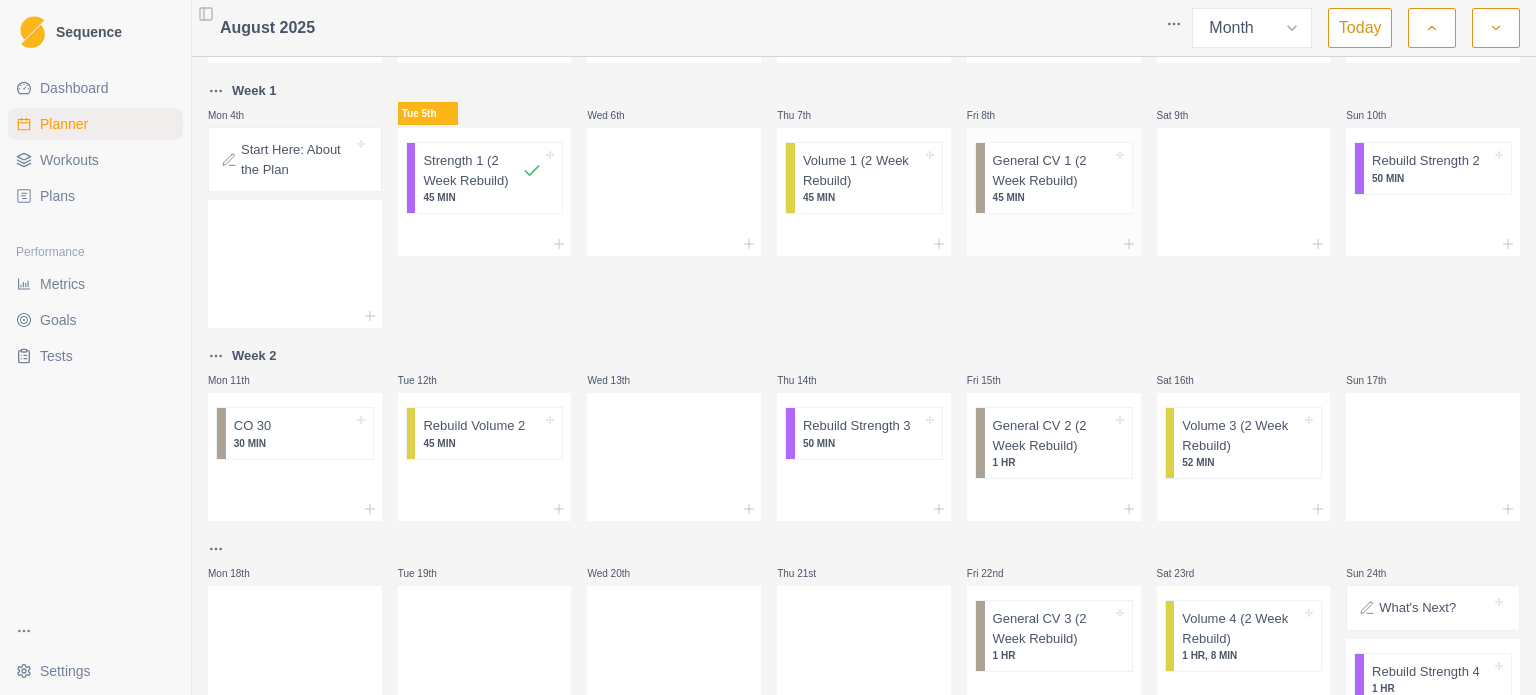 click on "General CV 1 (2 Week Rebuild)" at bounding box center [1052, 170] 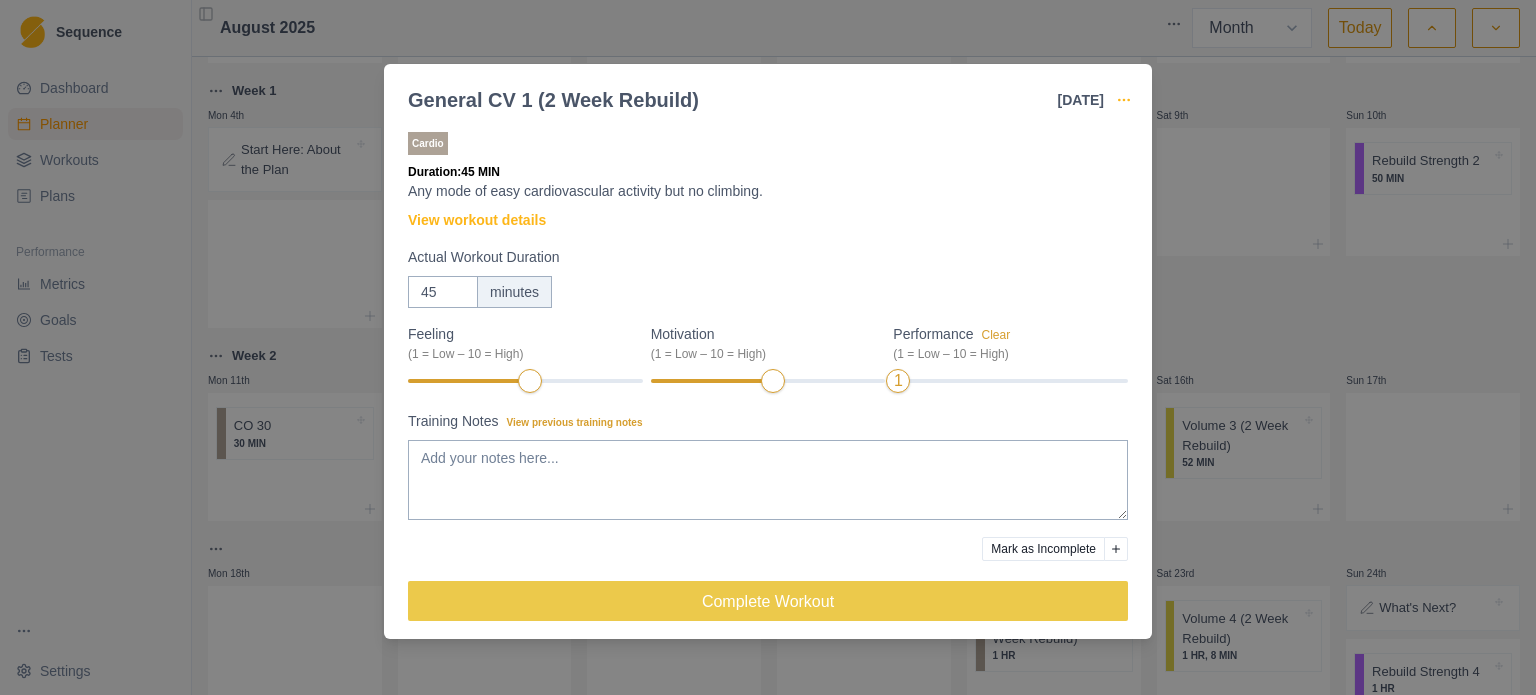 click 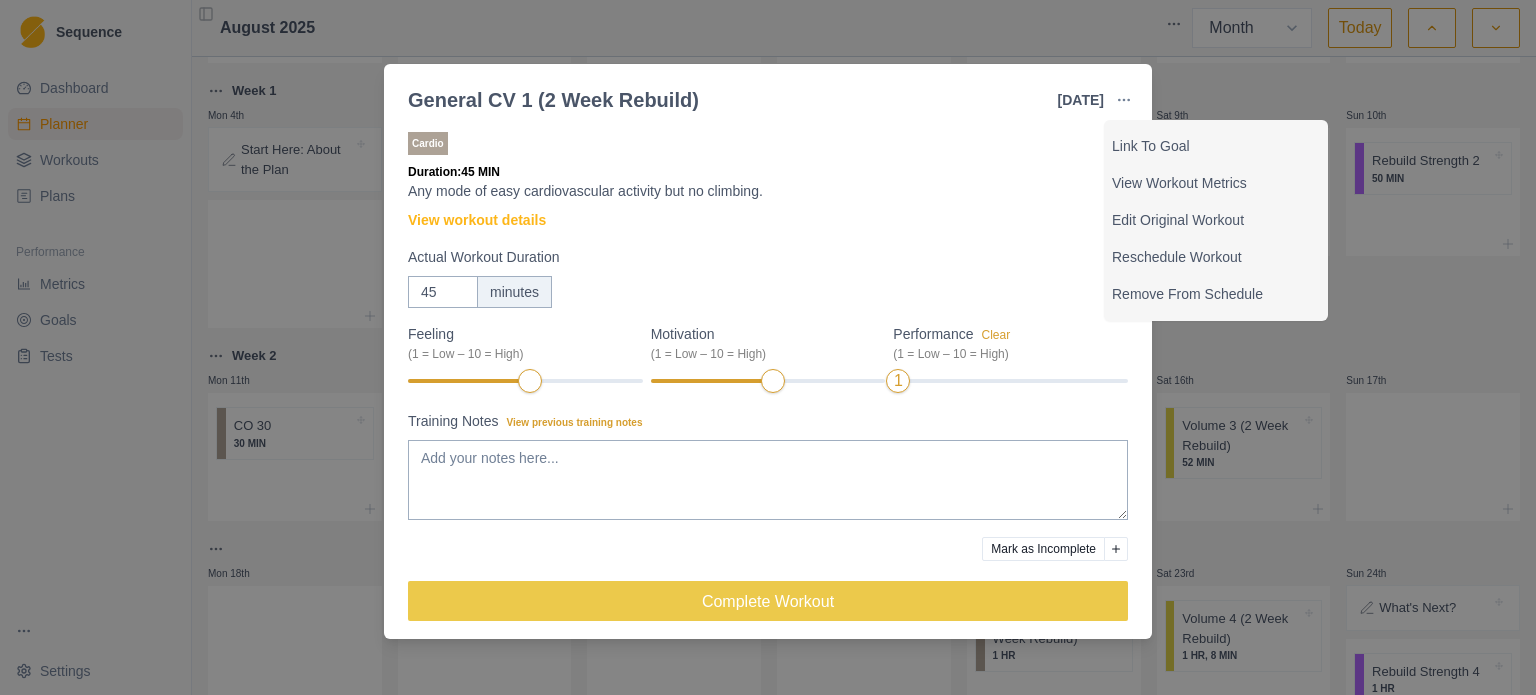 click on "General CV 1 (2 Week Rebuild) [DATE] Link To Goal View Workout Metrics Edit Original Workout Reschedule Workout Remove From Schedule Cardio Duration:  45 MIN Any mode of easy cardiovascular activity but no climbing. View workout details Actual Workout Duration 45 minutes Feeling (1 = Low – 10 = High) Motivation (1 = Low – 10 = High) Performance Clear (1 = Low – 10 = High) 1 Training Notes View previous training notes Mark as Incomplete Complete Workout" at bounding box center (768, 347) 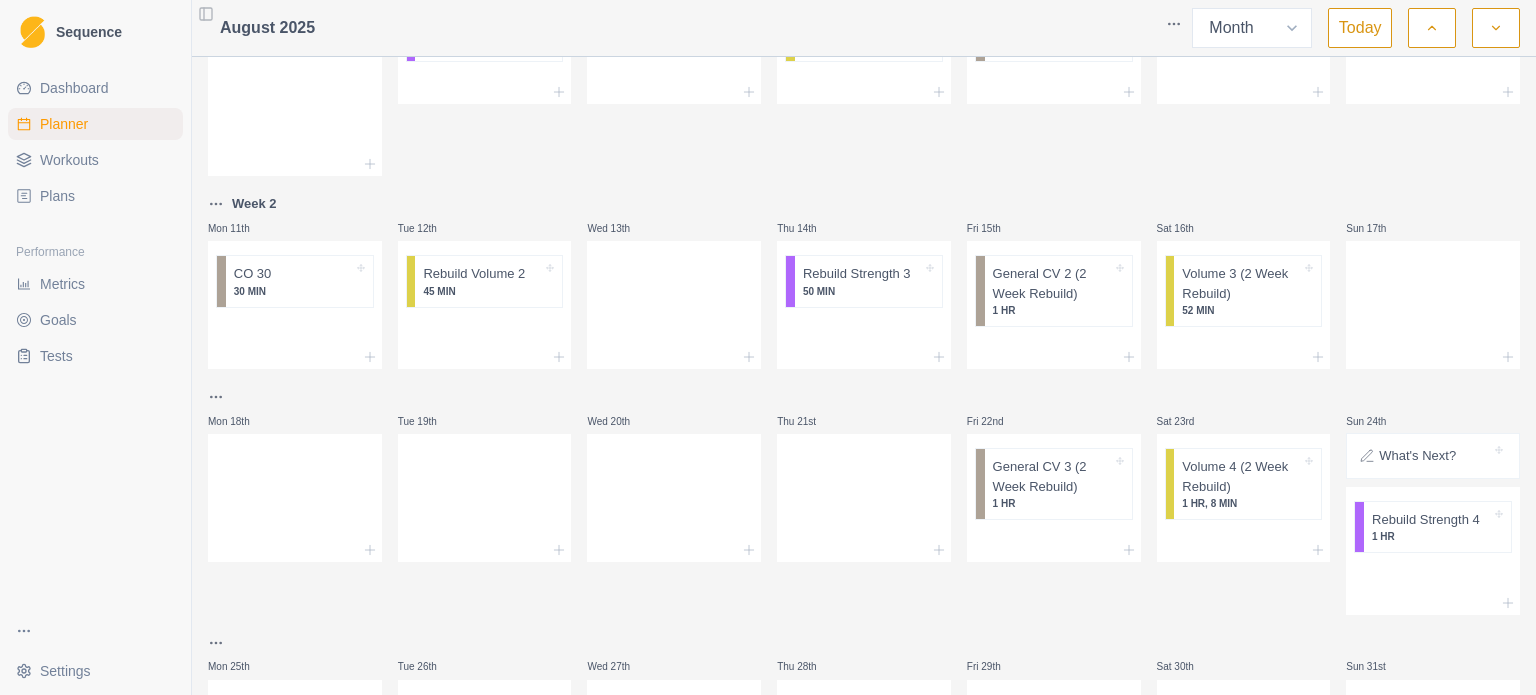 scroll, scrollTop: 392, scrollLeft: 0, axis: vertical 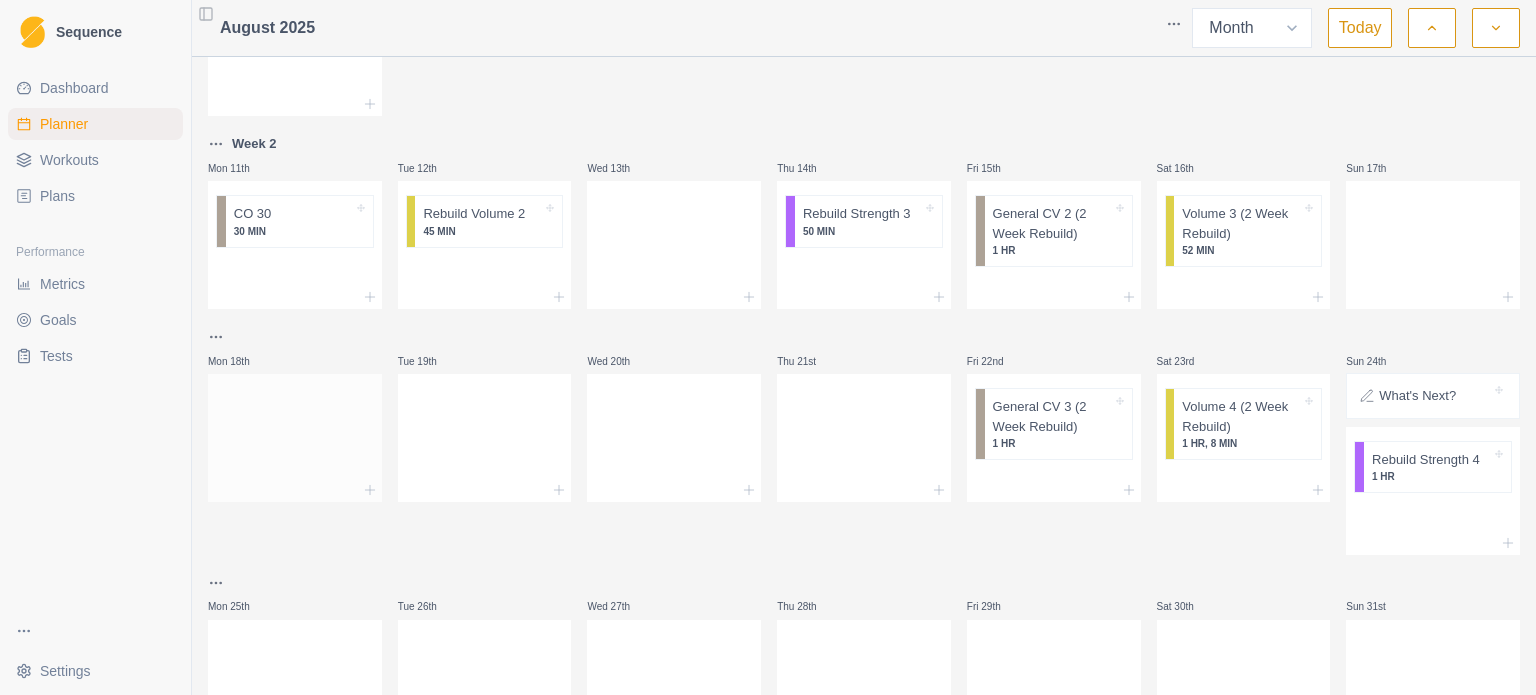 click at bounding box center [295, 434] 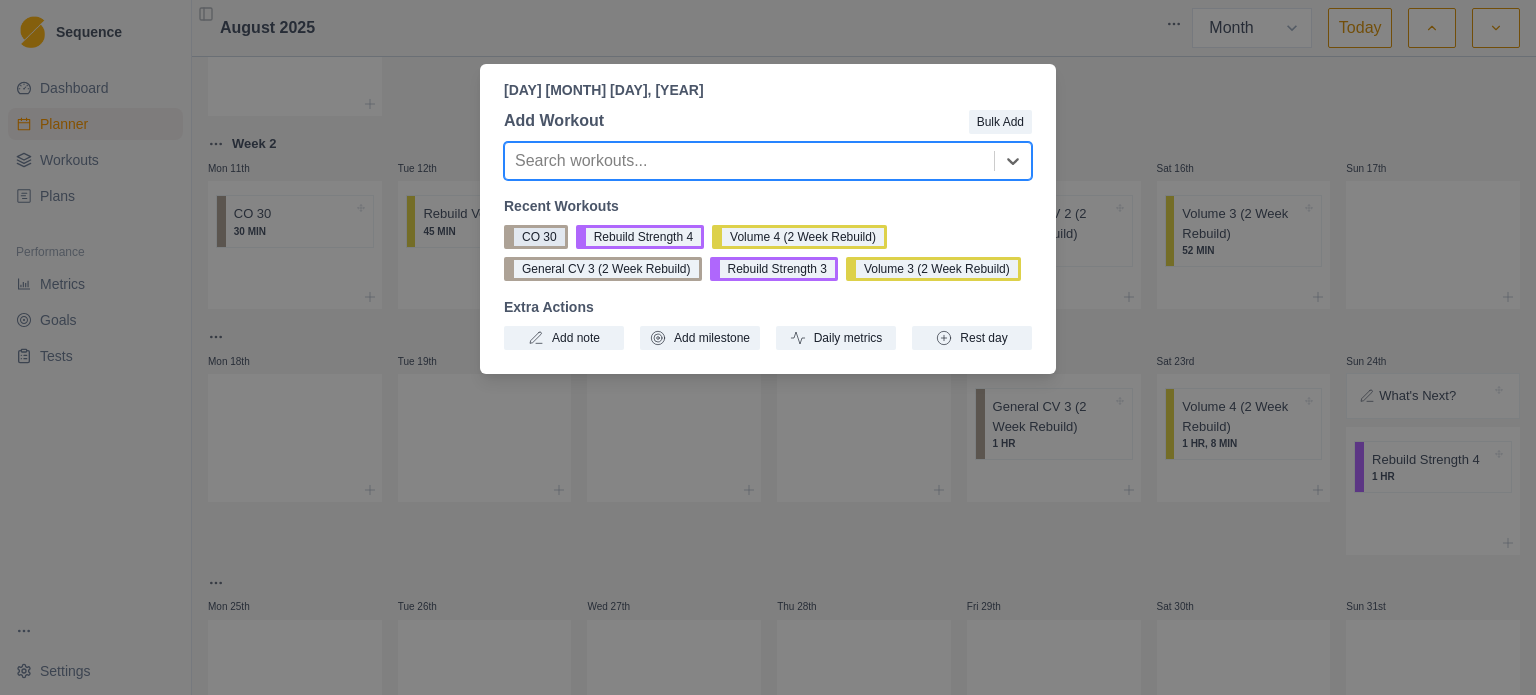 click on "CO 30" at bounding box center (536, 237) 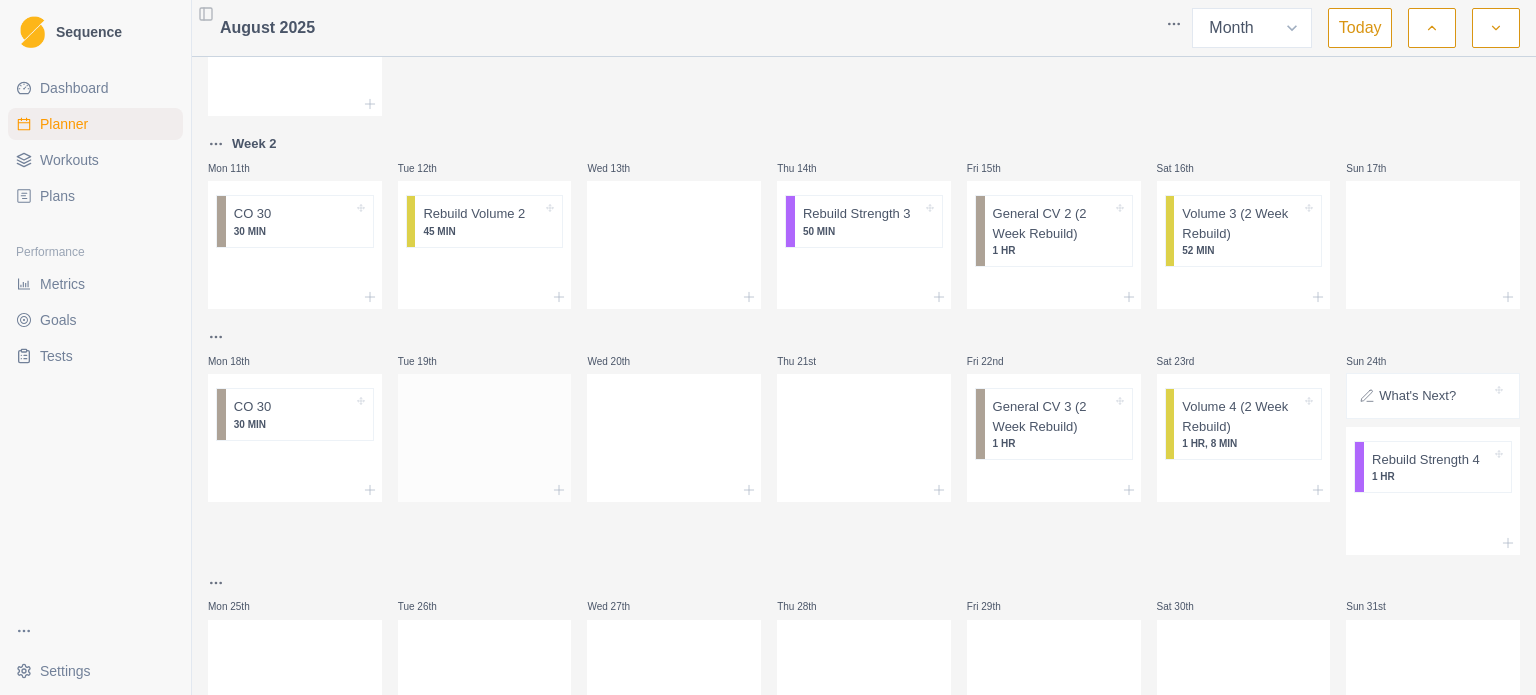 click at bounding box center [485, 434] 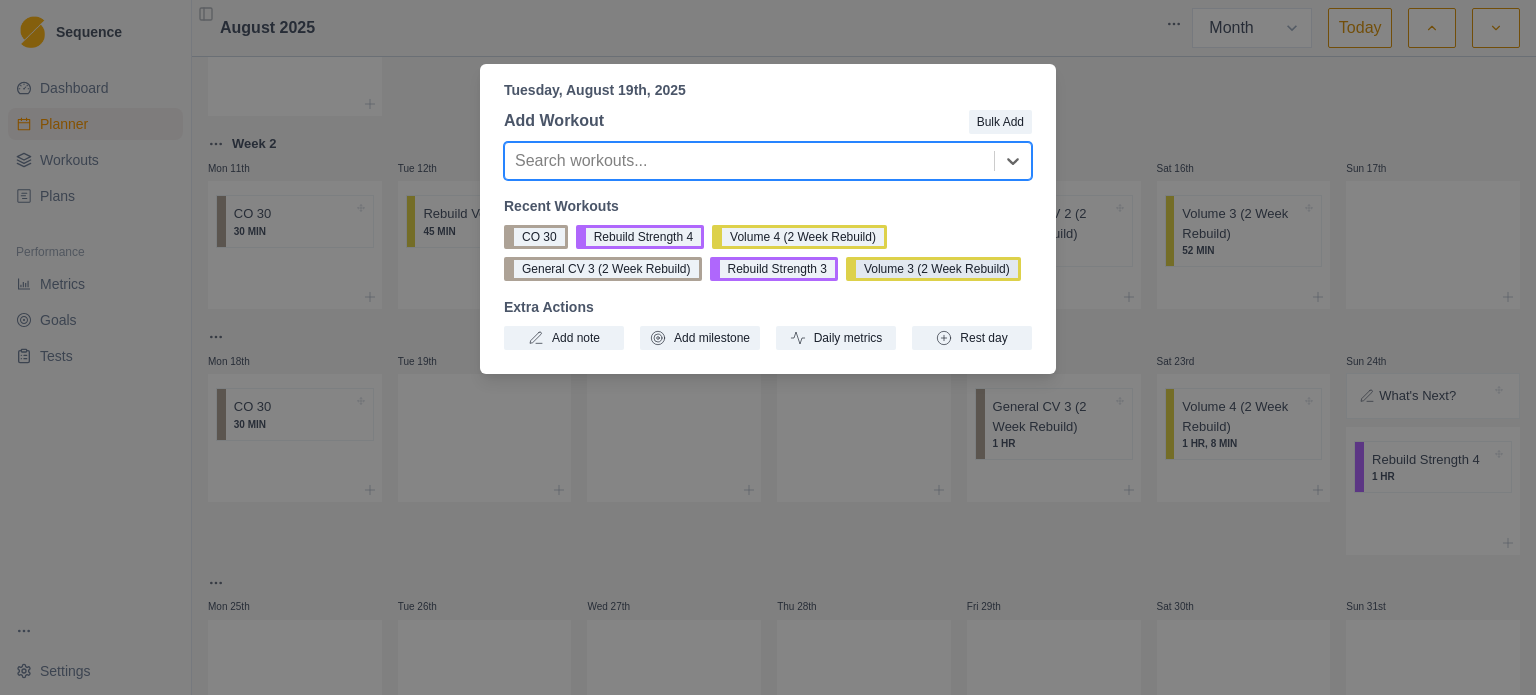 click on "Volume 3 (2 Week Rebuild)" at bounding box center [933, 269] 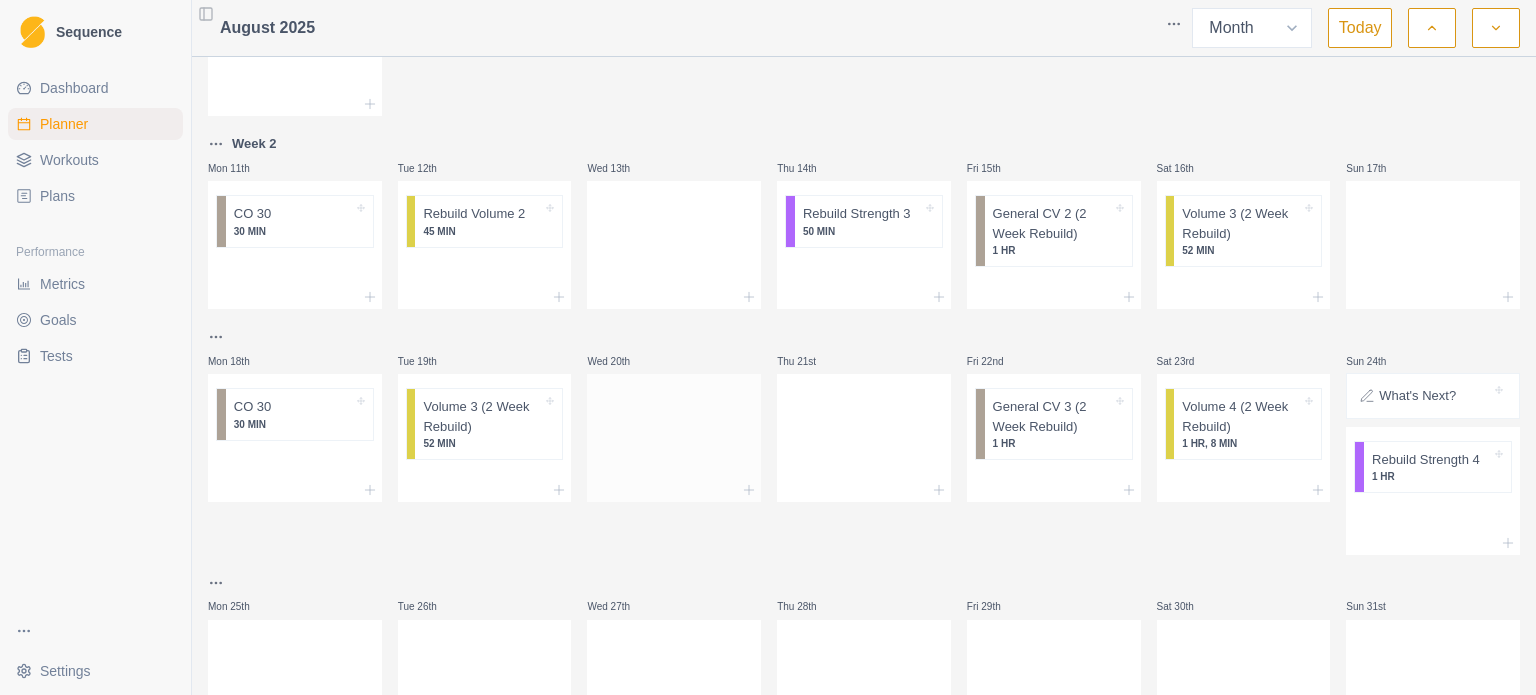 click at bounding box center (674, 434) 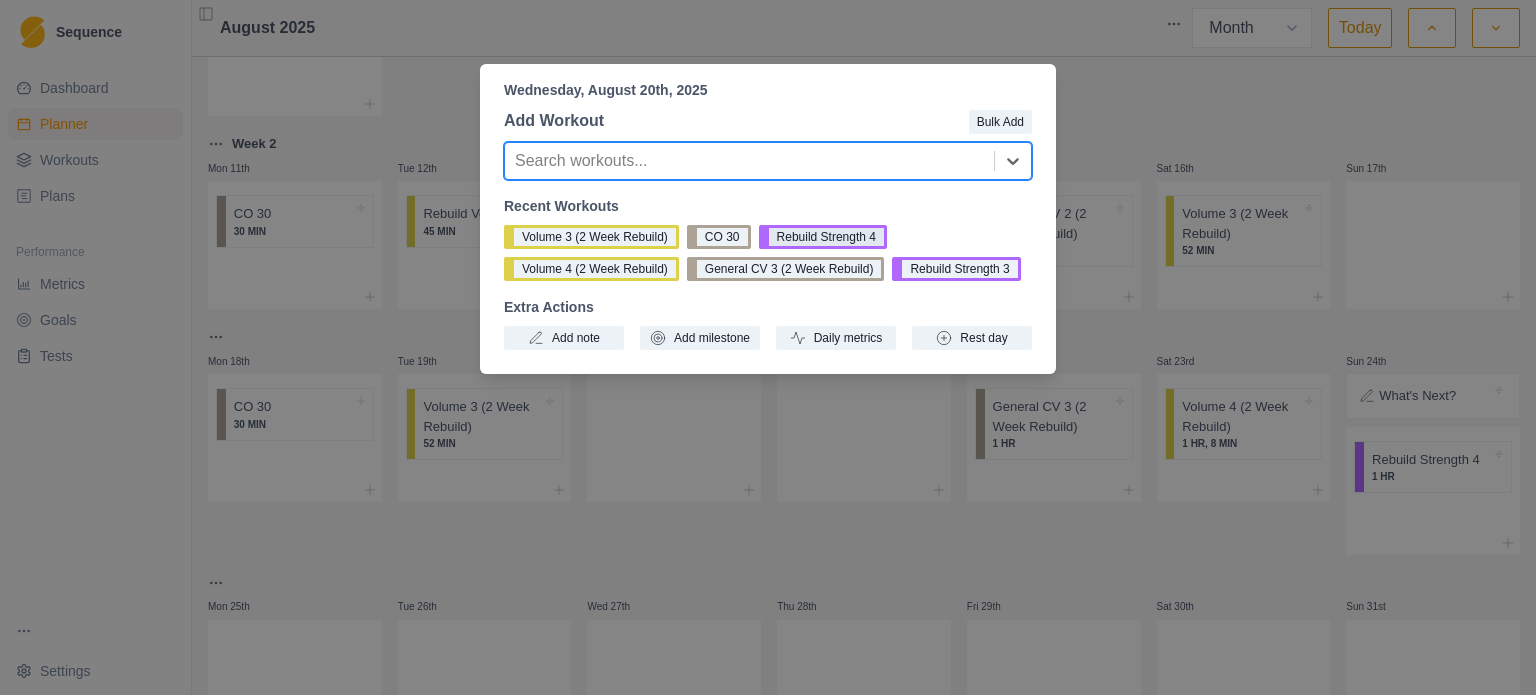click on "Rebuild Strength 4" at bounding box center (823, 237) 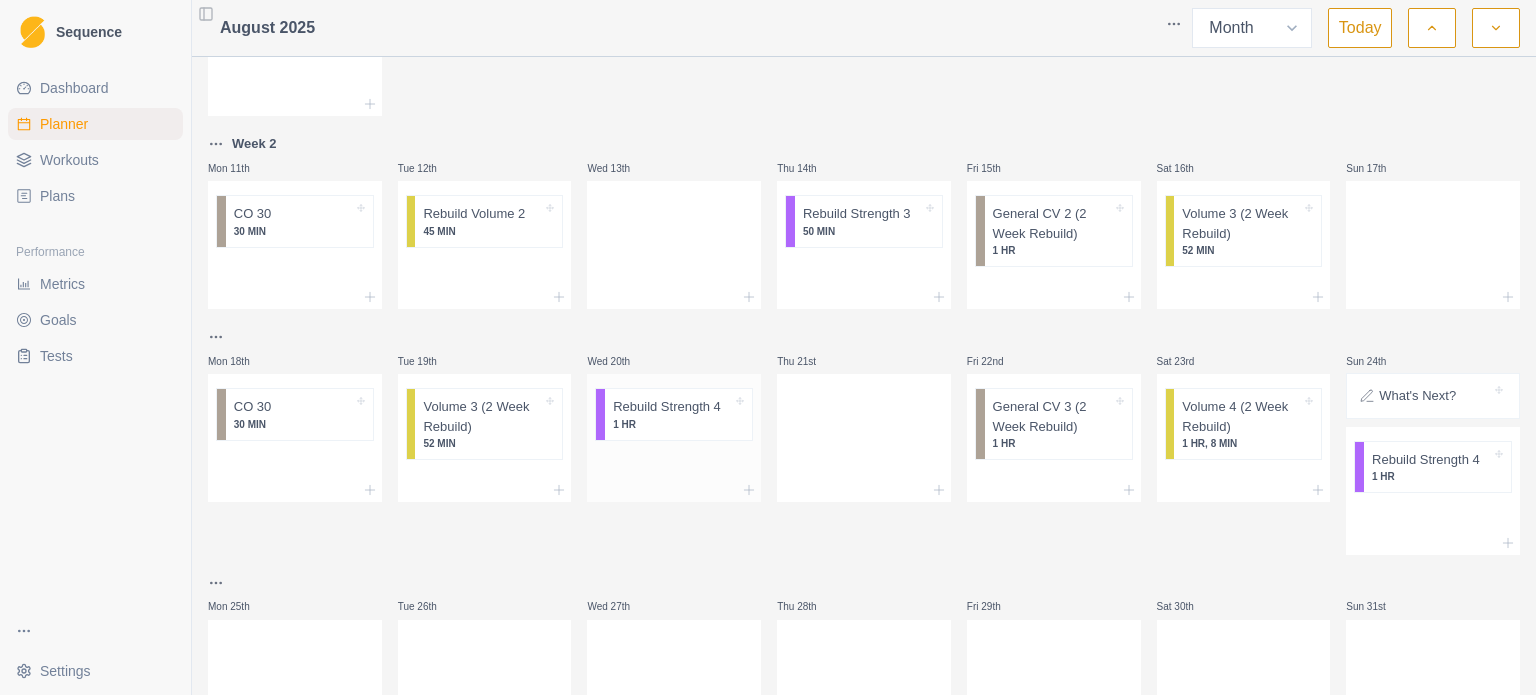 click on "1 HR" at bounding box center (672, 424) 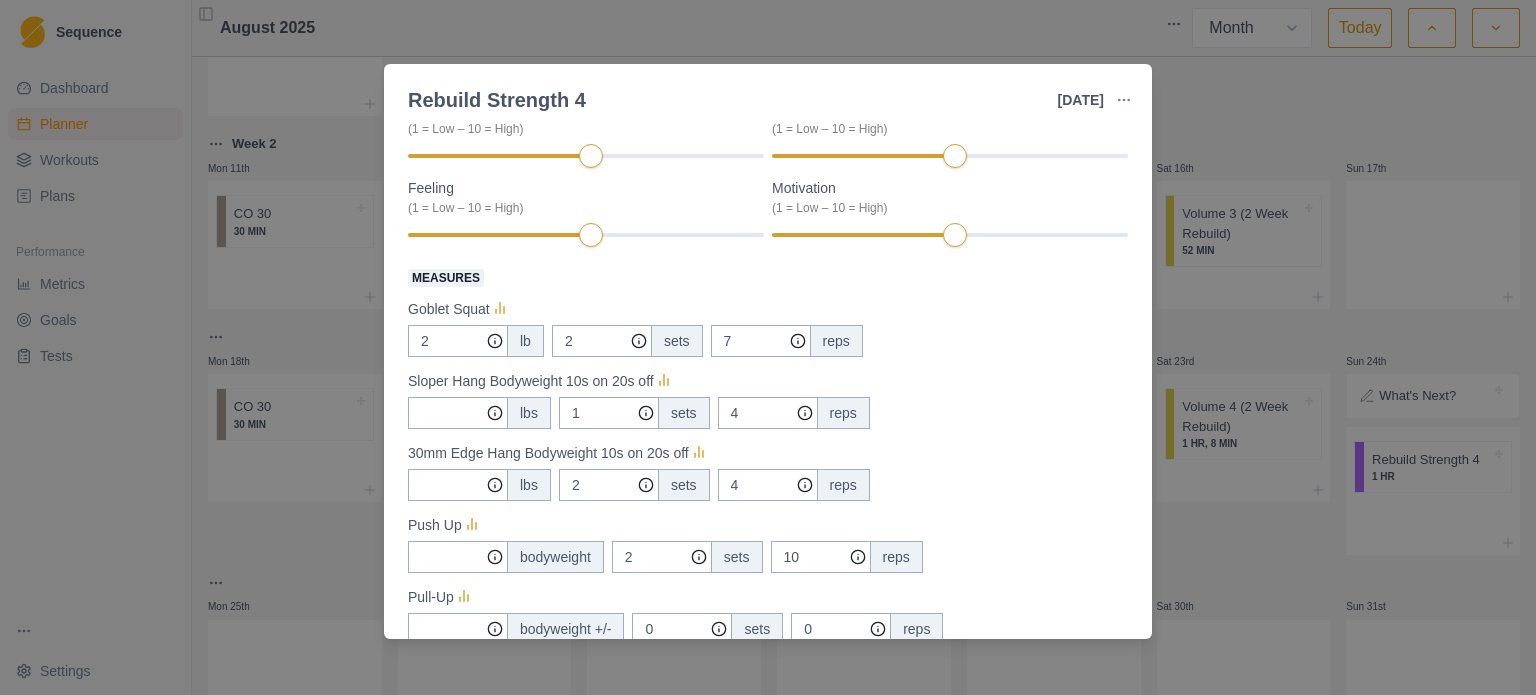scroll, scrollTop: 0, scrollLeft: 0, axis: both 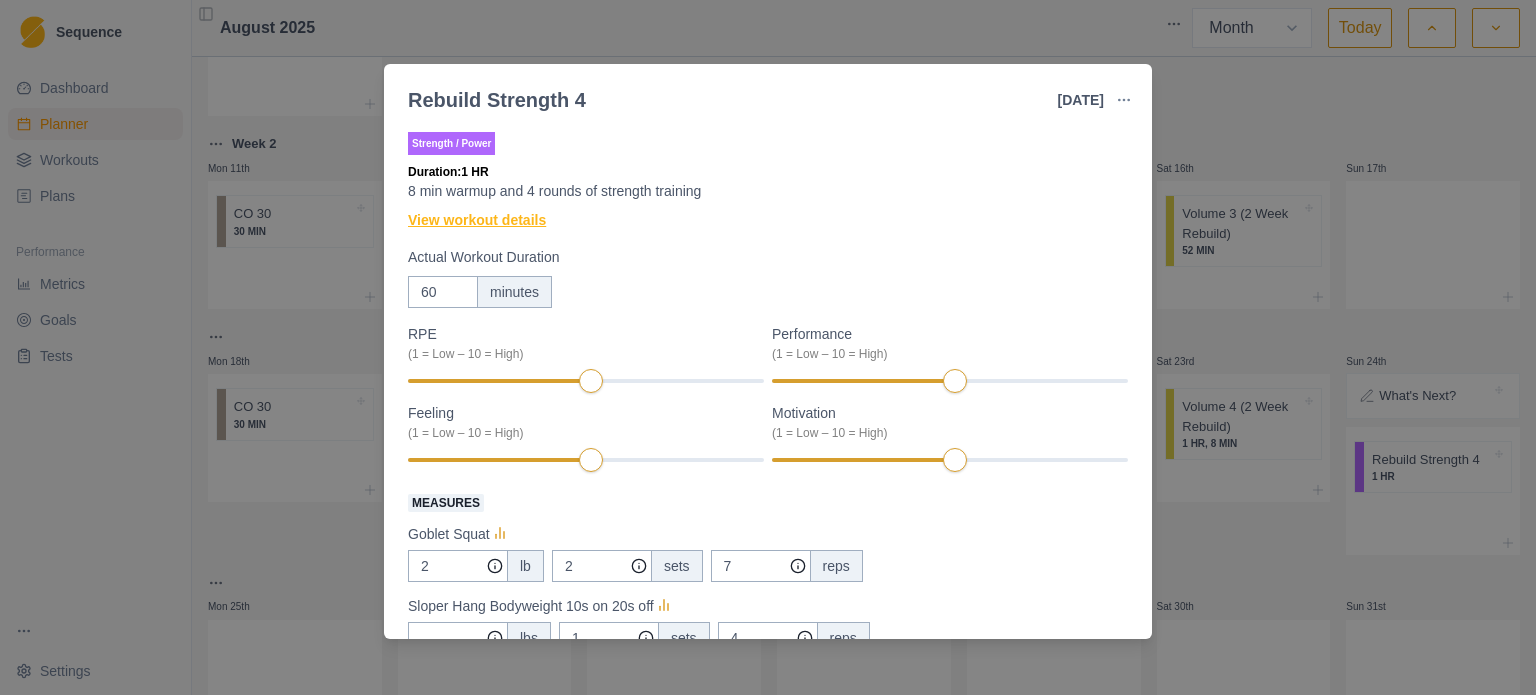 click on "View workout details" at bounding box center [477, 220] 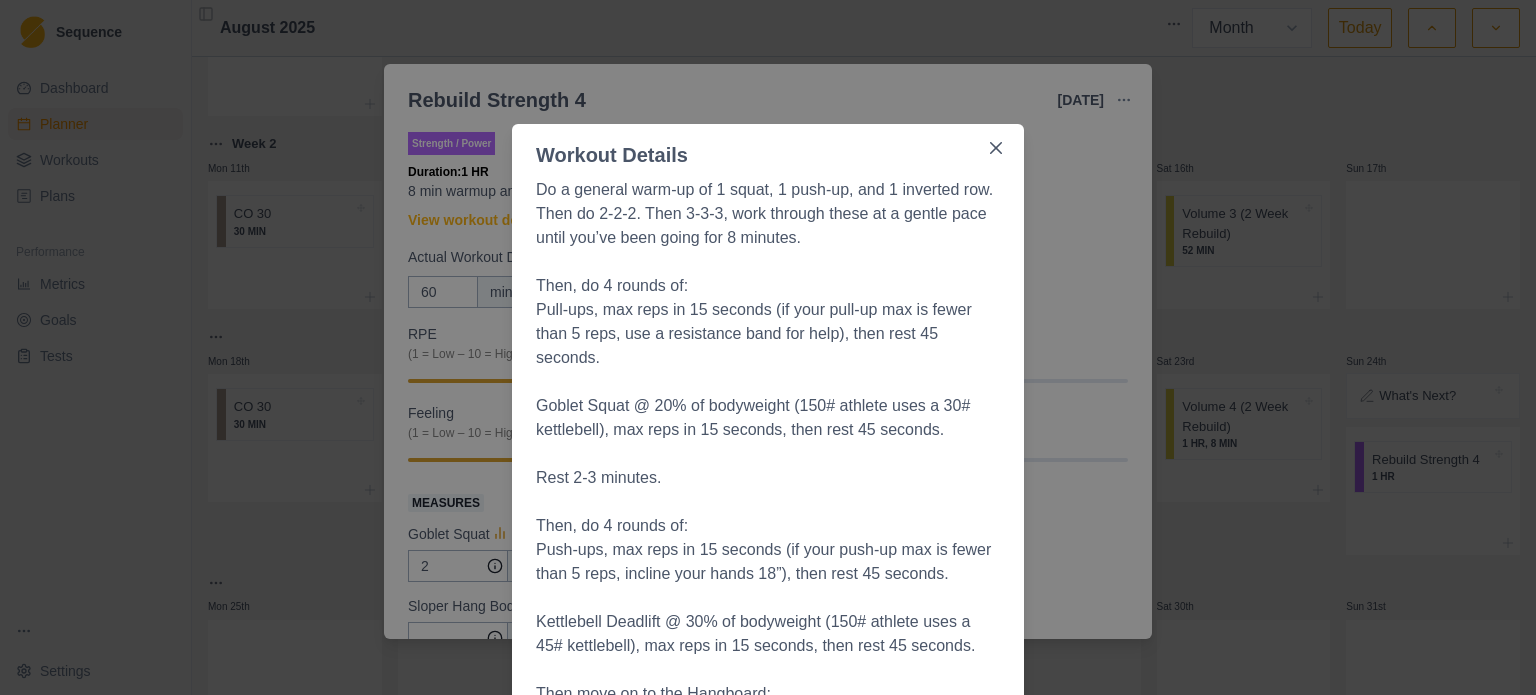 scroll, scrollTop: 28, scrollLeft: 0, axis: vertical 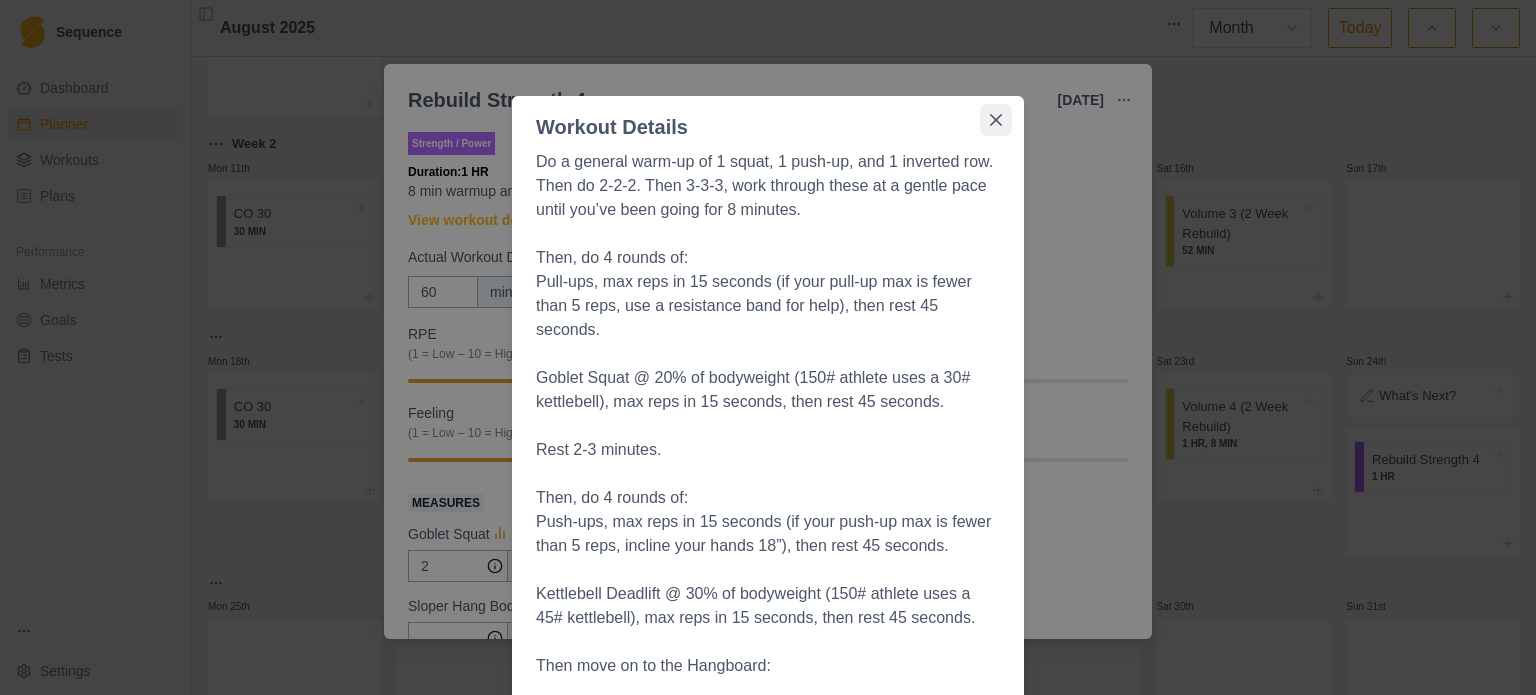 click at bounding box center [996, 120] 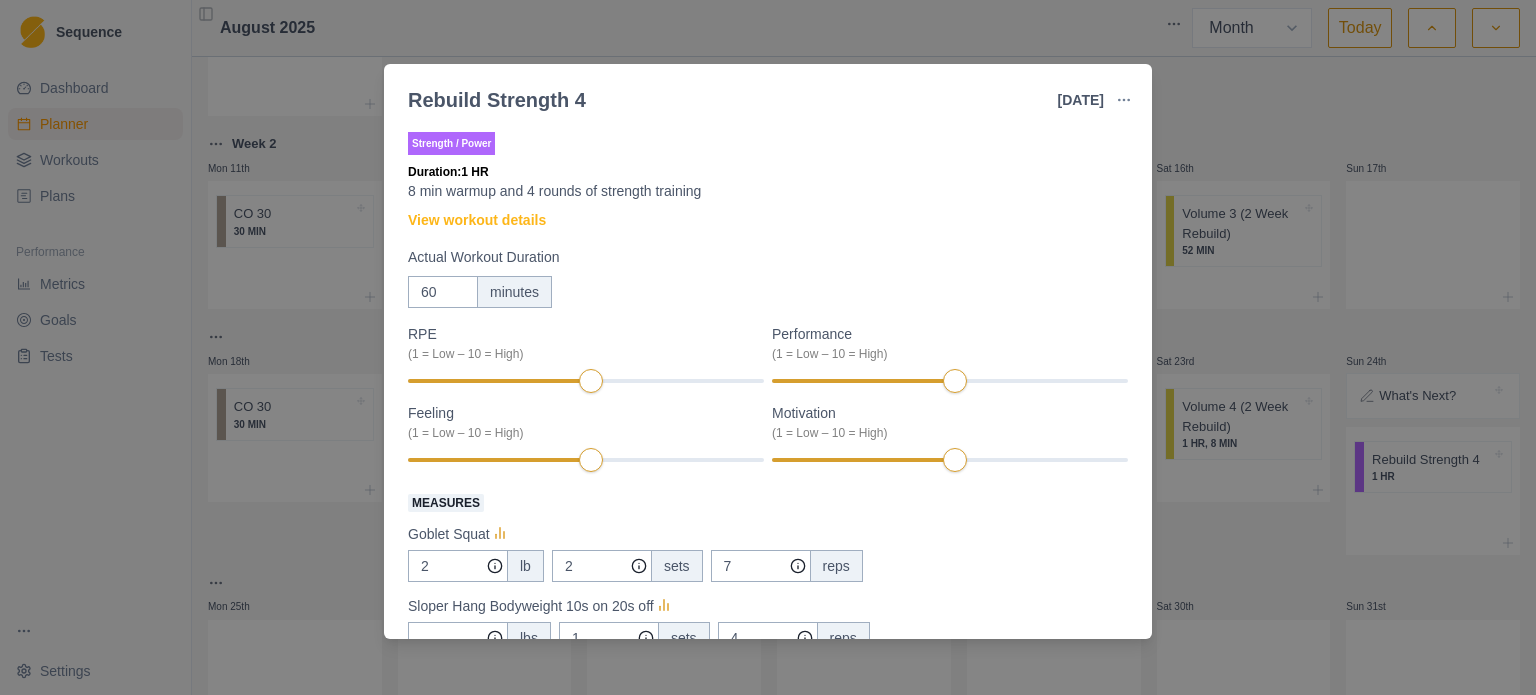 click on "Rebuild Strength 4 20 [MONTH] 2025 Link To Goal View Workout Metrics Edit Original Workout Reschedule Workout Remove From Schedule Strength / Power Duration:  1 HR 8 min warmup and 4 rounds of strength training View workout details Actual Workout Duration 60 minutes RPE (1 = Low – 10 = High) Performance (1 = Low – 10 = High) Feeling (1 = Low – 10 = High) Motivation (1 = Low – 10 = High) Measures Goblet Squat 2 lb 2 sets 7 reps Sloper Hang Bodyweight 10s on 20s off lbs 1 sets 4 reps 30mm Edge Hang Bodyweight 10s on 20s off lbs 2 sets 4 reps Push Up bodyweight 2 sets 10 reps Pull-Up bodyweight +/- 0 sets 0 reps Kettlebell Deadlift 25 lb 3 sets 5 reps Training Notes View previous training notes Mark as Incomplete Complete Workout" at bounding box center (768, 347) 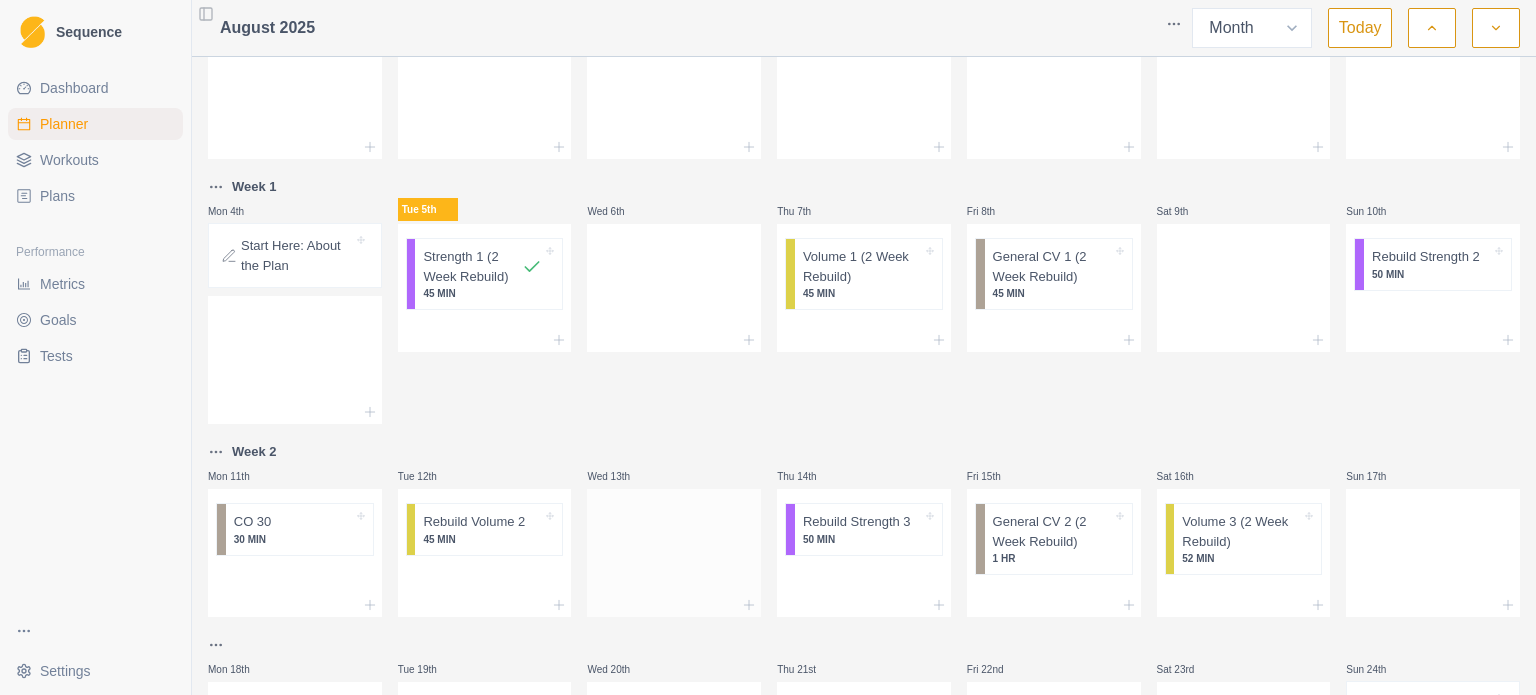 scroll, scrollTop: 83, scrollLeft: 0, axis: vertical 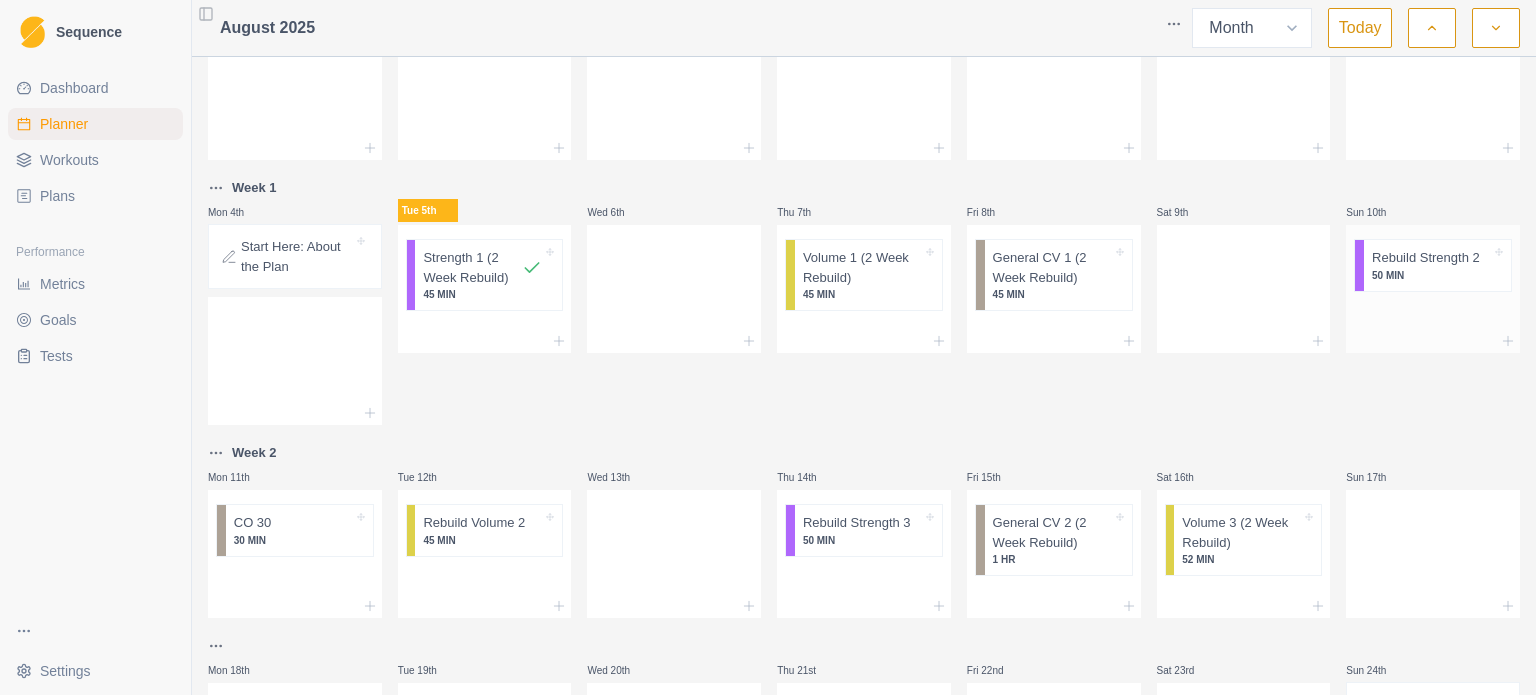 click on "Rebuild Strength 2" at bounding box center [1426, 258] 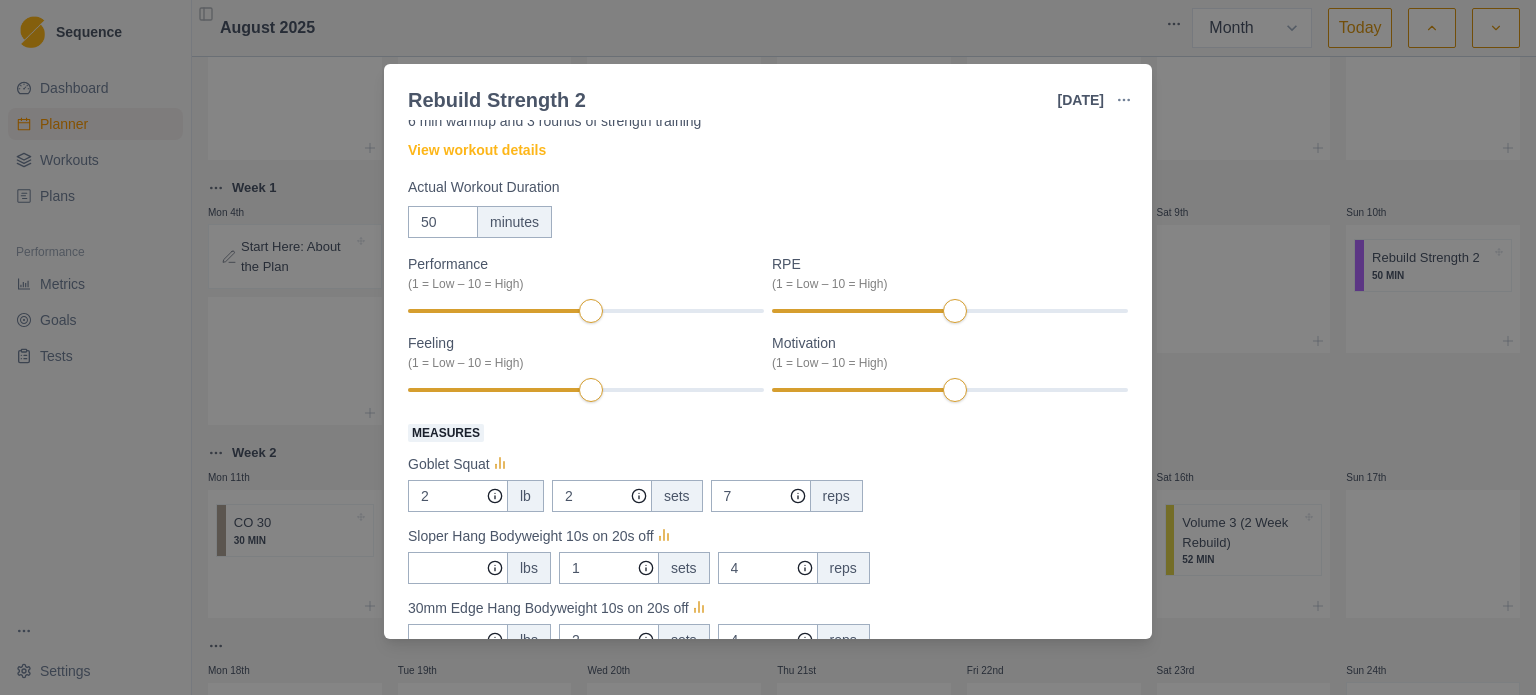 scroll, scrollTop: 0, scrollLeft: 0, axis: both 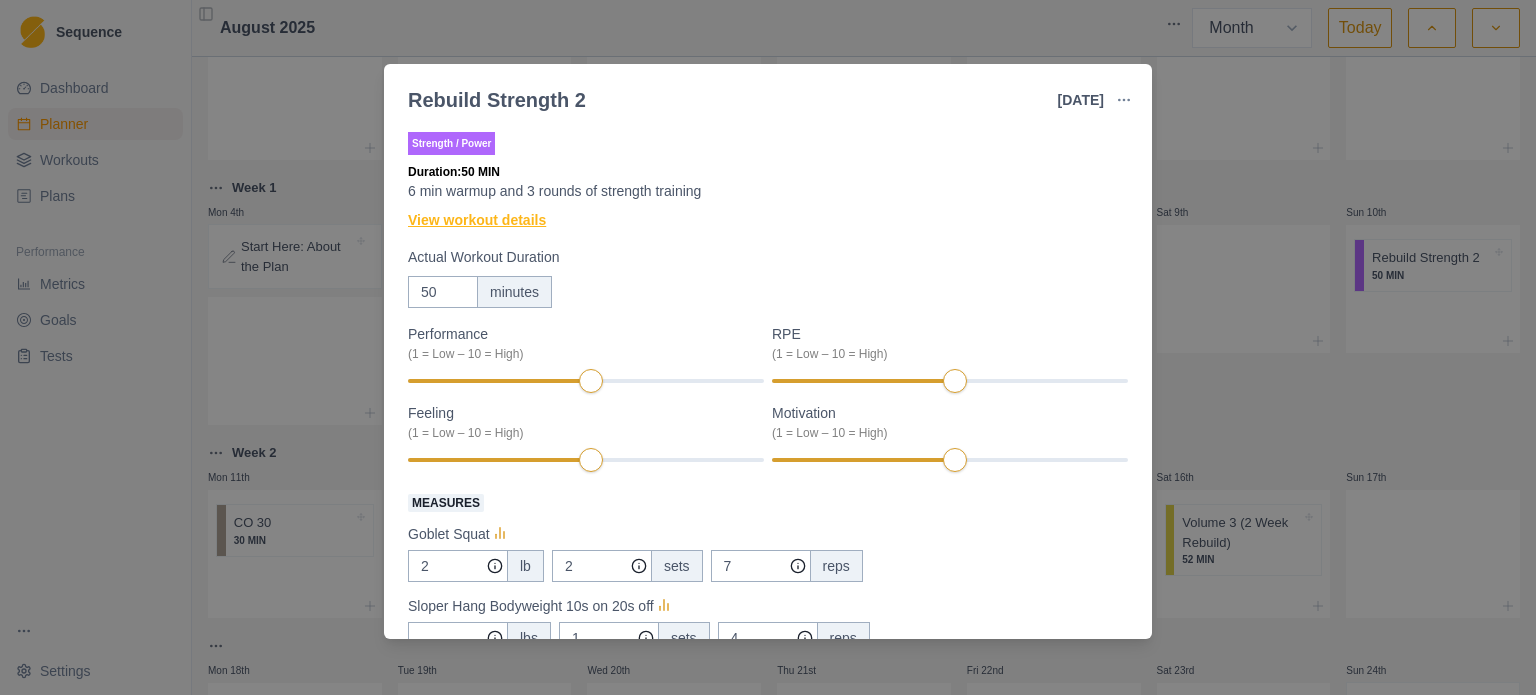 click on "View workout details" at bounding box center [477, 220] 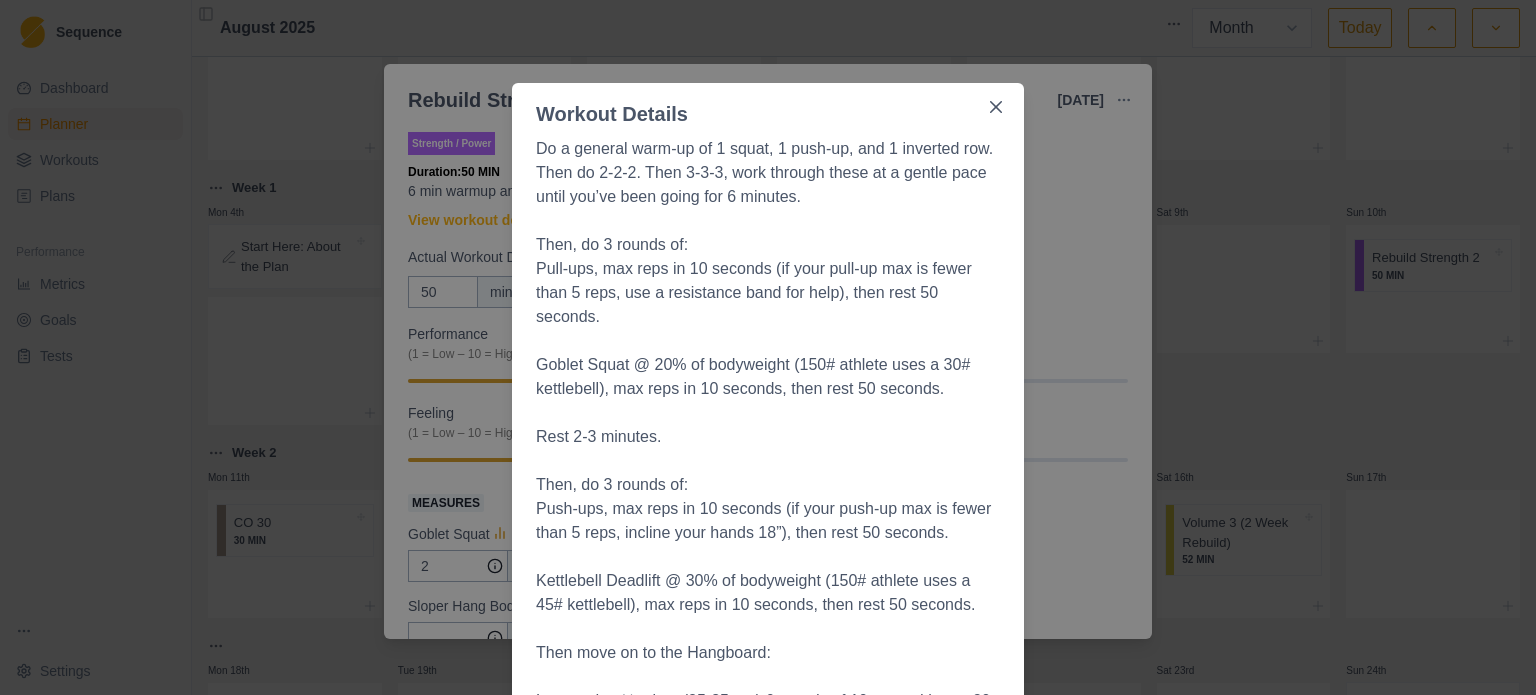 scroll, scrollTop: 45, scrollLeft: 0, axis: vertical 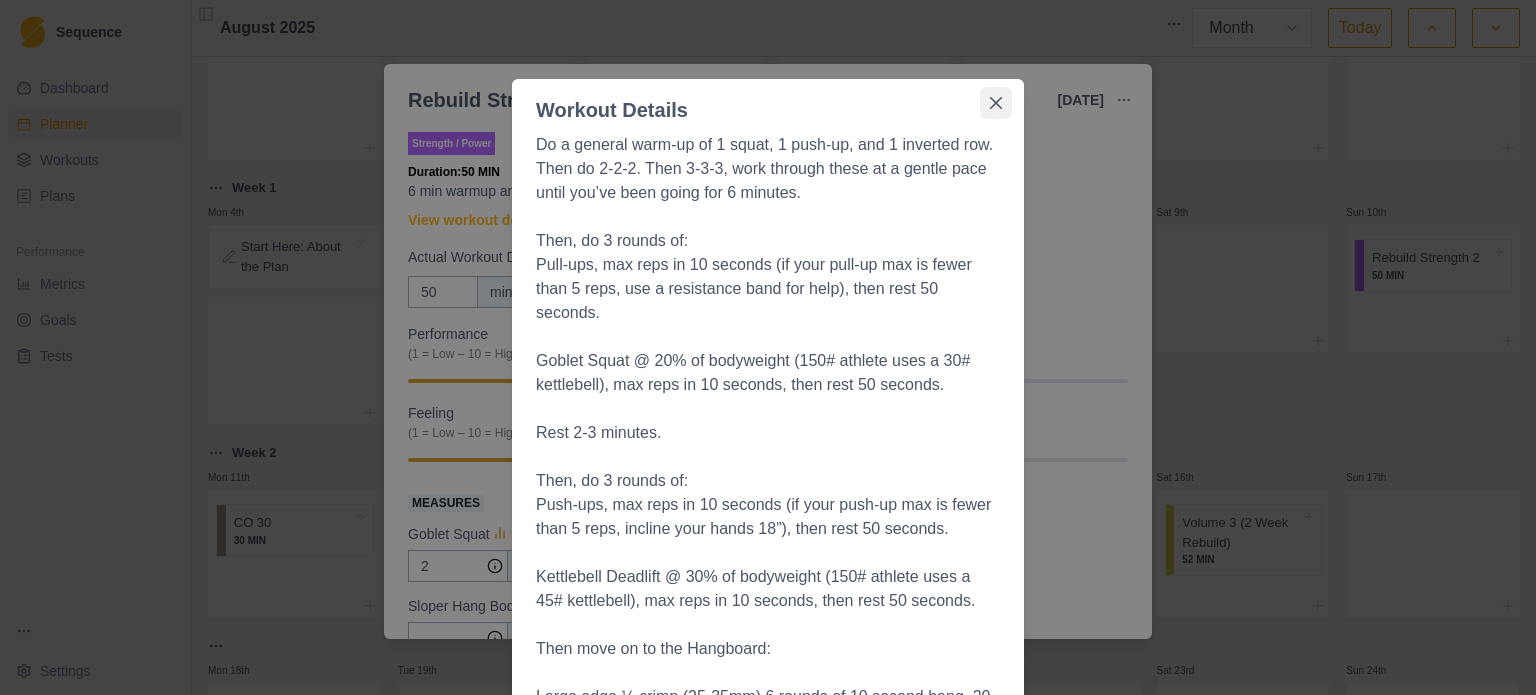 click at bounding box center [996, 103] 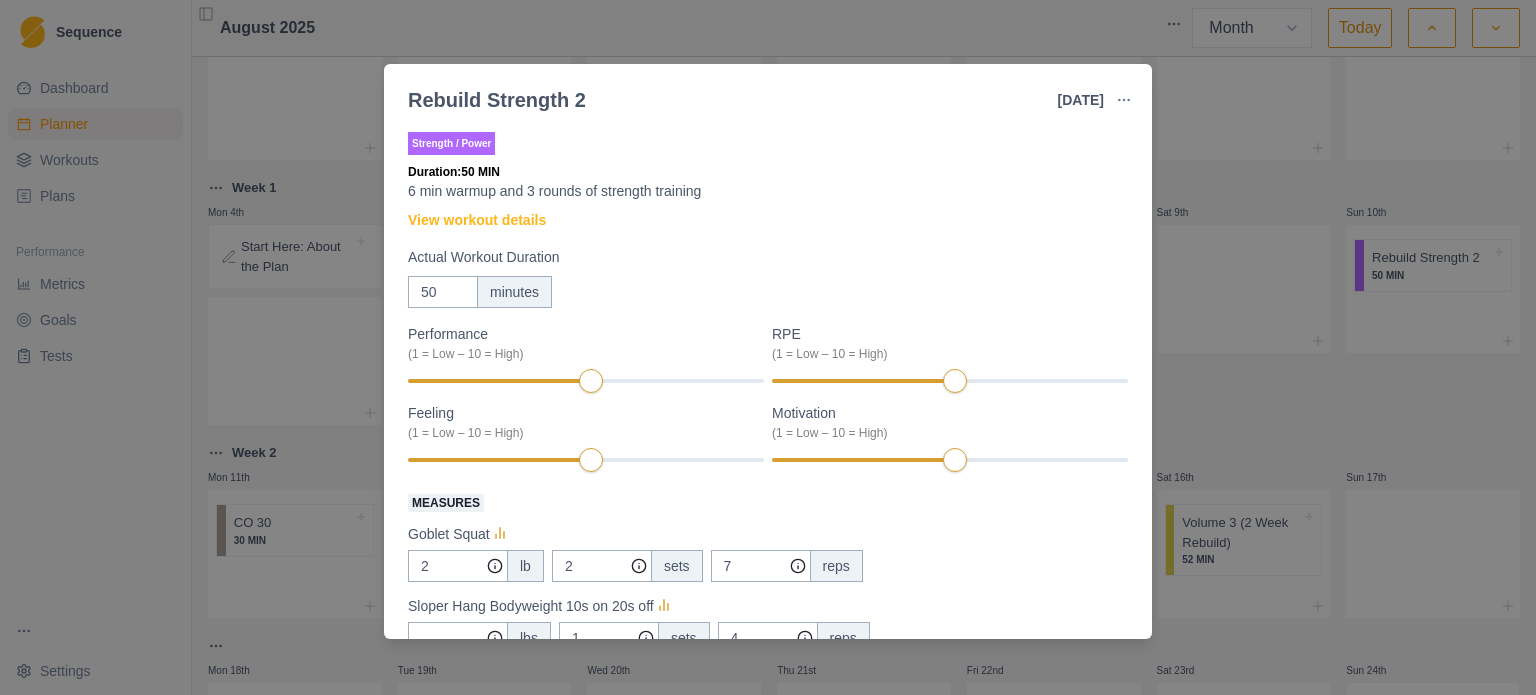 click on "Rebuild Strength 2 [DATE] Link To Goal View Workout Metrics Edit Original Workout Reschedule Workout Remove From Schedule Strength / Power Duration:  50 MIN 6 min warmup and 3 rounds of strength training View workout details Actual Workout Duration 50 minutes Performance (1 = Low – 10 = High) RPE (1 = Low – 10 = High) Feeling (1 = Low – 10 = High) Motivation (1 = Low – 10 = High) Measures Goblet Squat 2 lb 2 sets 7 reps Sloper Hang Bodyweight 10s on 20s off lbs 1 sets 4 reps 30mm Edge Hang Bodyweight 10s on 20s off lbs 2 sets 4 reps Push Up bodyweight 2 sets 10 reps Pull-Up bodyweight +/- 0 sets 0 reps Kettlebell Deadlift 25 lb 3 sets 5 reps Training Notes View previous training notes Mark as Incomplete Complete Workout" at bounding box center [768, 347] 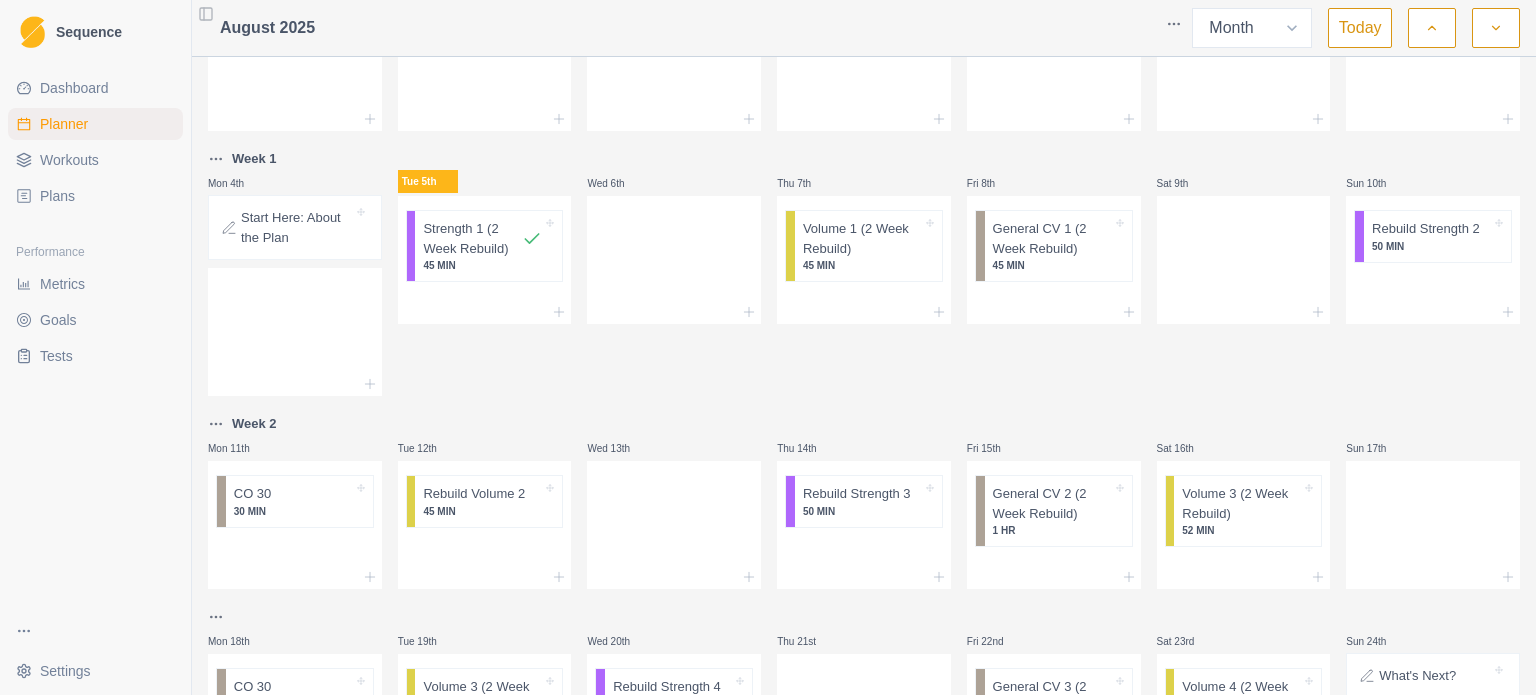 scroll, scrollTop: 110, scrollLeft: 0, axis: vertical 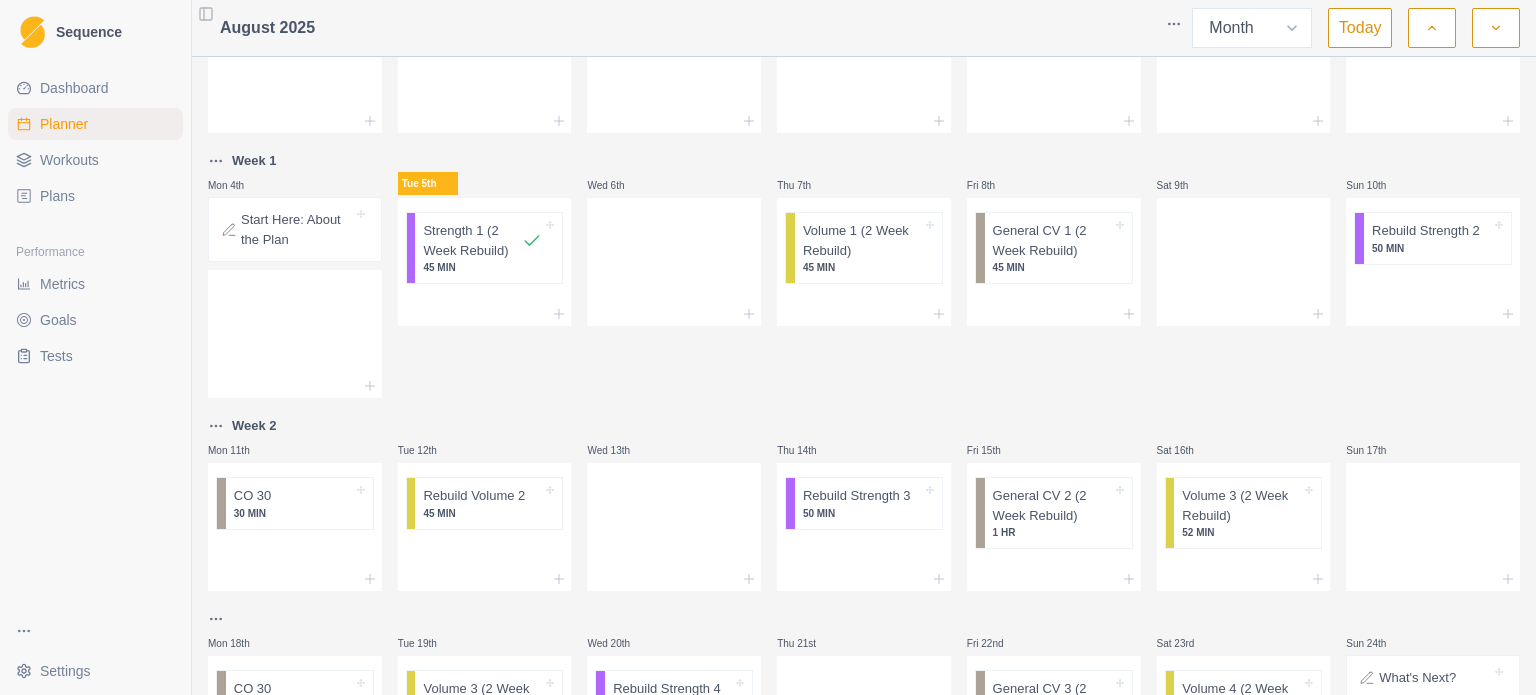 click on "Plans" at bounding box center (95, 196) 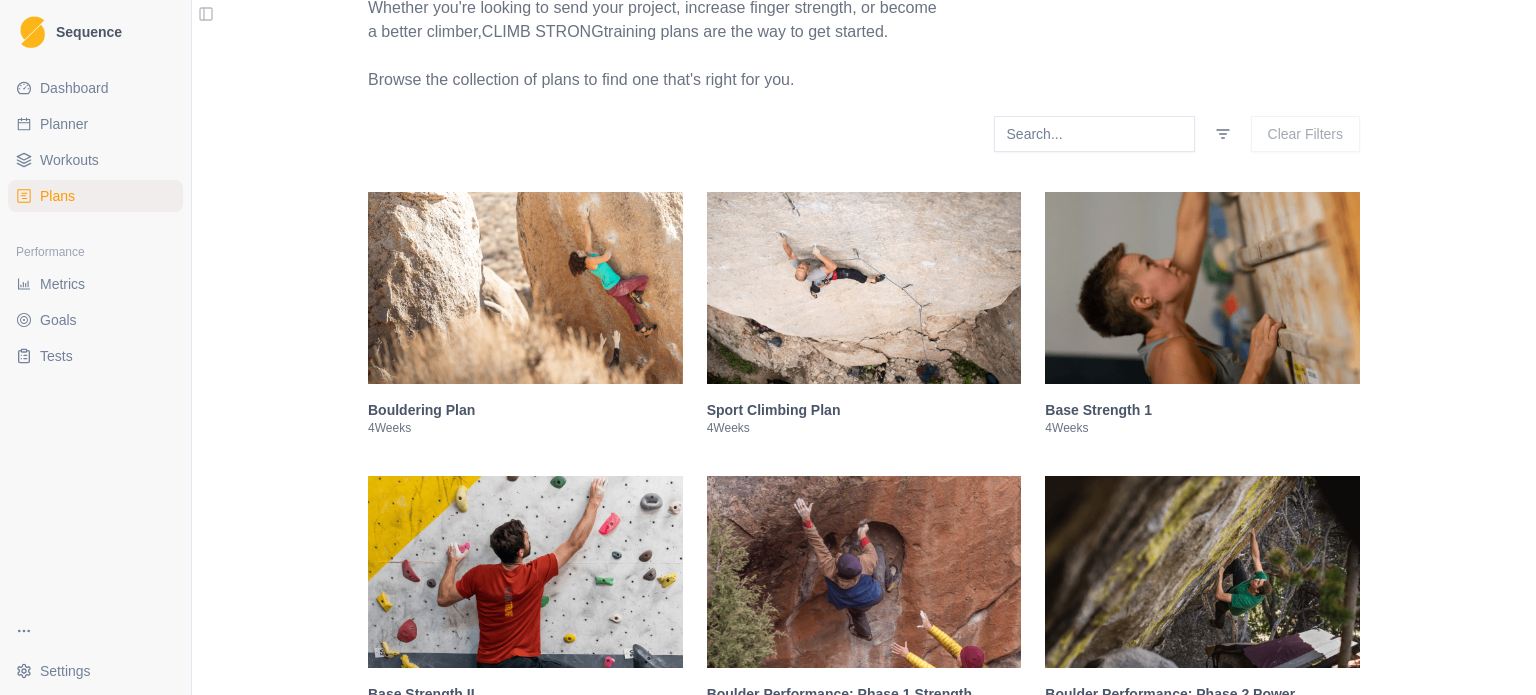 scroll, scrollTop: 240, scrollLeft: 0, axis: vertical 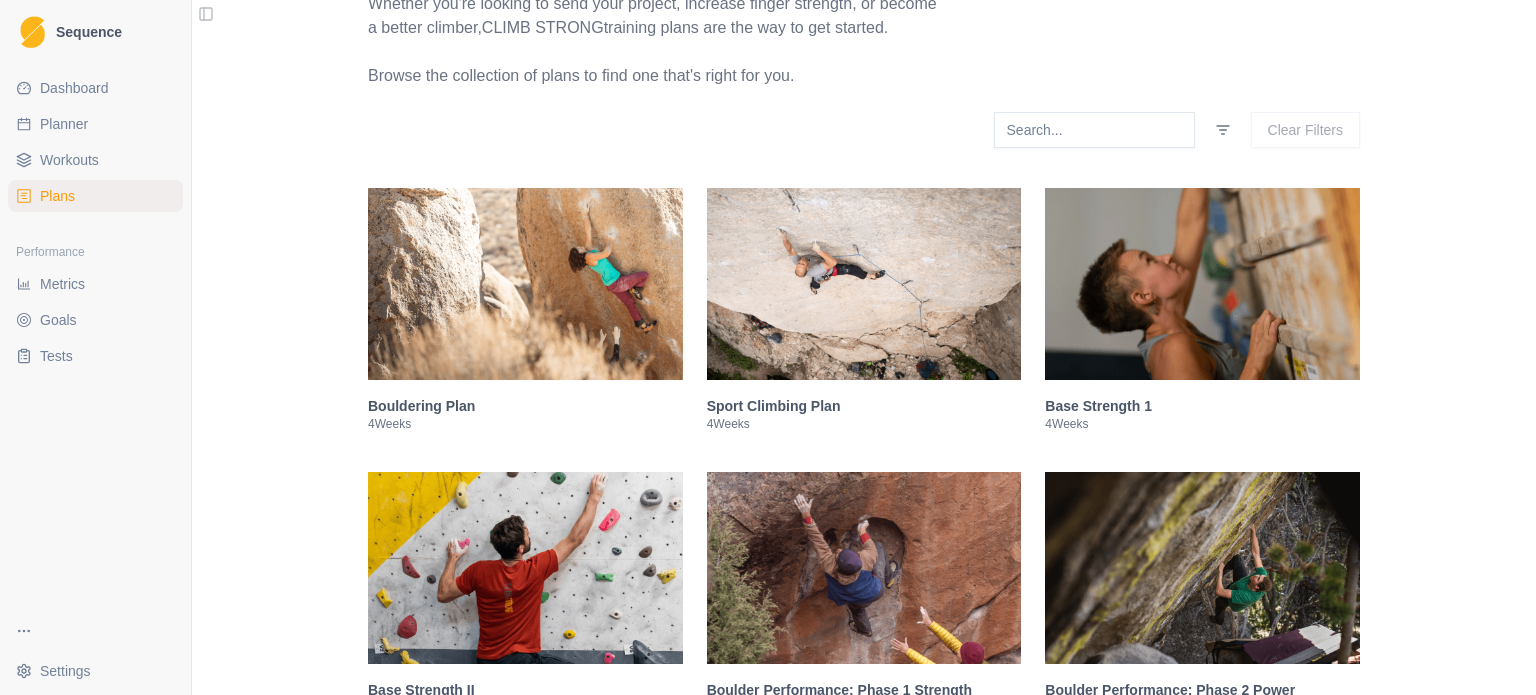 click on "Tests" at bounding box center (95, 356) 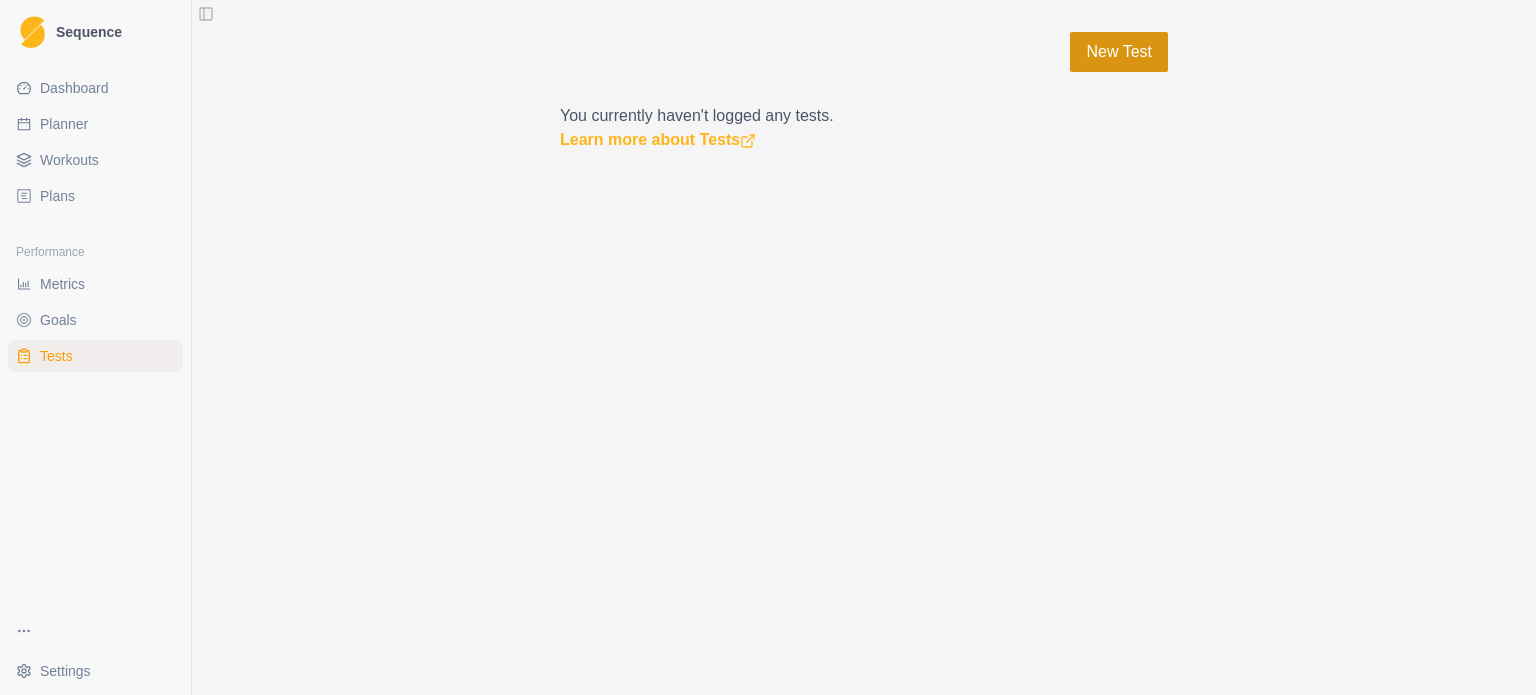 click on "New Test" at bounding box center (1119, 52) 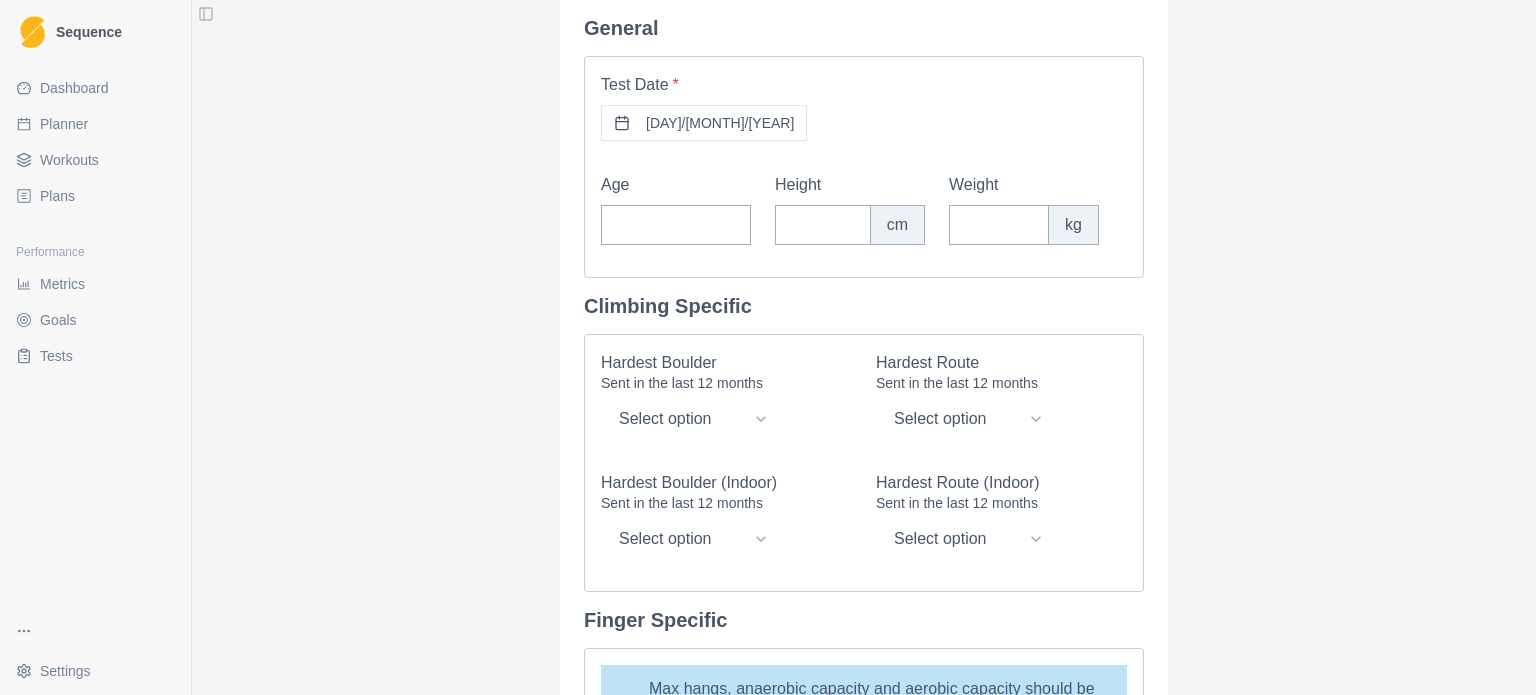 scroll, scrollTop: 43, scrollLeft: 0, axis: vertical 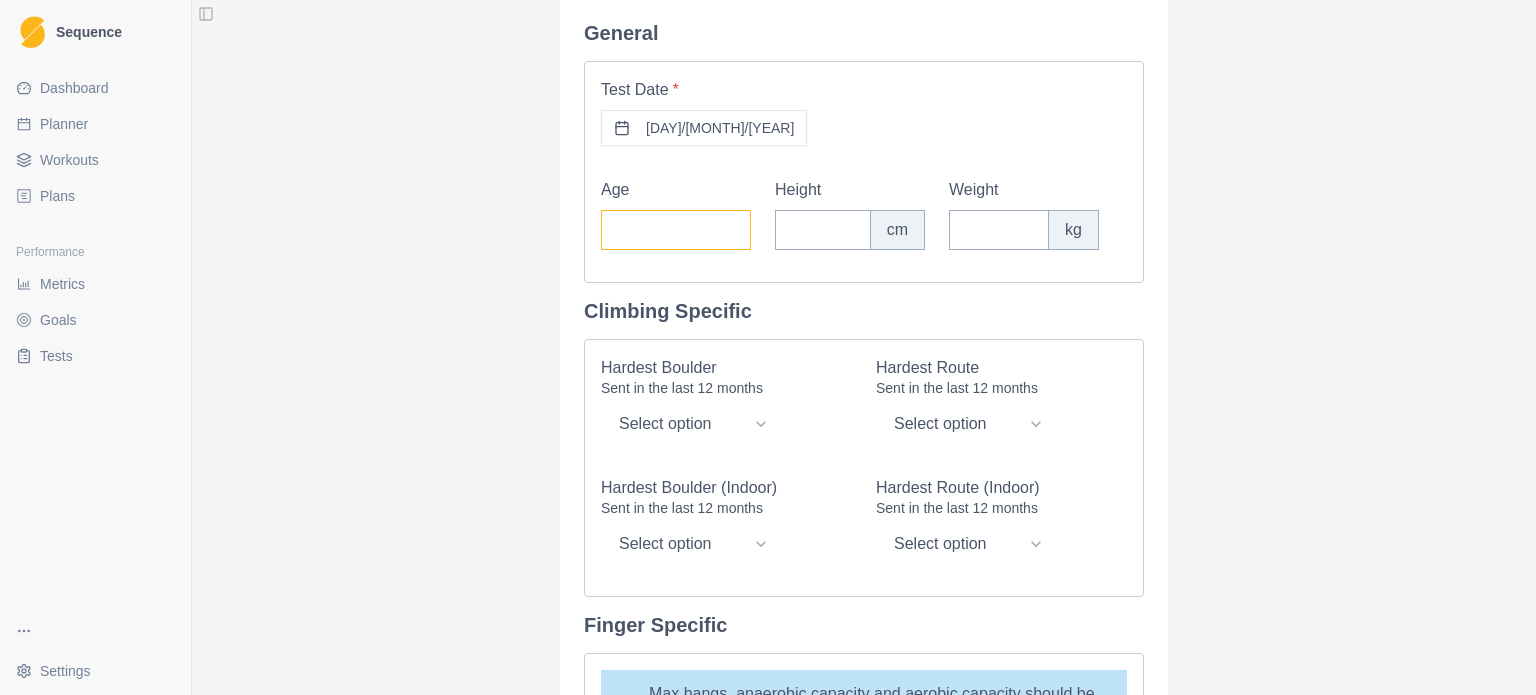 click on "Age" at bounding box center (676, 230) 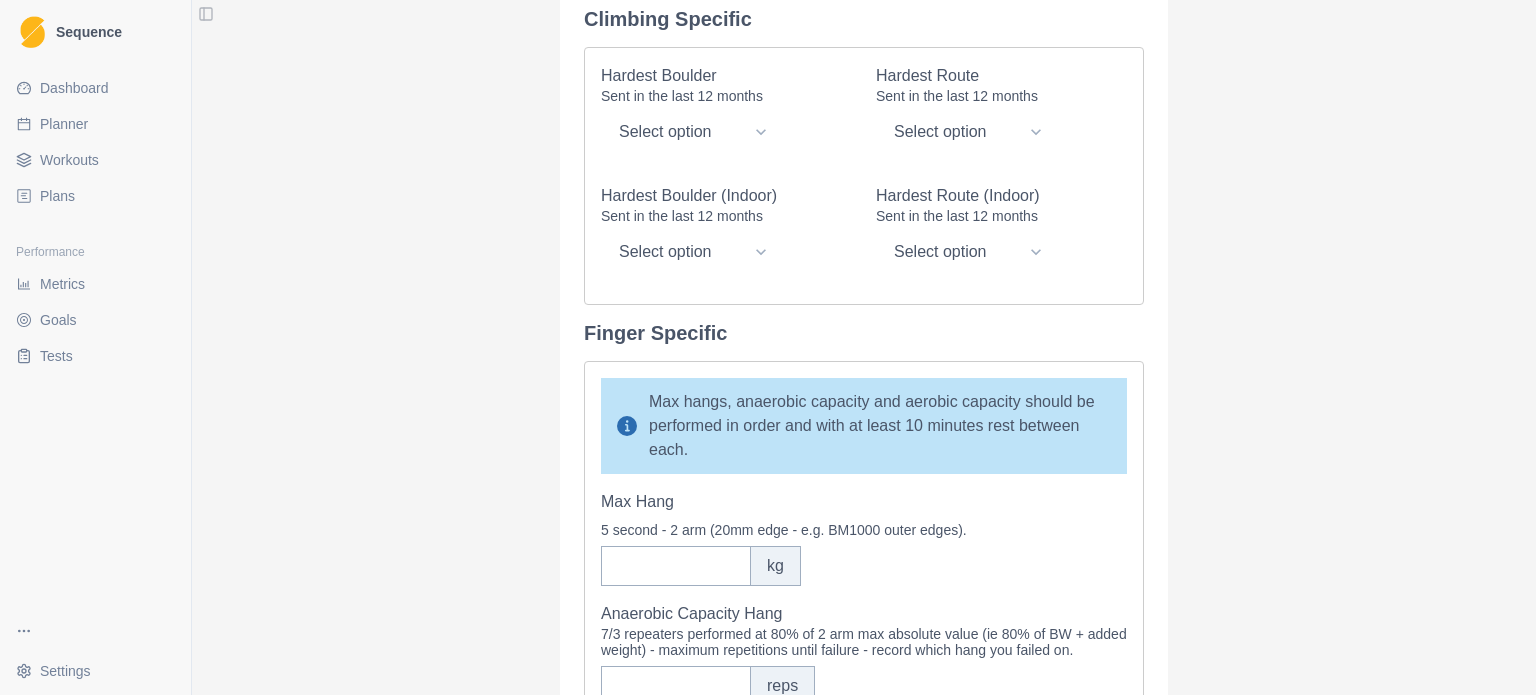 scroll, scrollTop: 336, scrollLeft: 0, axis: vertical 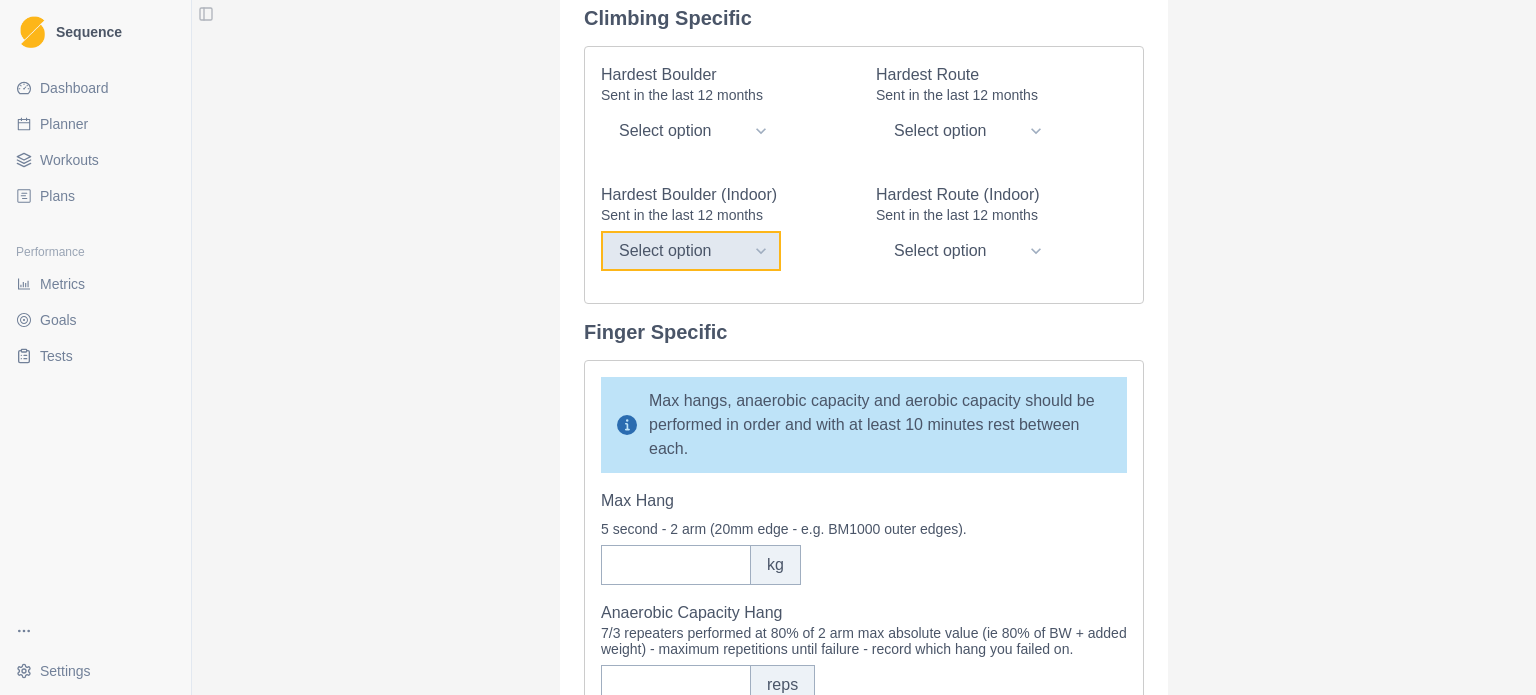 click on "Select option V0 V1 V2 V3 V4 V5 V6 V7 V8 V9 V10 V11 V12 V13 V14 V15 V16" at bounding box center [691, 251] 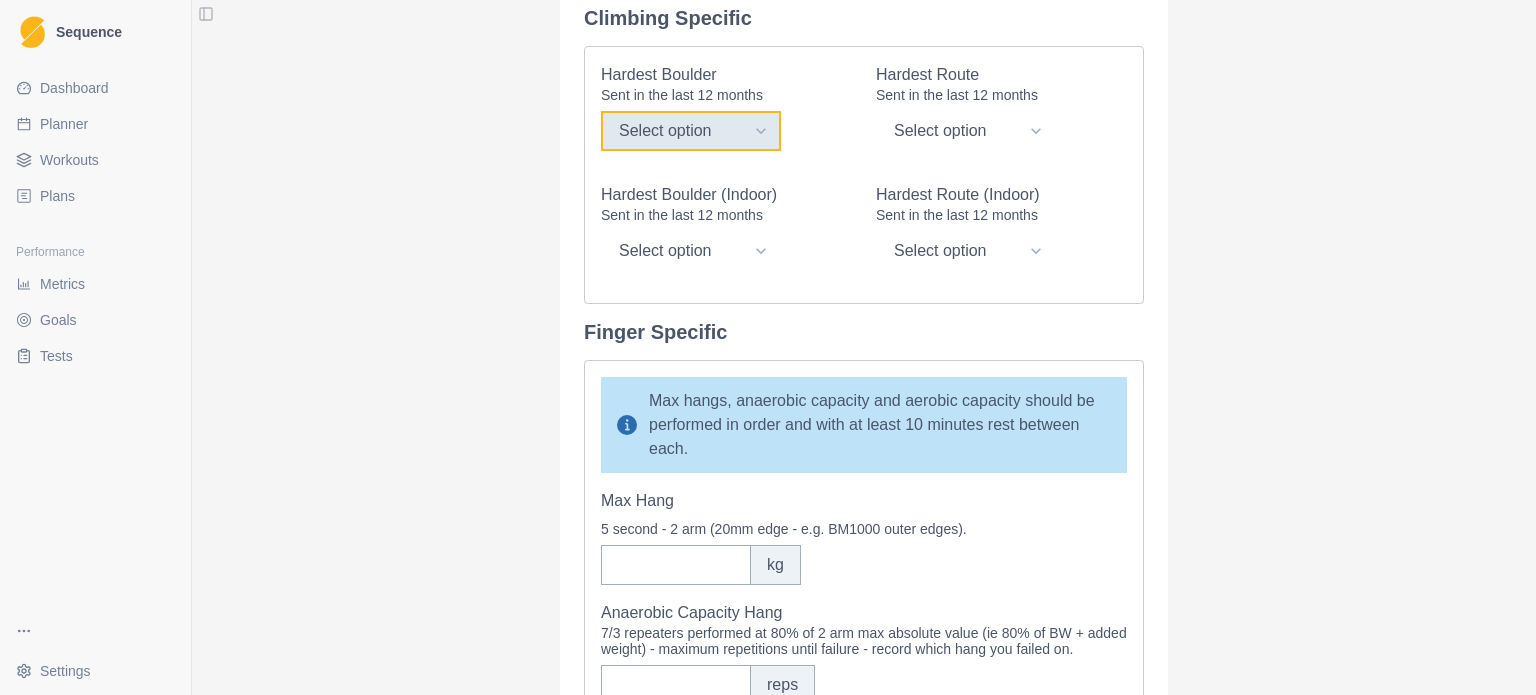 click on "Select option V0 V1 V2 V3 V4 V5 V6 V7 V8 V9 V10 V11 V12 V13 V14 V15 V16" at bounding box center [691, 131] 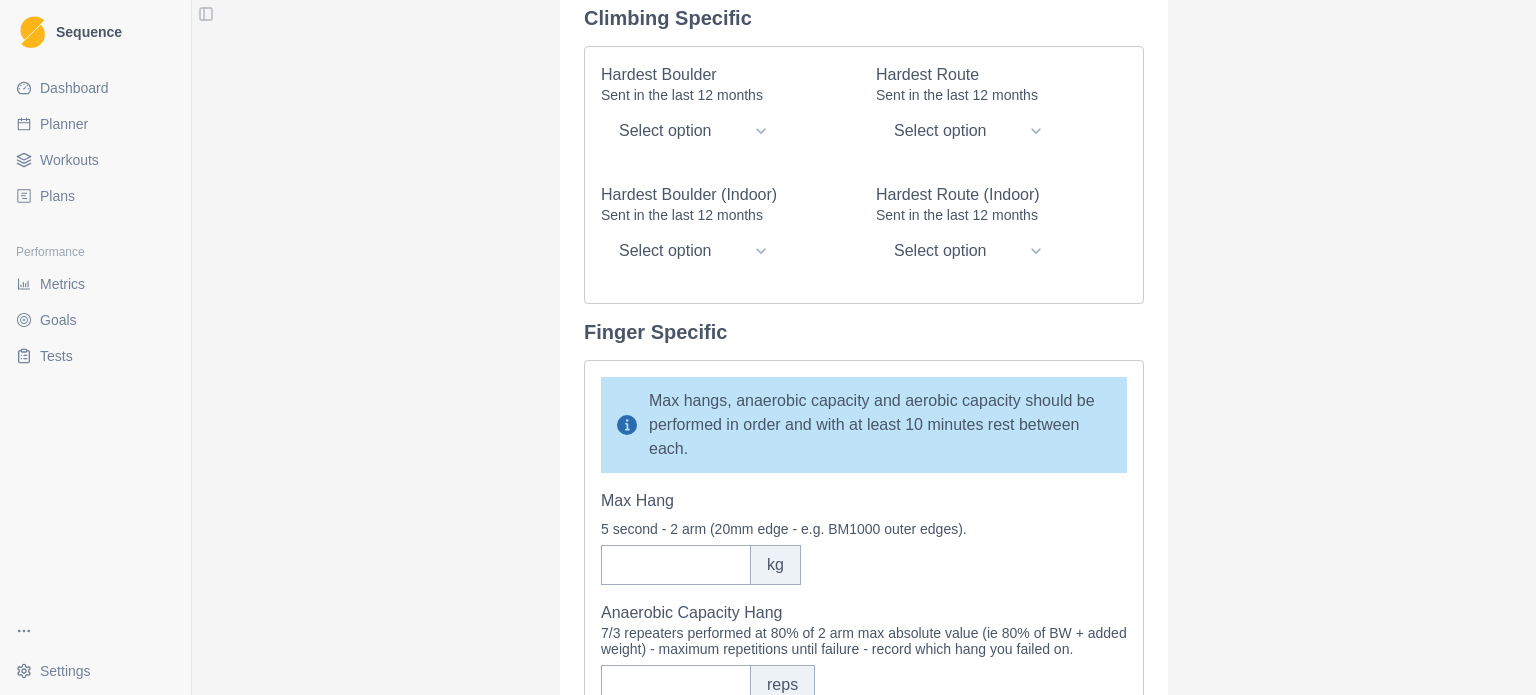 click on "Hardest Boulder Sent in the last 12 months Select option V0 V1 V2 V3 V4 V5 V6 V7 V8 V9 V10 V11 V12 V13 V14 V15 V16" at bounding box center [726, 107] 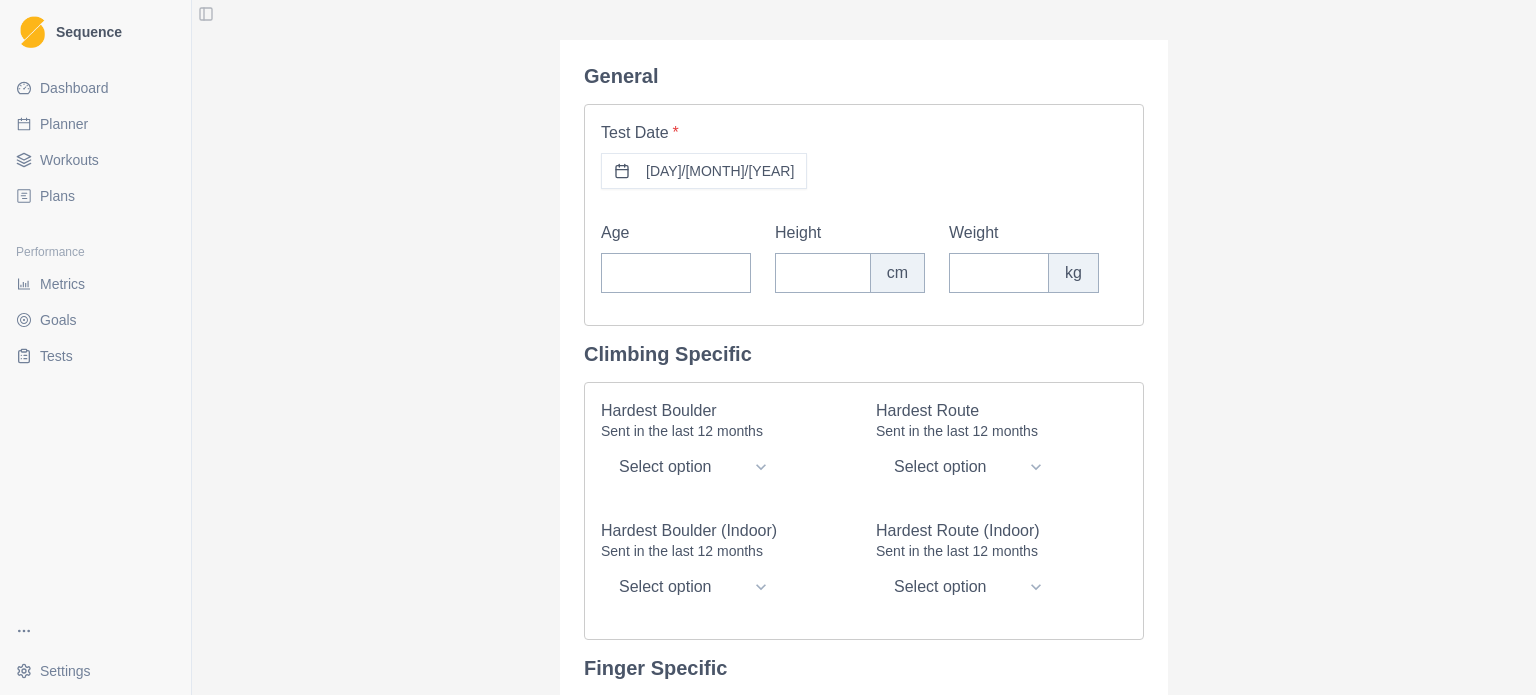scroll, scrollTop: 1057, scrollLeft: 0, axis: vertical 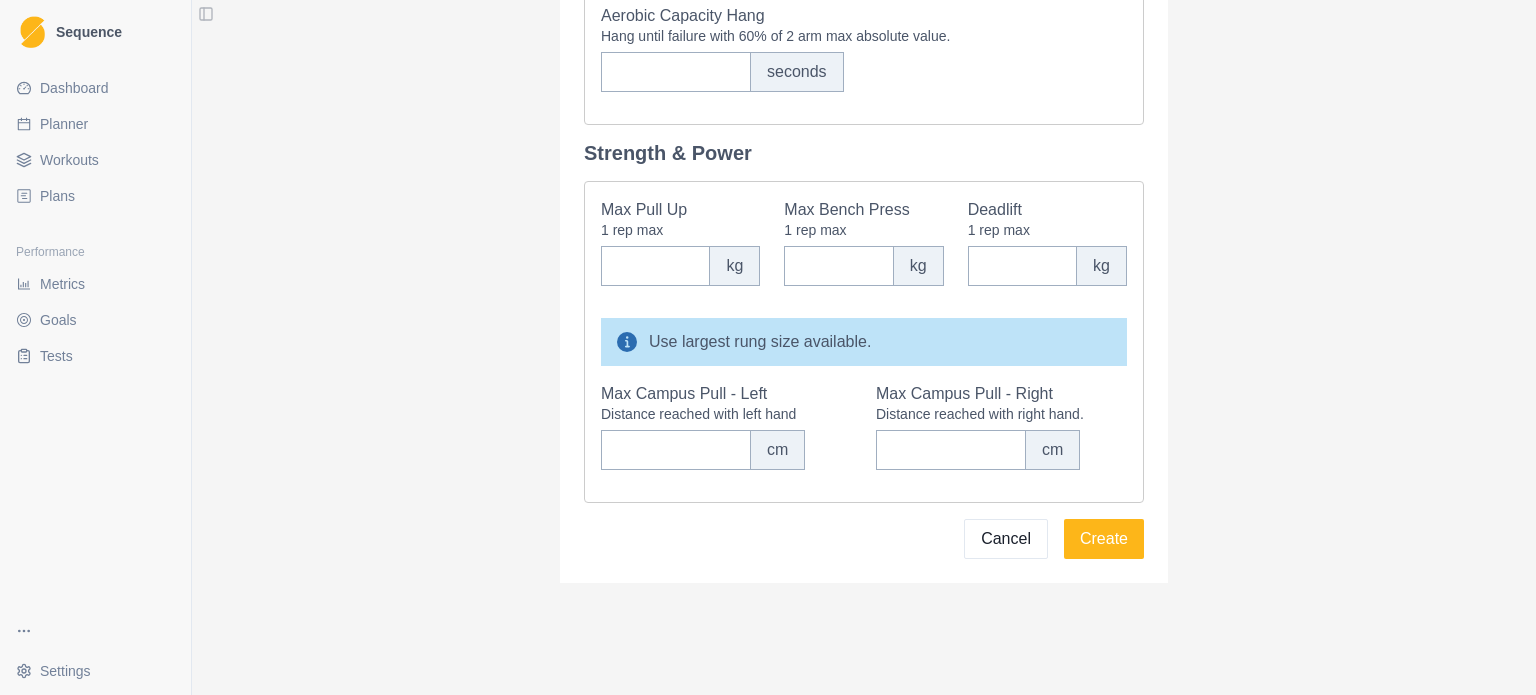 click on "kg" at bounding box center [918, 266] 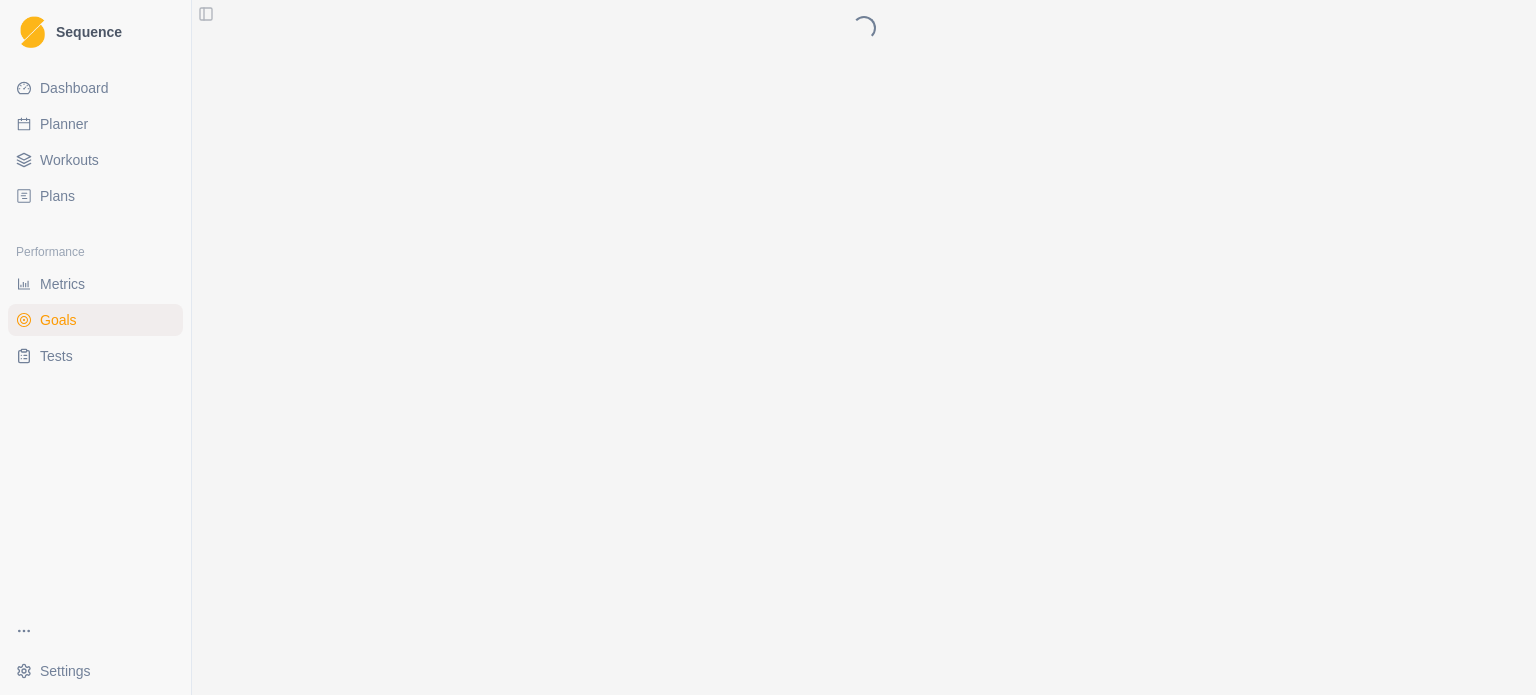 scroll, scrollTop: 0, scrollLeft: 0, axis: both 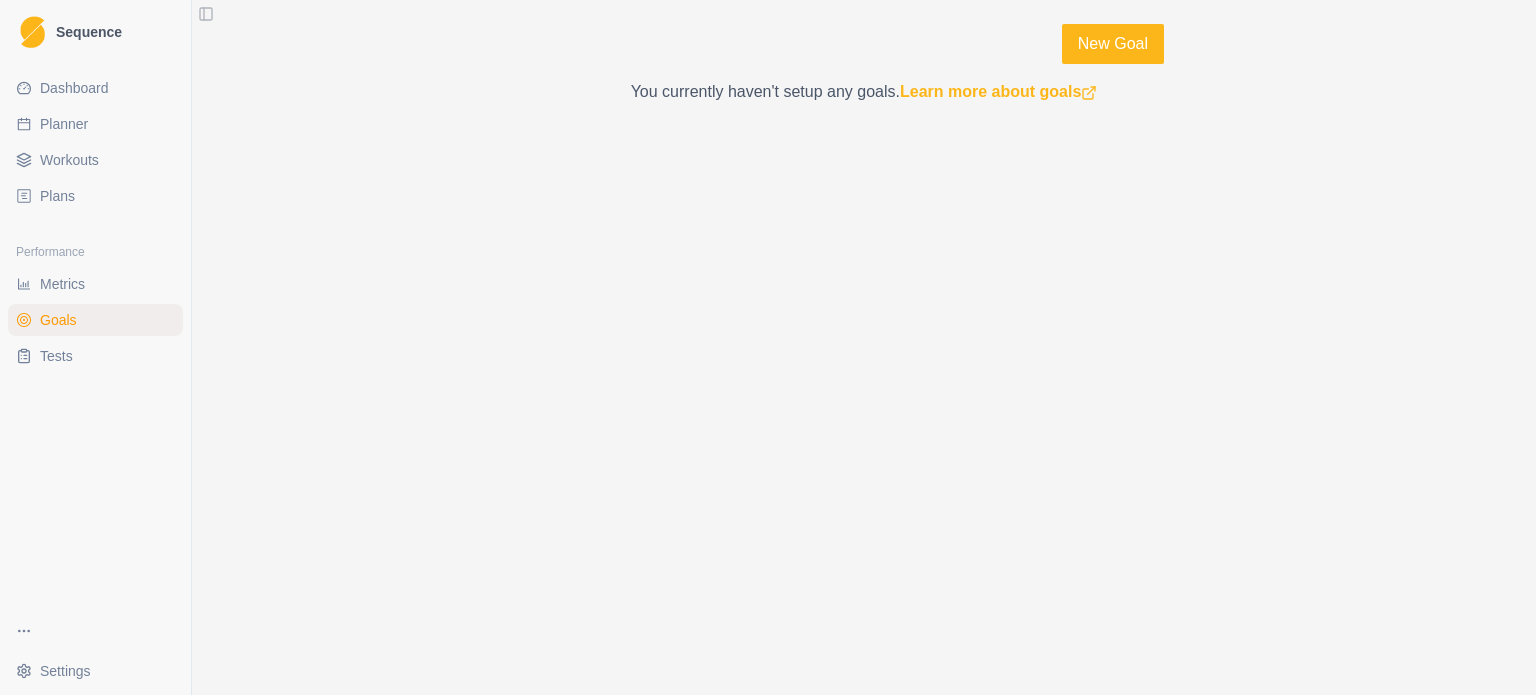 click on "Metrics" at bounding box center (95, 284) 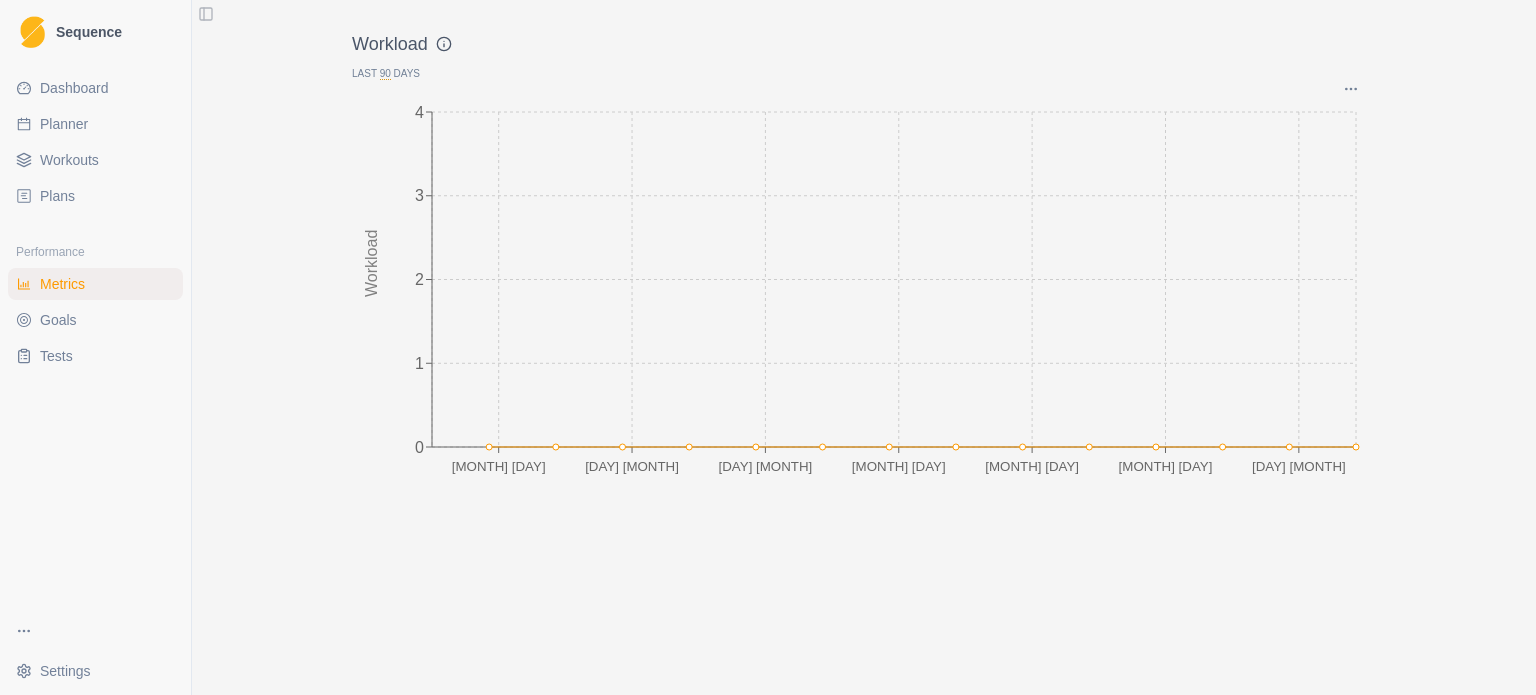 scroll, scrollTop: 2721, scrollLeft: 0, axis: vertical 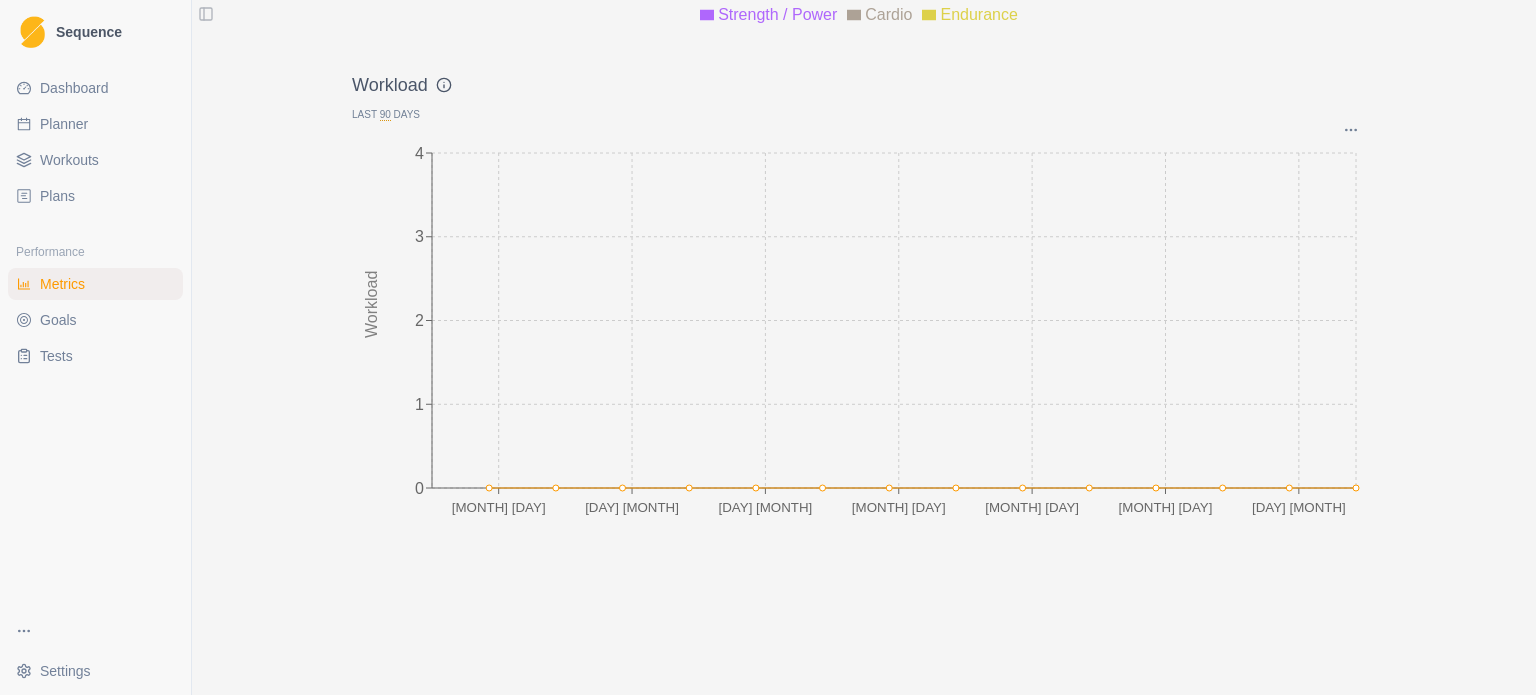 click on "Planner" at bounding box center (64, 124) 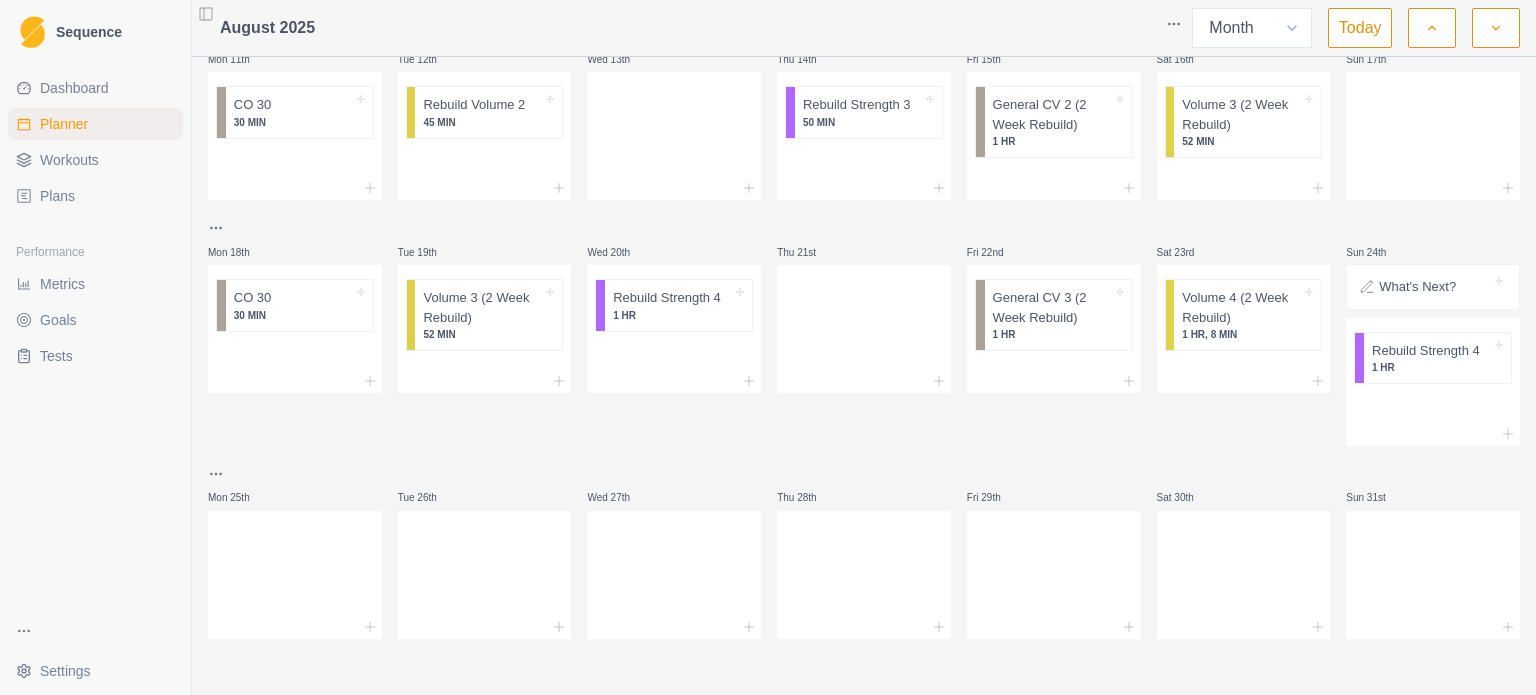 scroll, scrollTop: 0, scrollLeft: 0, axis: both 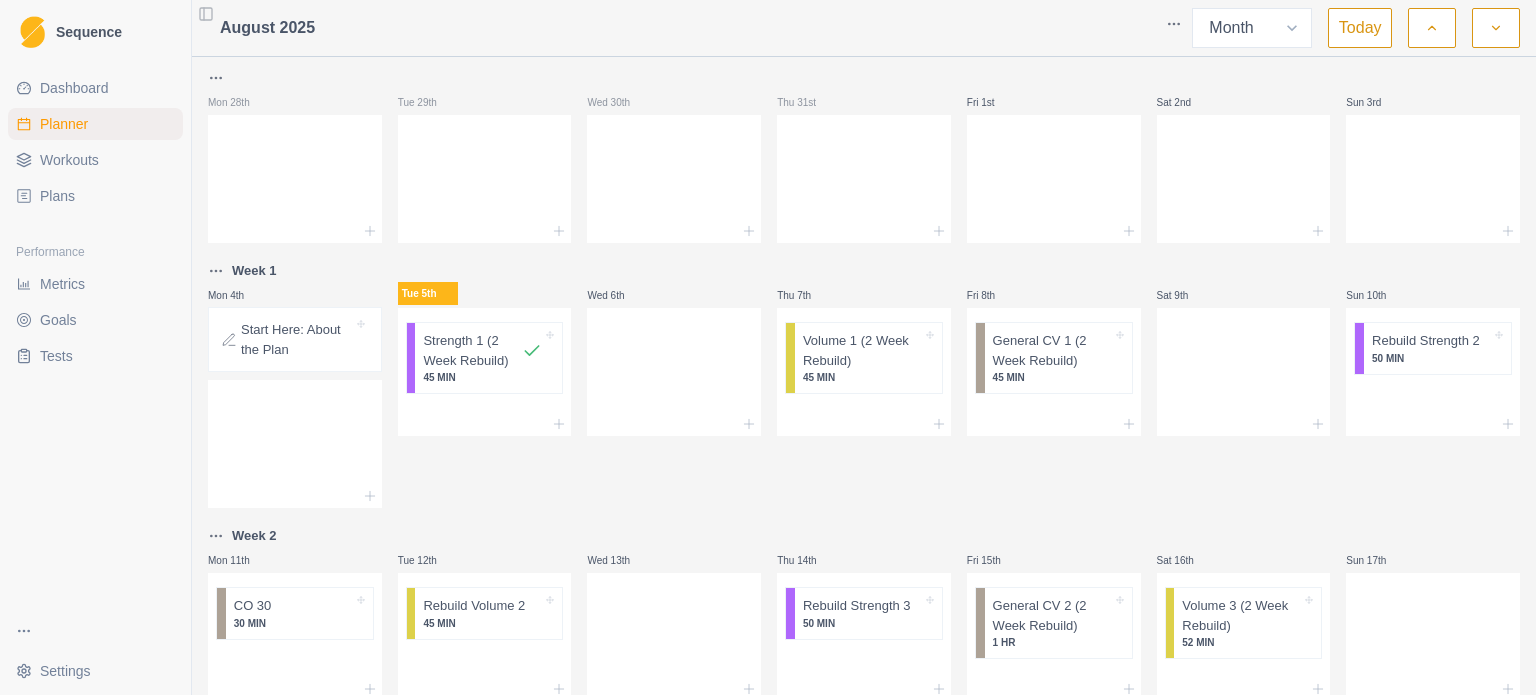 click on "Dashboard" at bounding box center (95, 88) 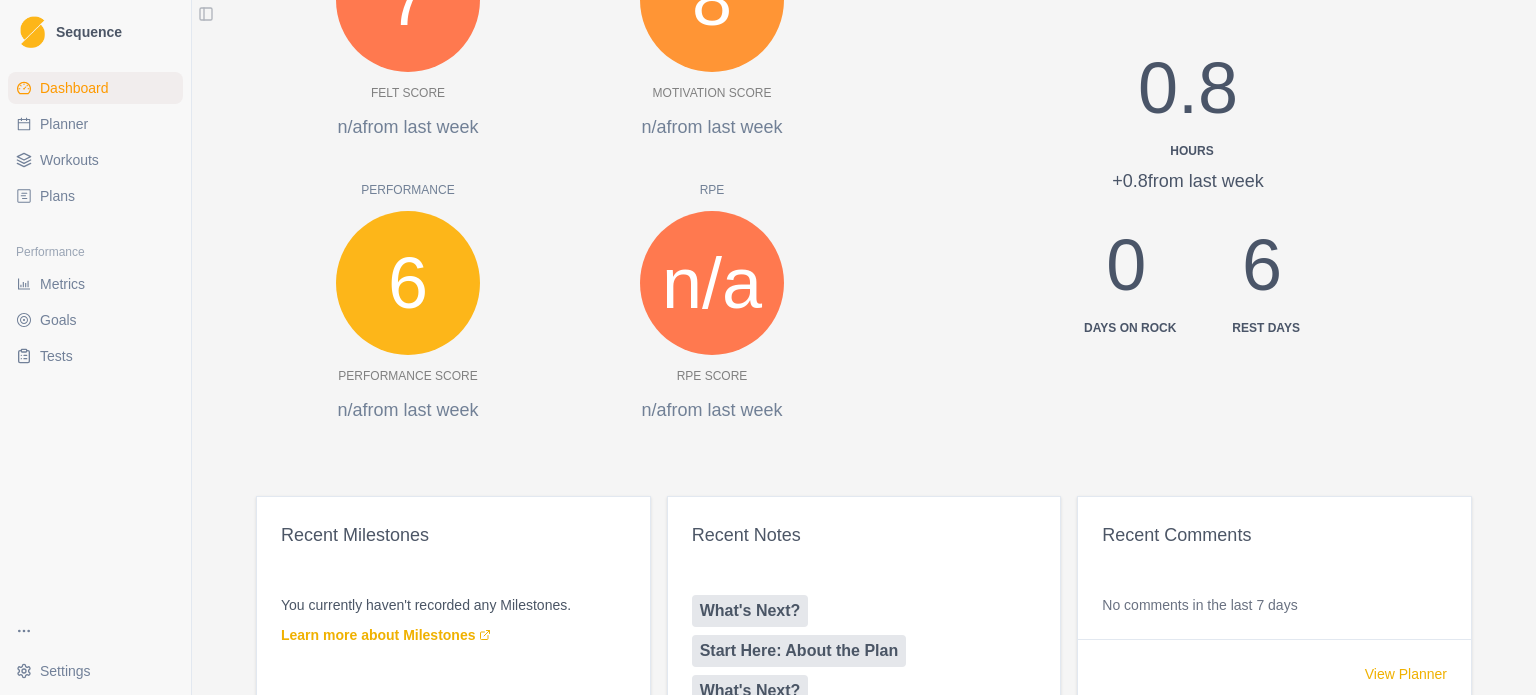 scroll, scrollTop: 0, scrollLeft: 0, axis: both 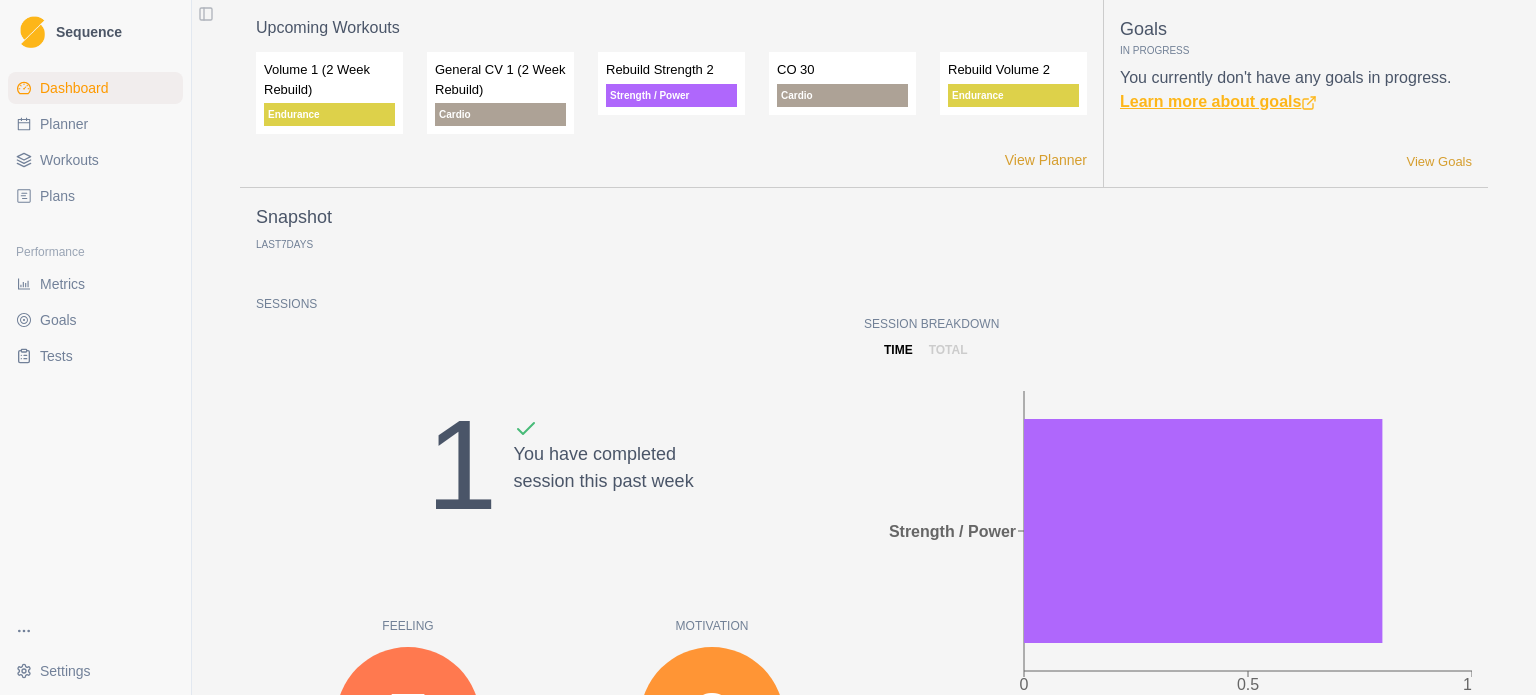 click on "Learn more about goals" at bounding box center (1218, 101) 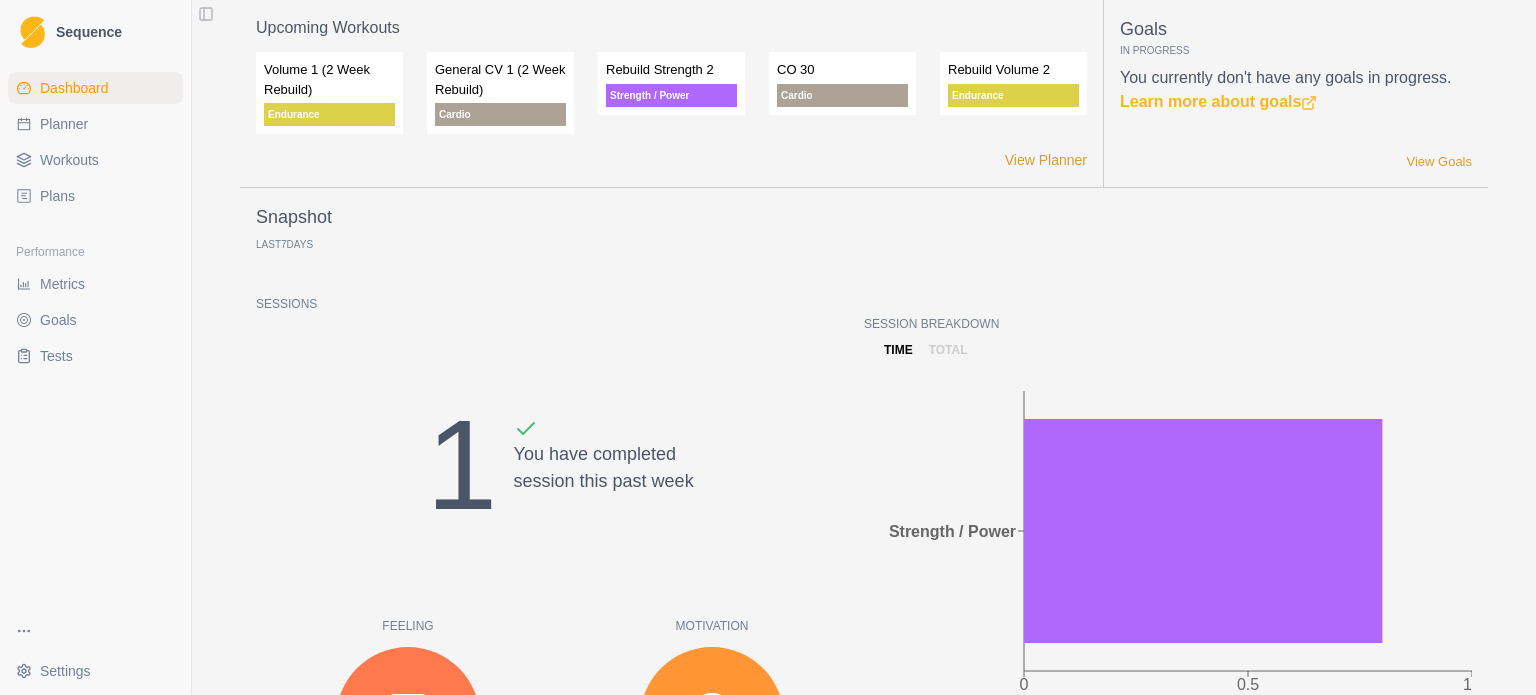 click on "Plans" at bounding box center [95, 196] 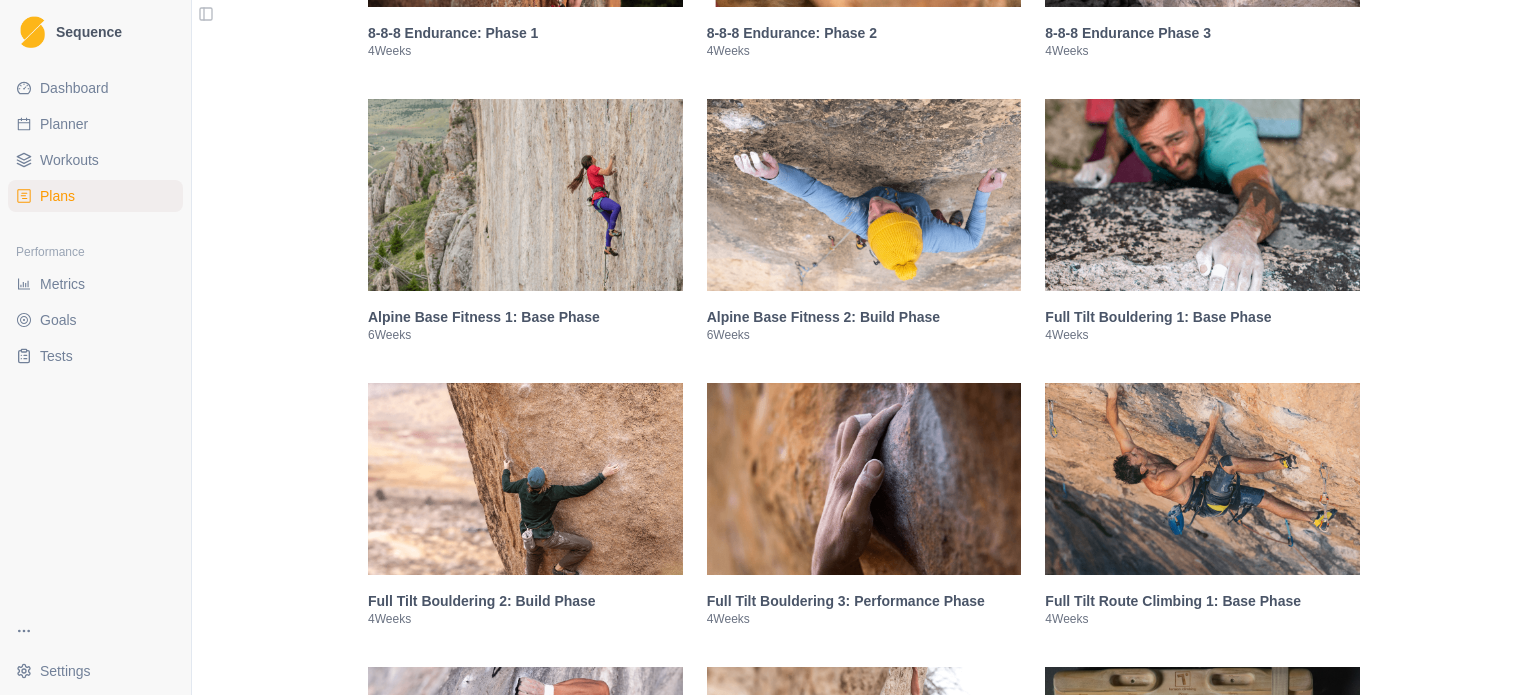 scroll, scrollTop: 1472, scrollLeft: 0, axis: vertical 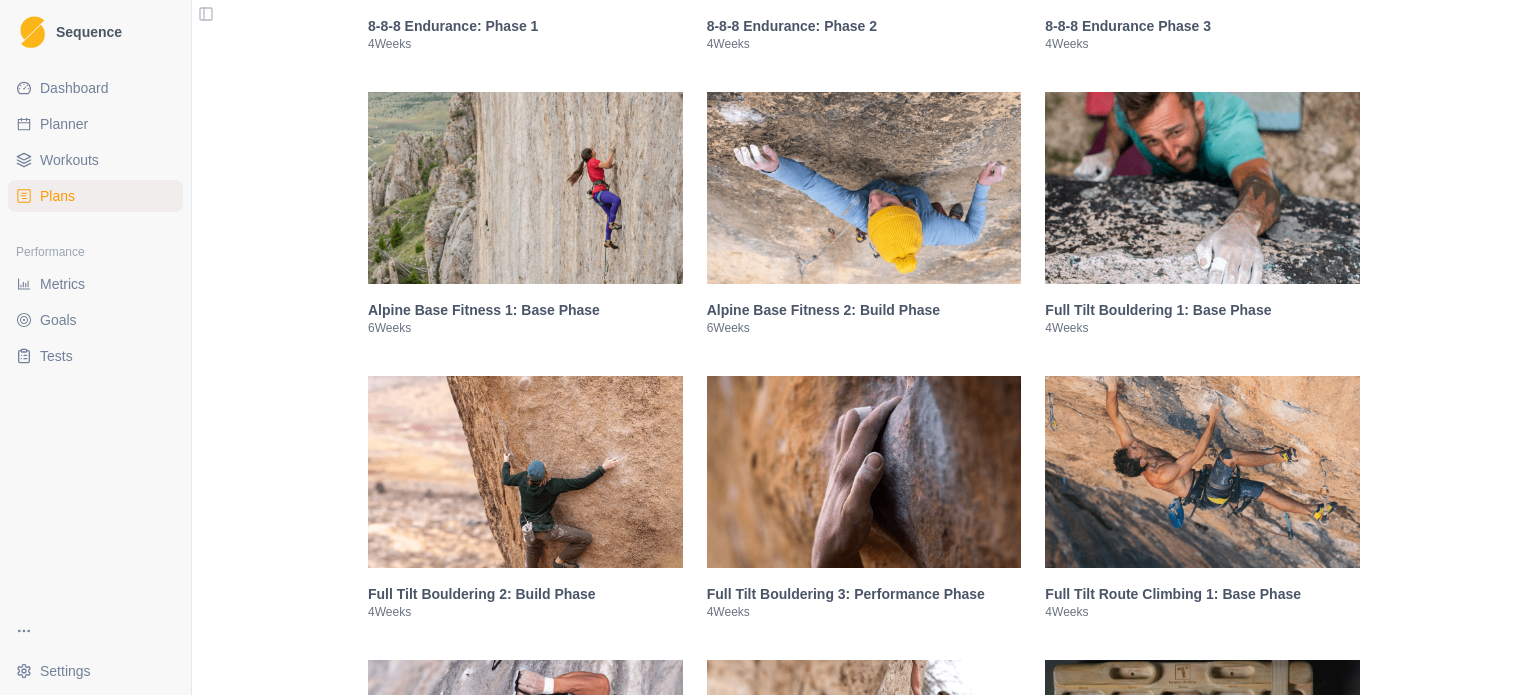 click at bounding box center [864, 188] 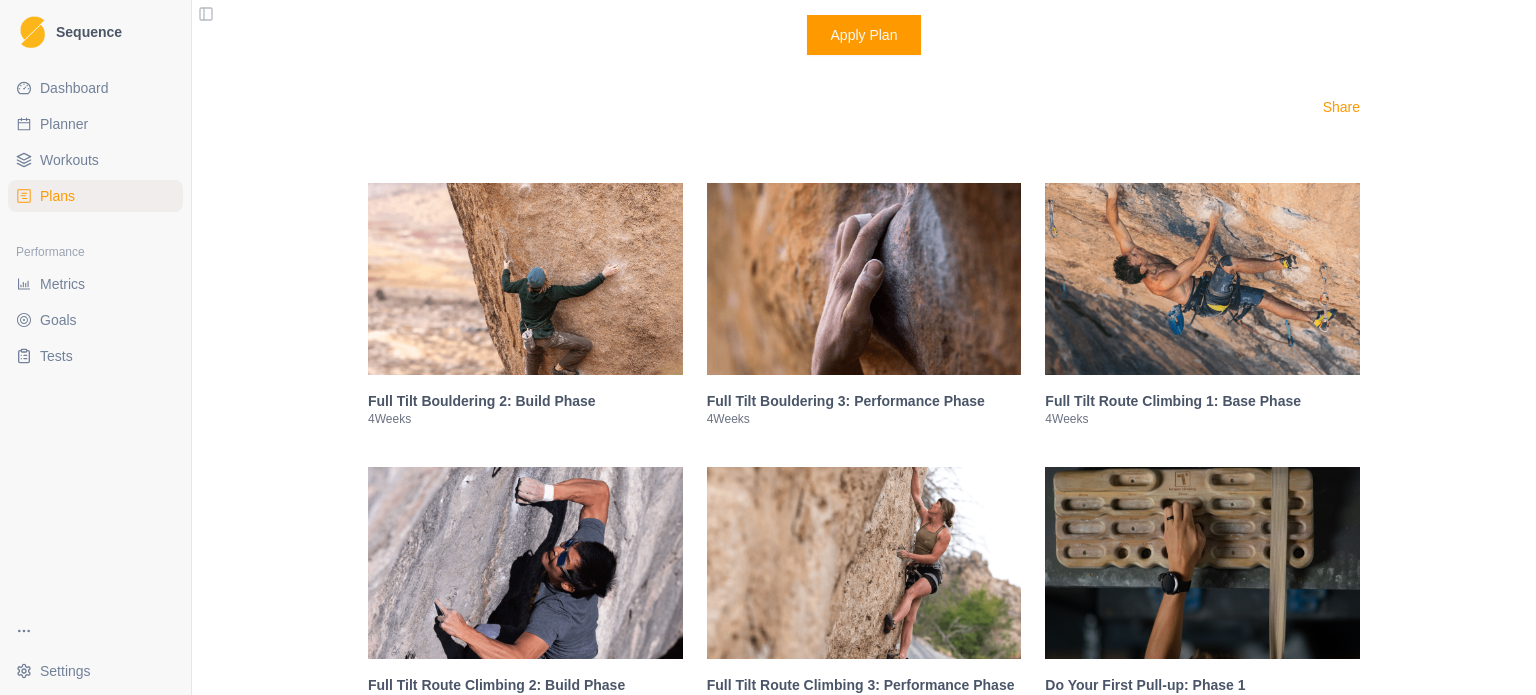 scroll, scrollTop: 3464, scrollLeft: 0, axis: vertical 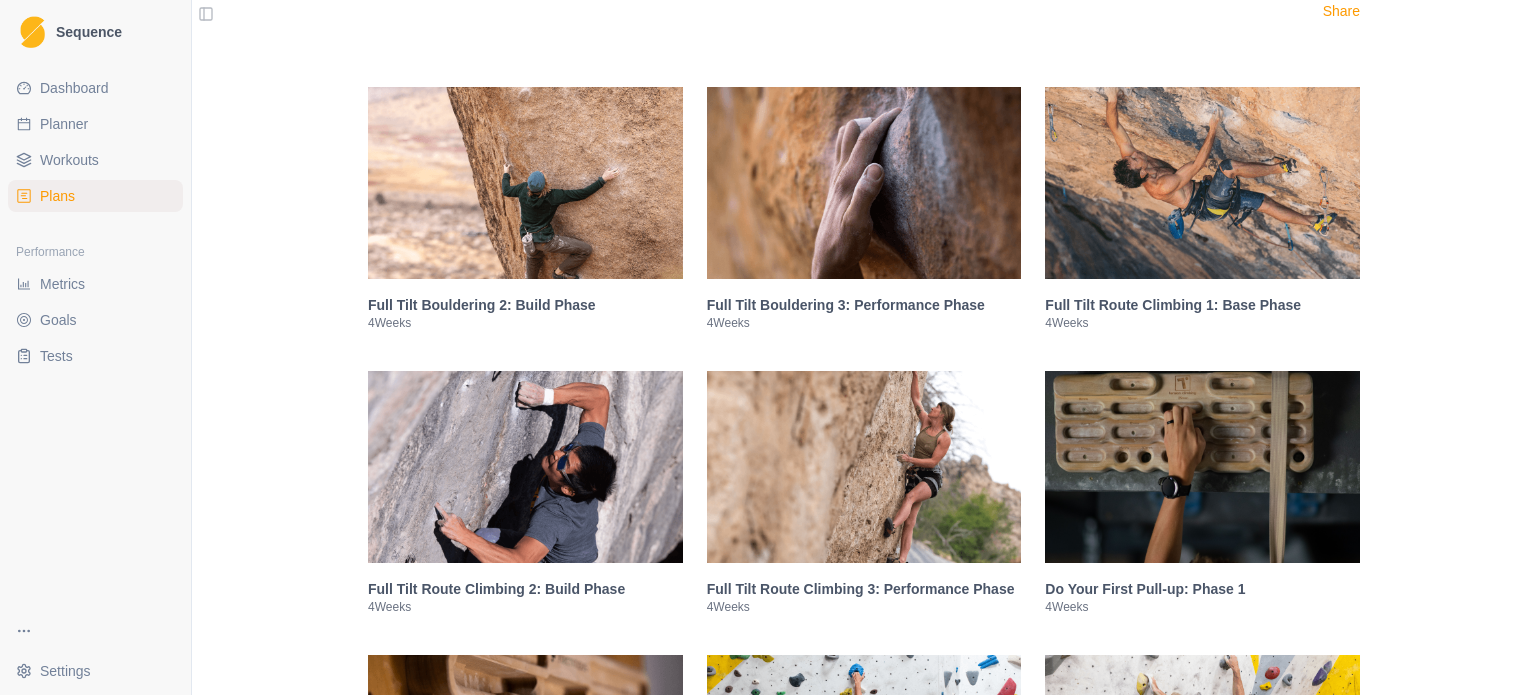 click at bounding box center (1202, 183) 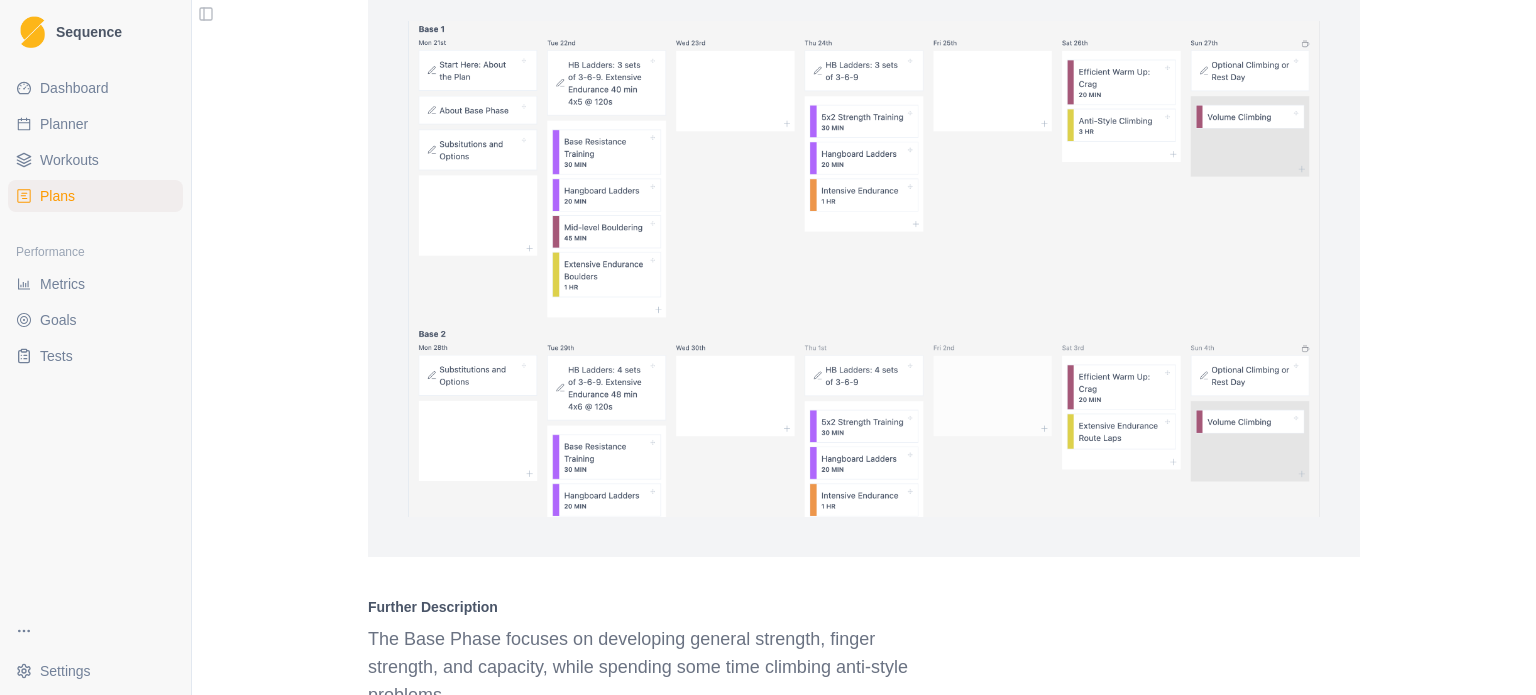 scroll, scrollTop: 2857, scrollLeft: 0, axis: vertical 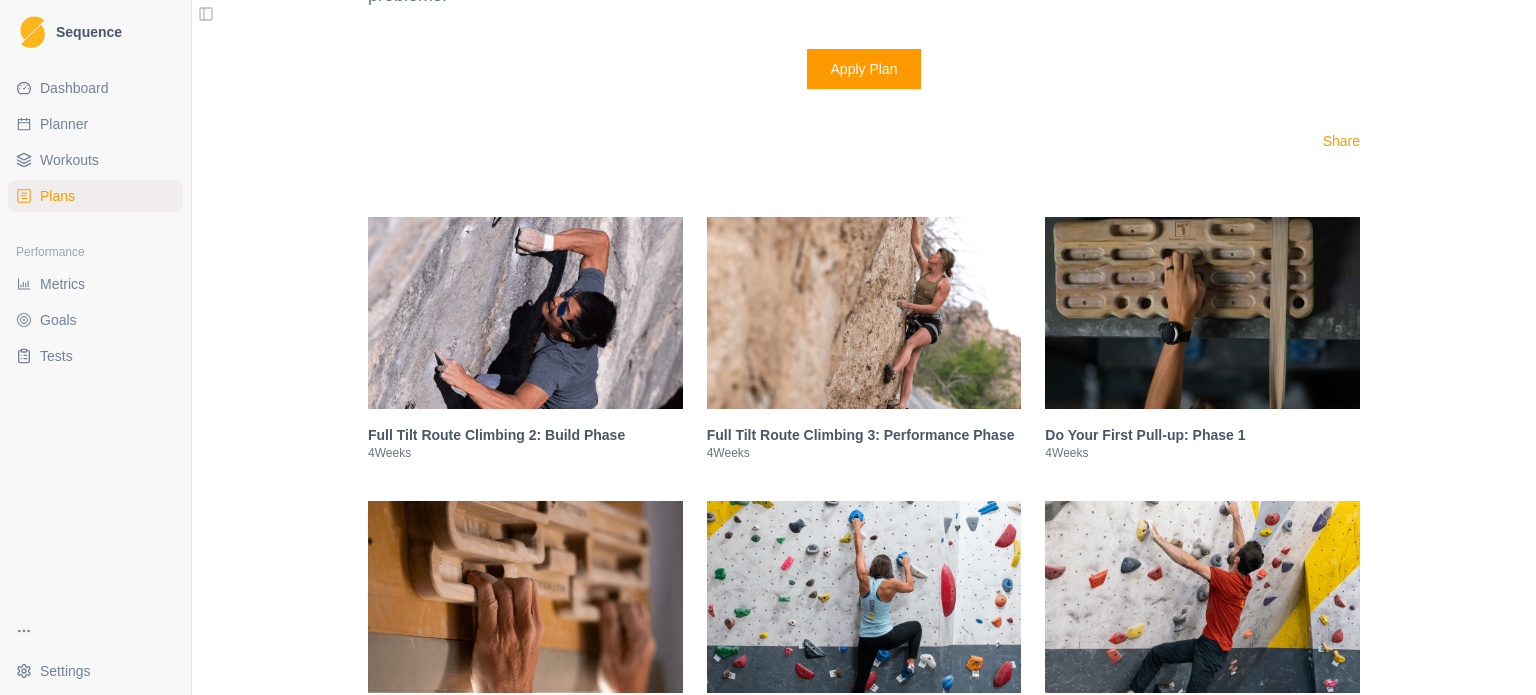 click at bounding box center [525, 313] 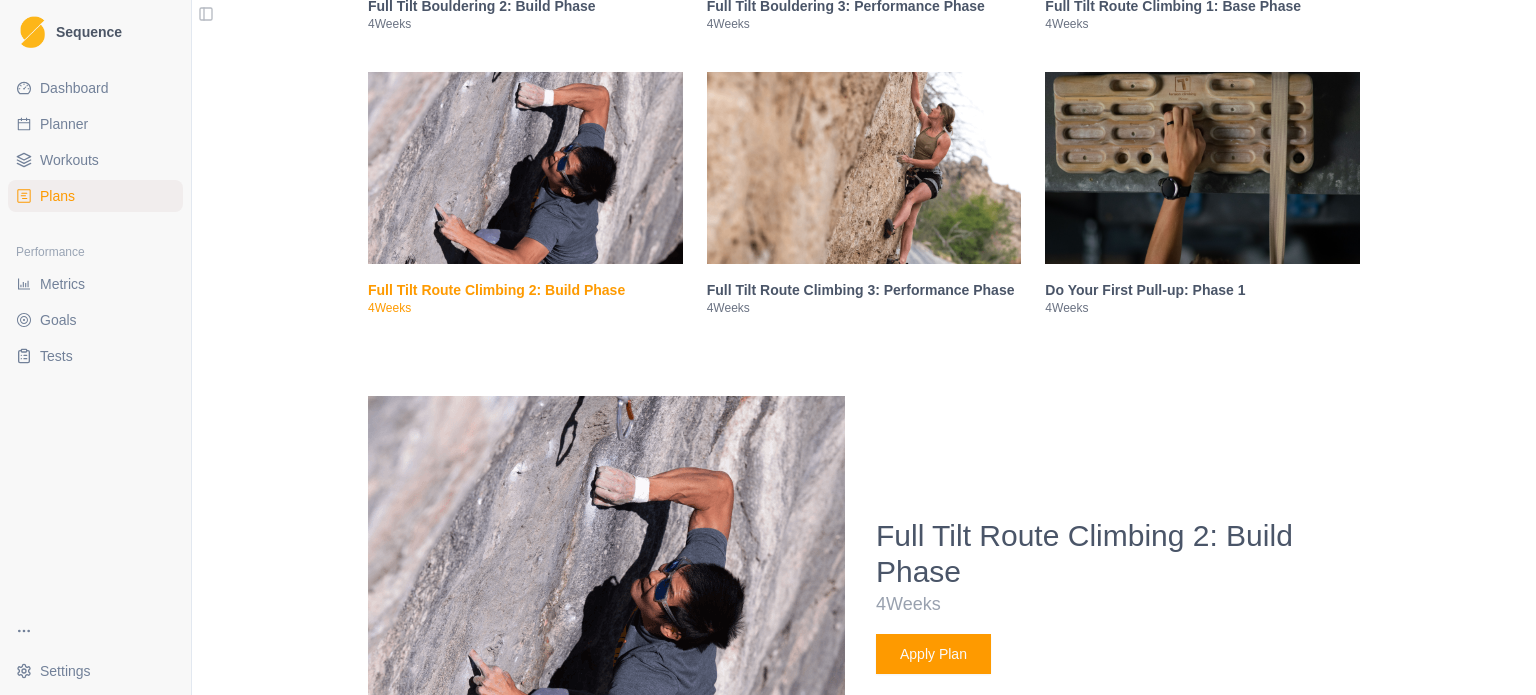 scroll, scrollTop: 2048, scrollLeft: 0, axis: vertical 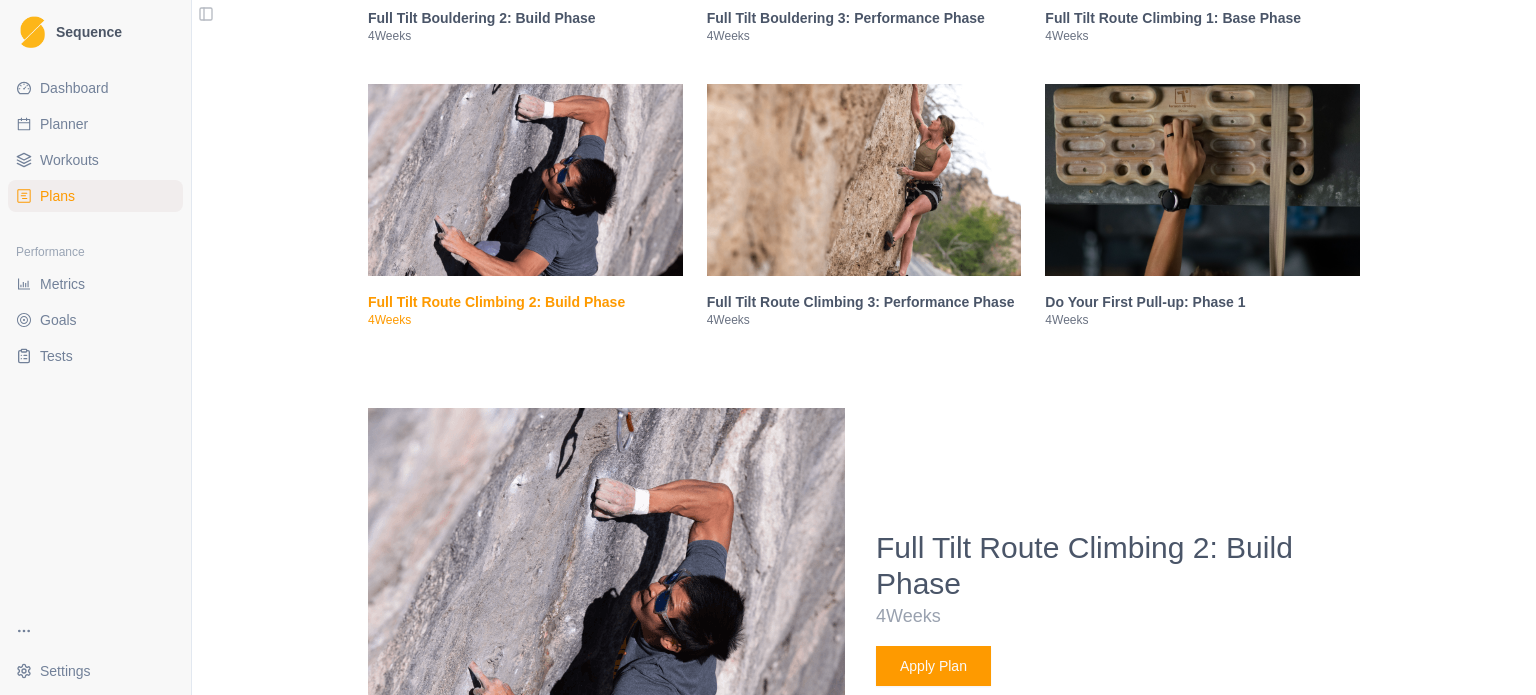 click at bounding box center (864, 180) 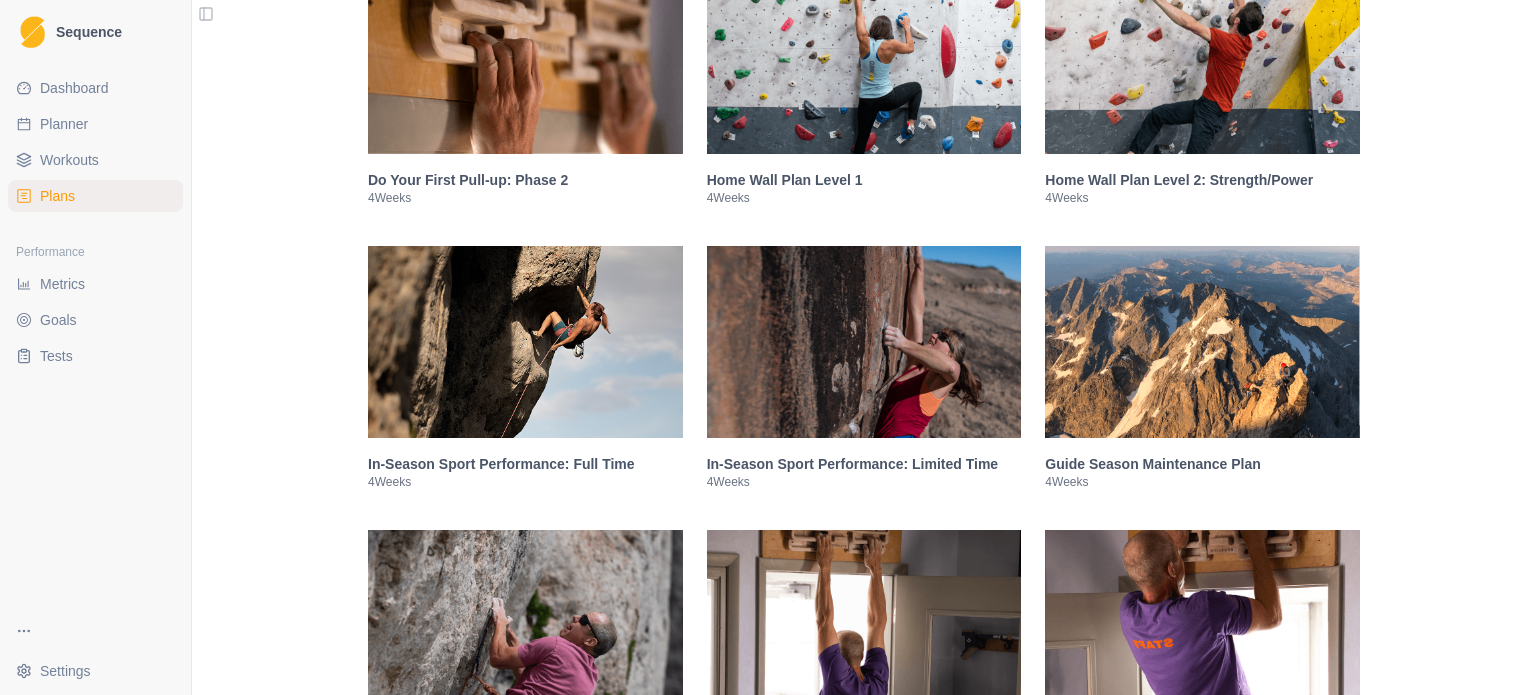 scroll, scrollTop: 4024, scrollLeft: 0, axis: vertical 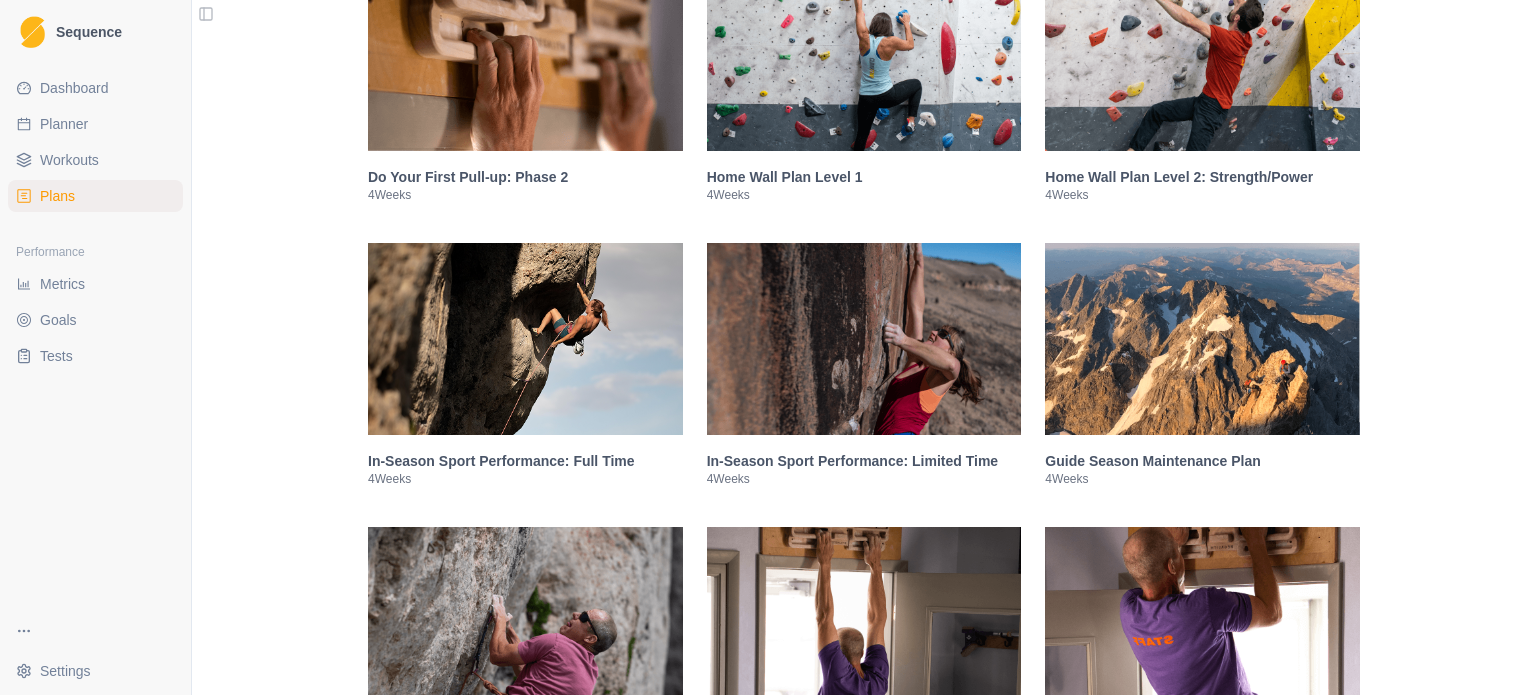 click at bounding box center [864, 55] 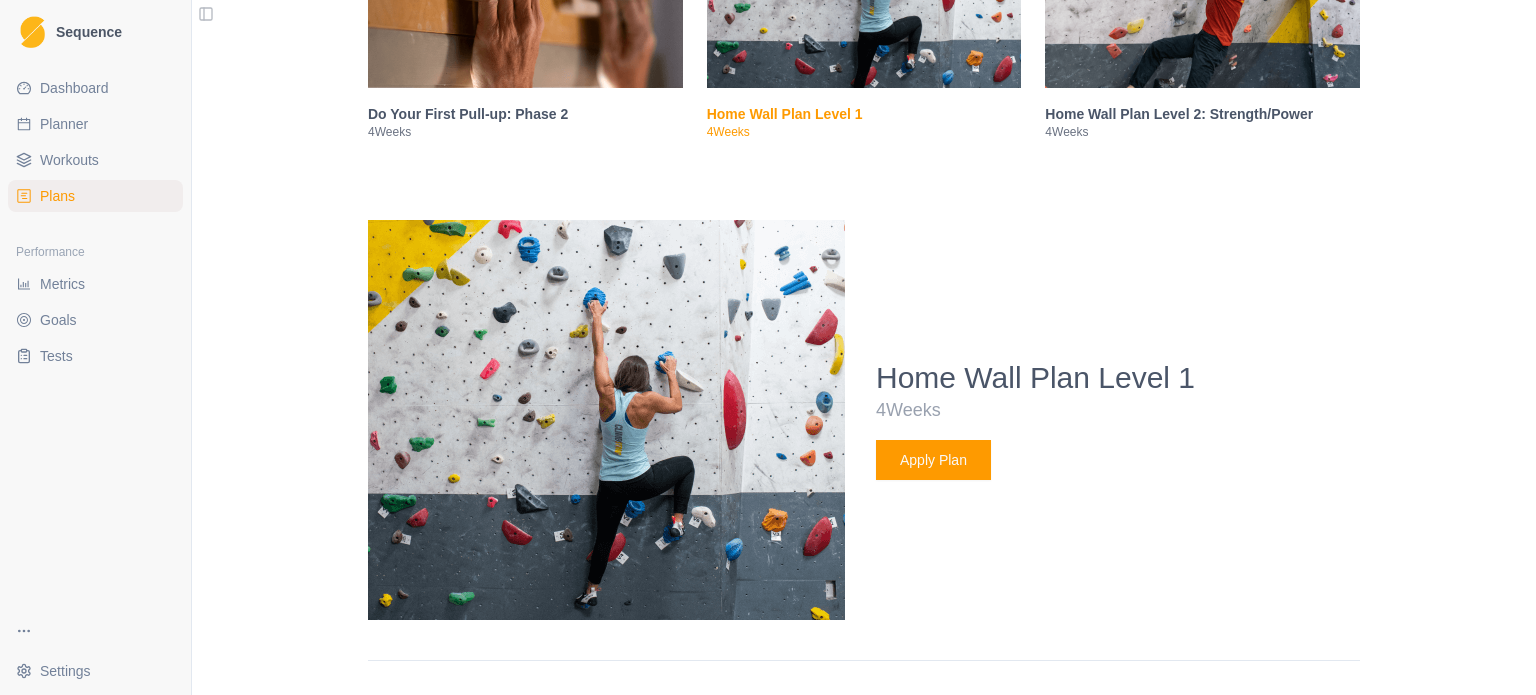 scroll, scrollTop: 2208, scrollLeft: 0, axis: vertical 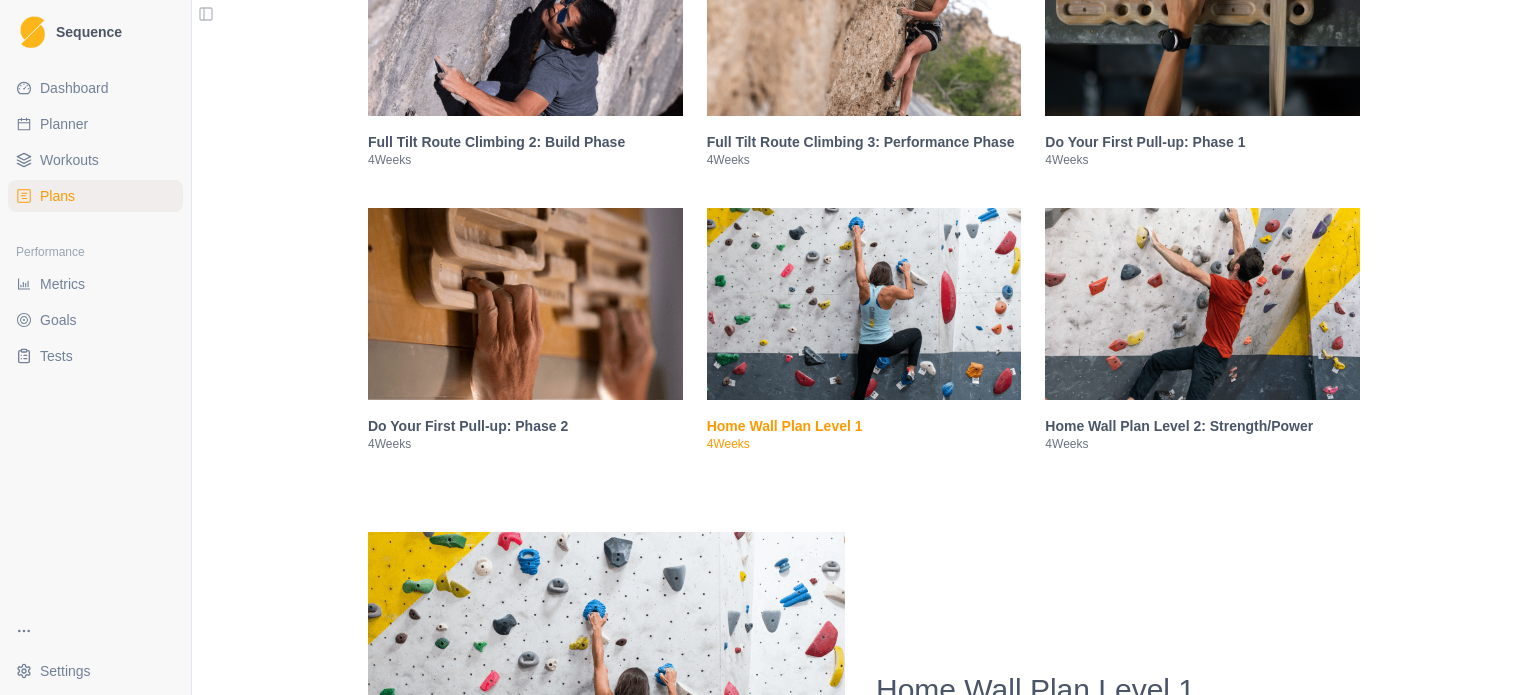 click at bounding box center [1202, 304] 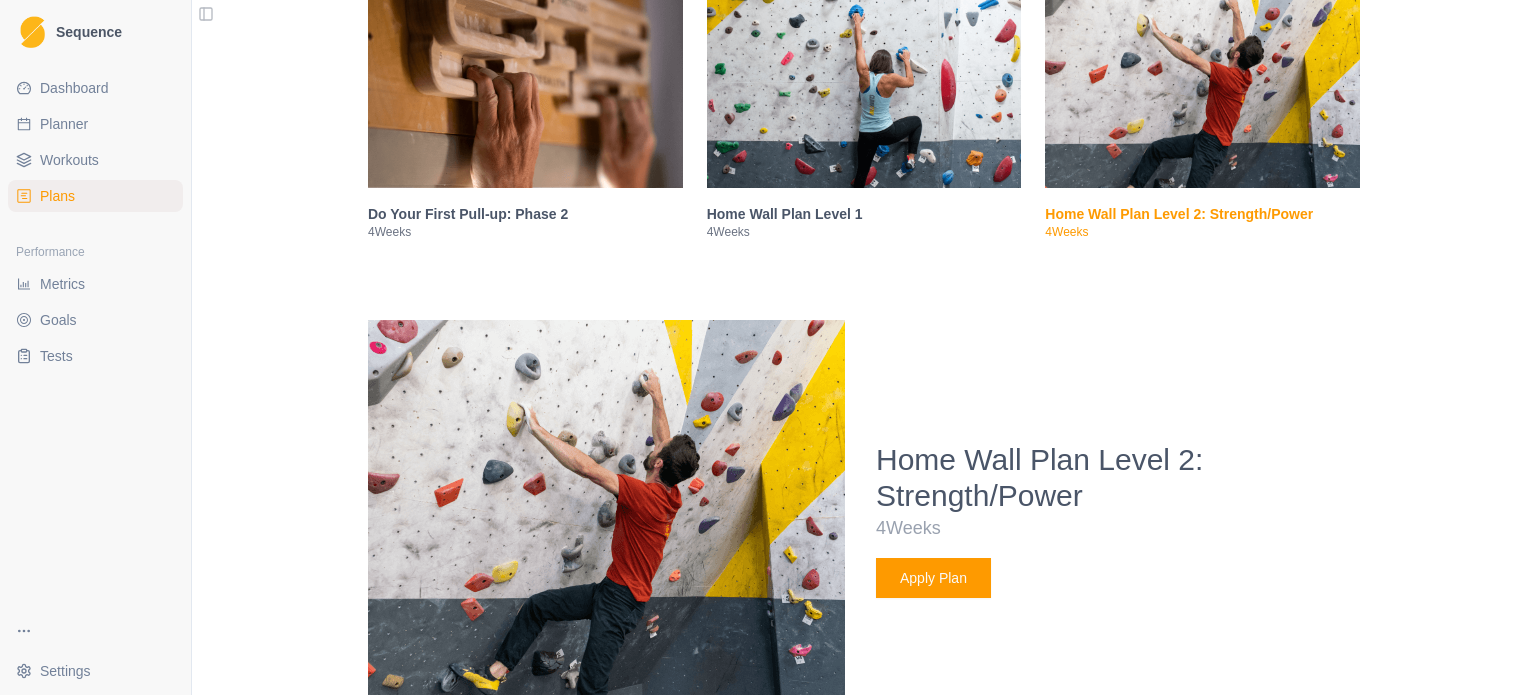 scroll, scrollTop: 2386, scrollLeft: 0, axis: vertical 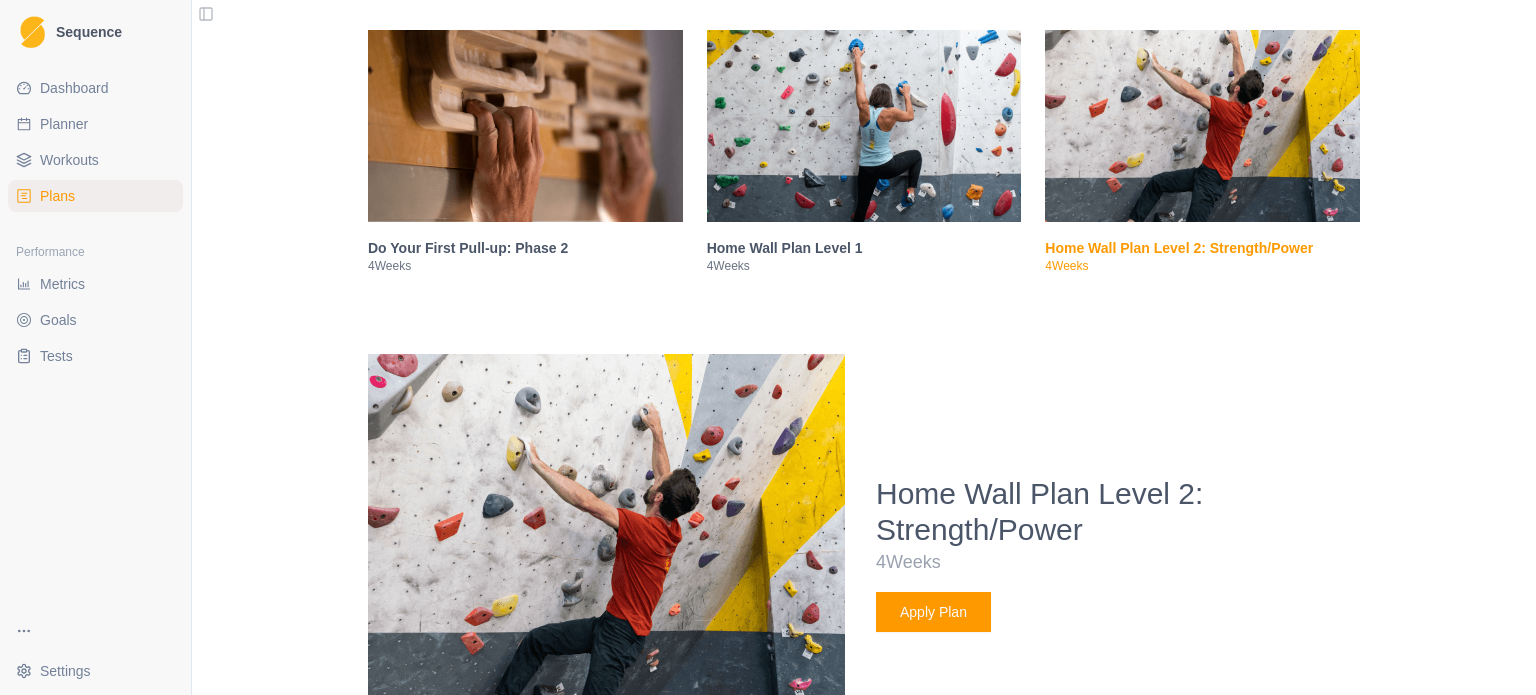 click at bounding box center [864, 126] 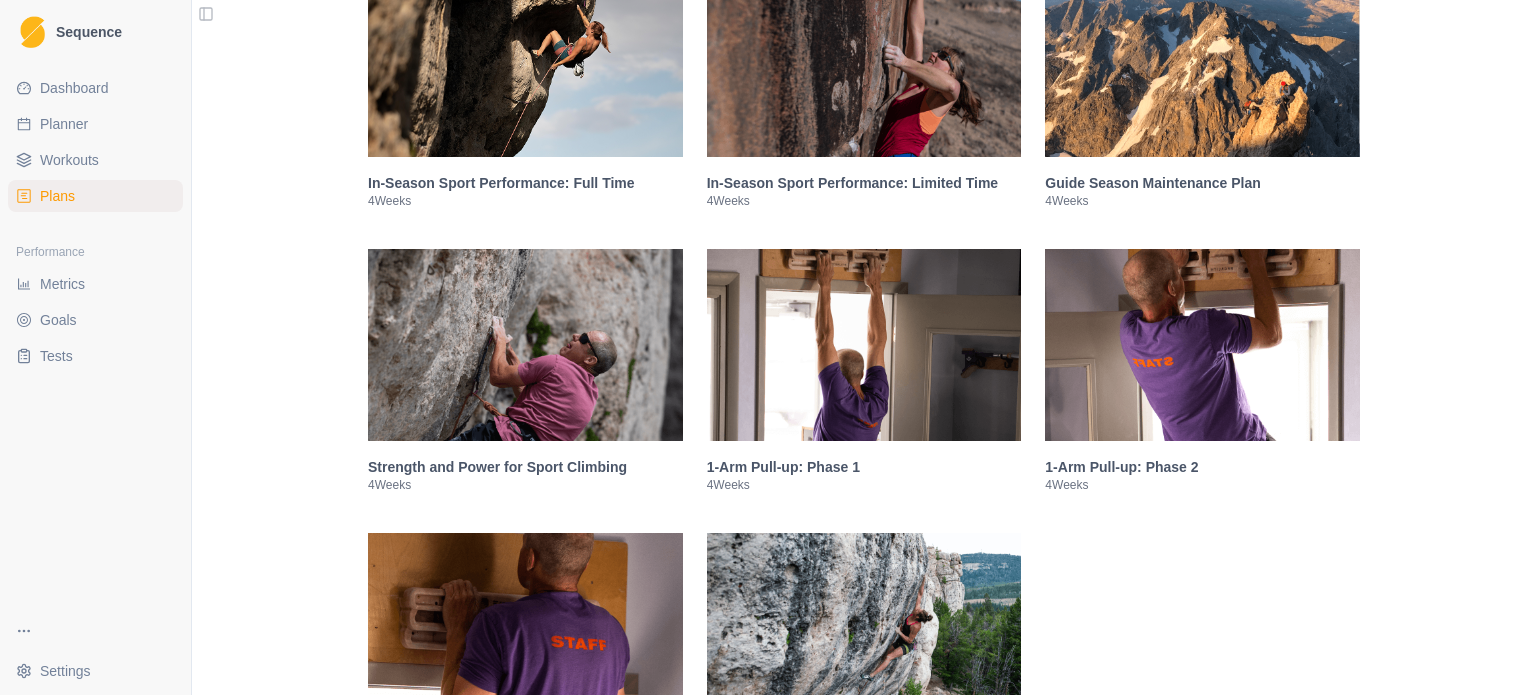 scroll, scrollTop: 4656, scrollLeft: 0, axis: vertical 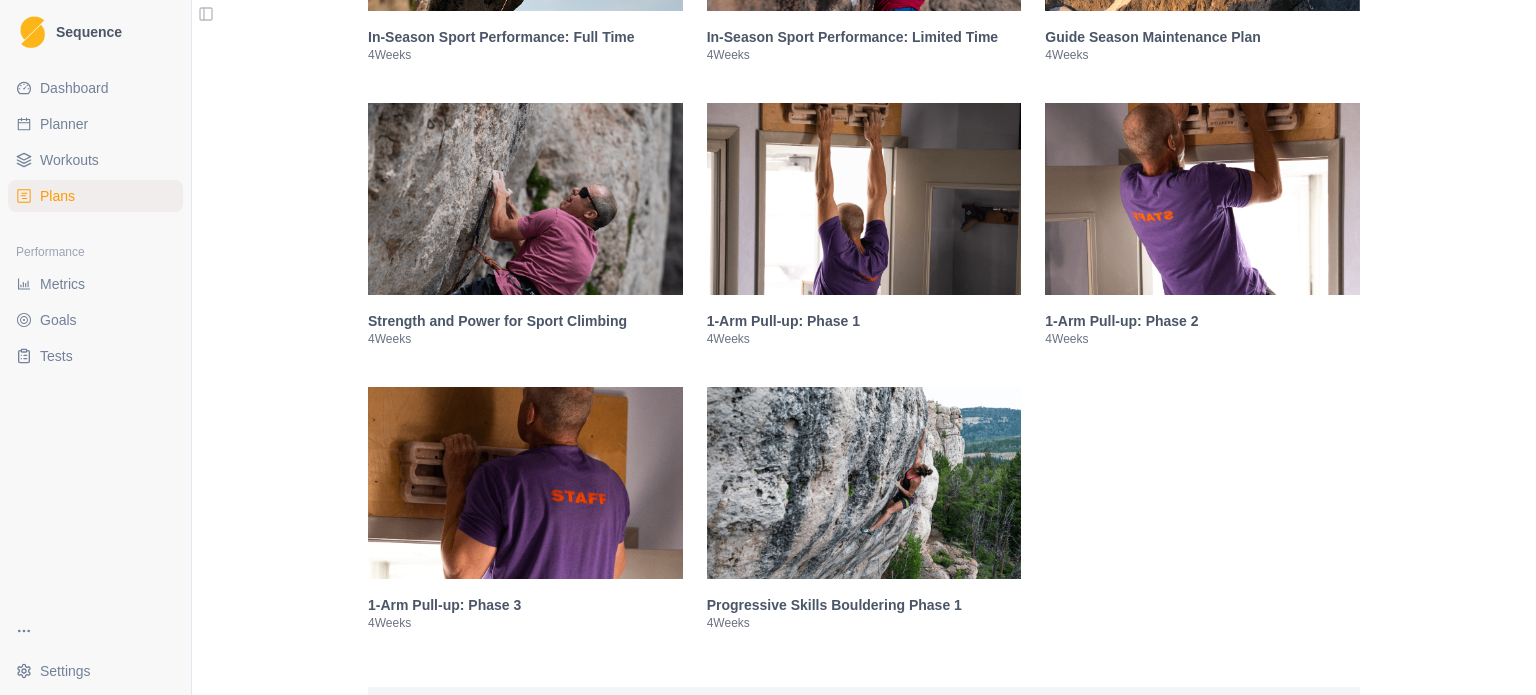 click at bounding box center (864, 199) 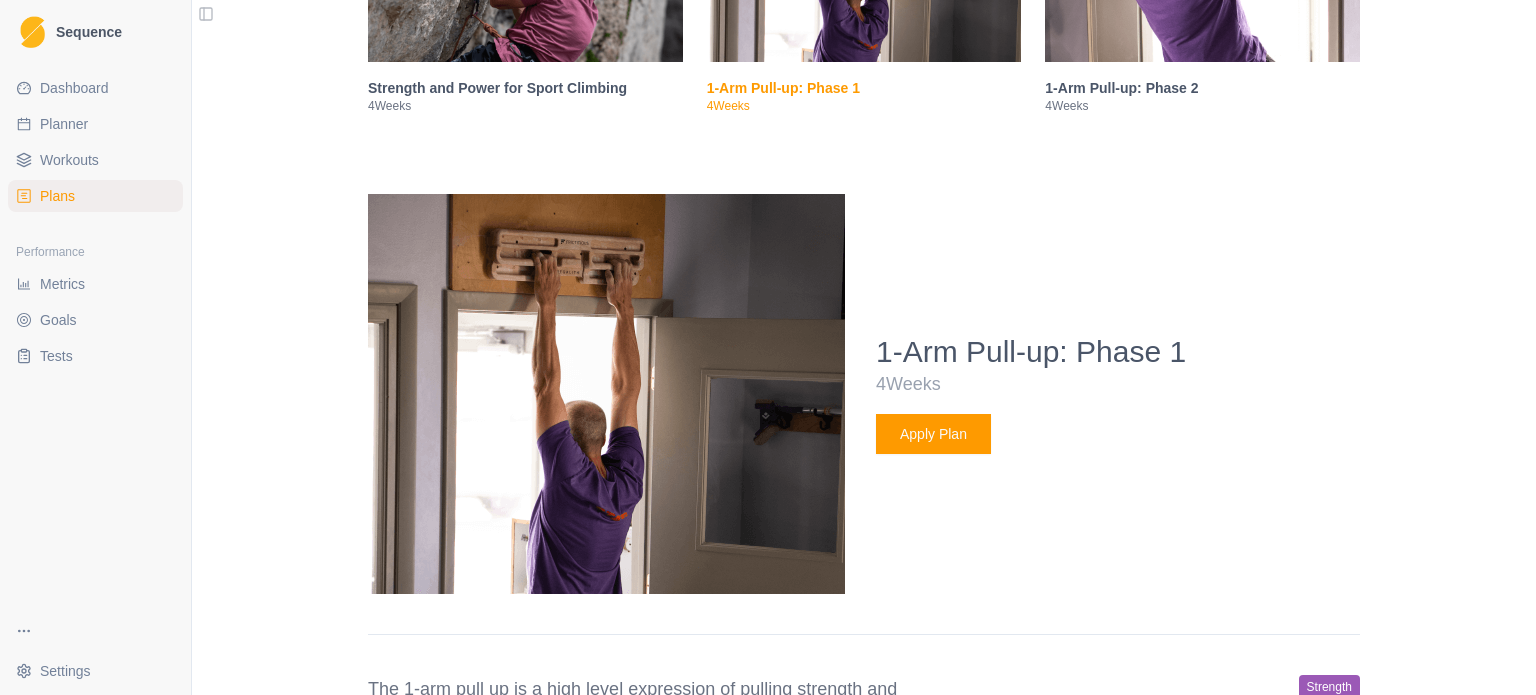 scroll, scrollTop: 2953, scrollLeft: 0, axis: vertical 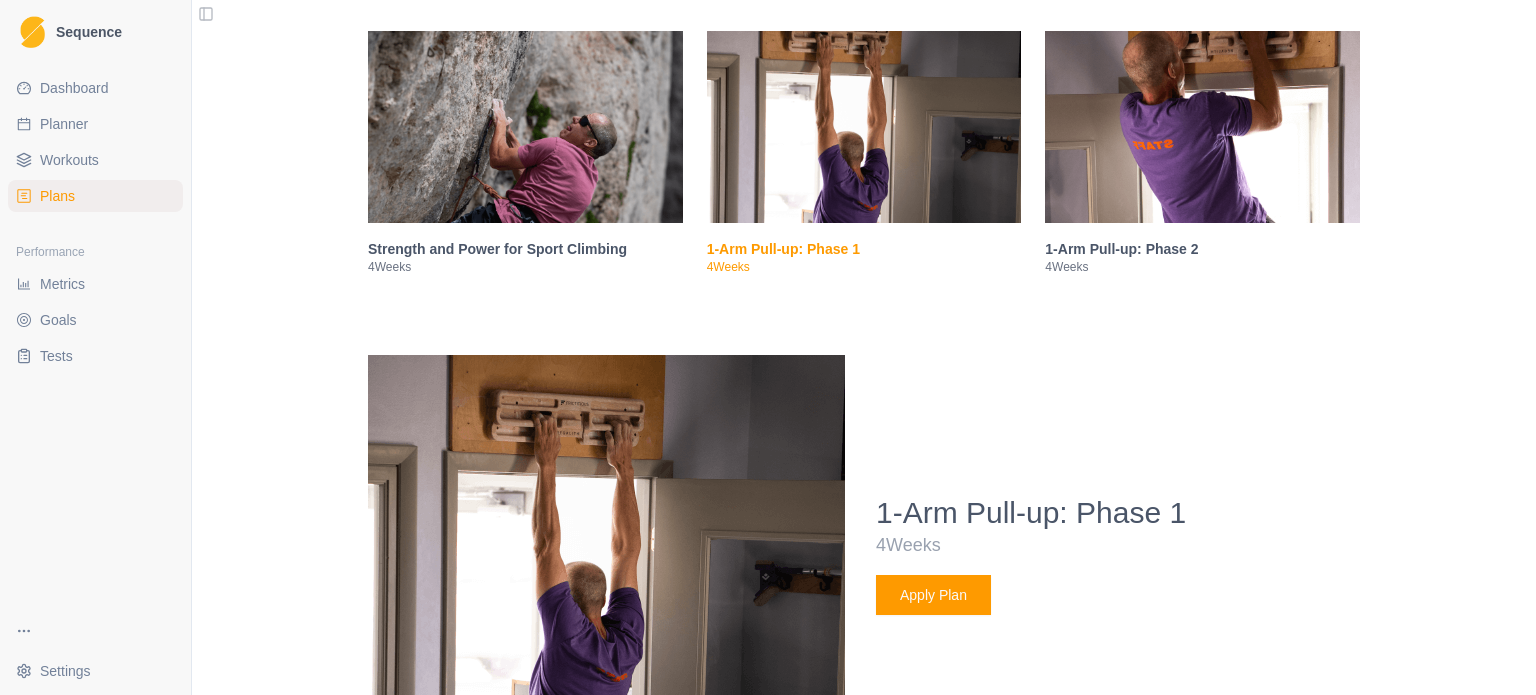 click at bounding box center [1202, 127] 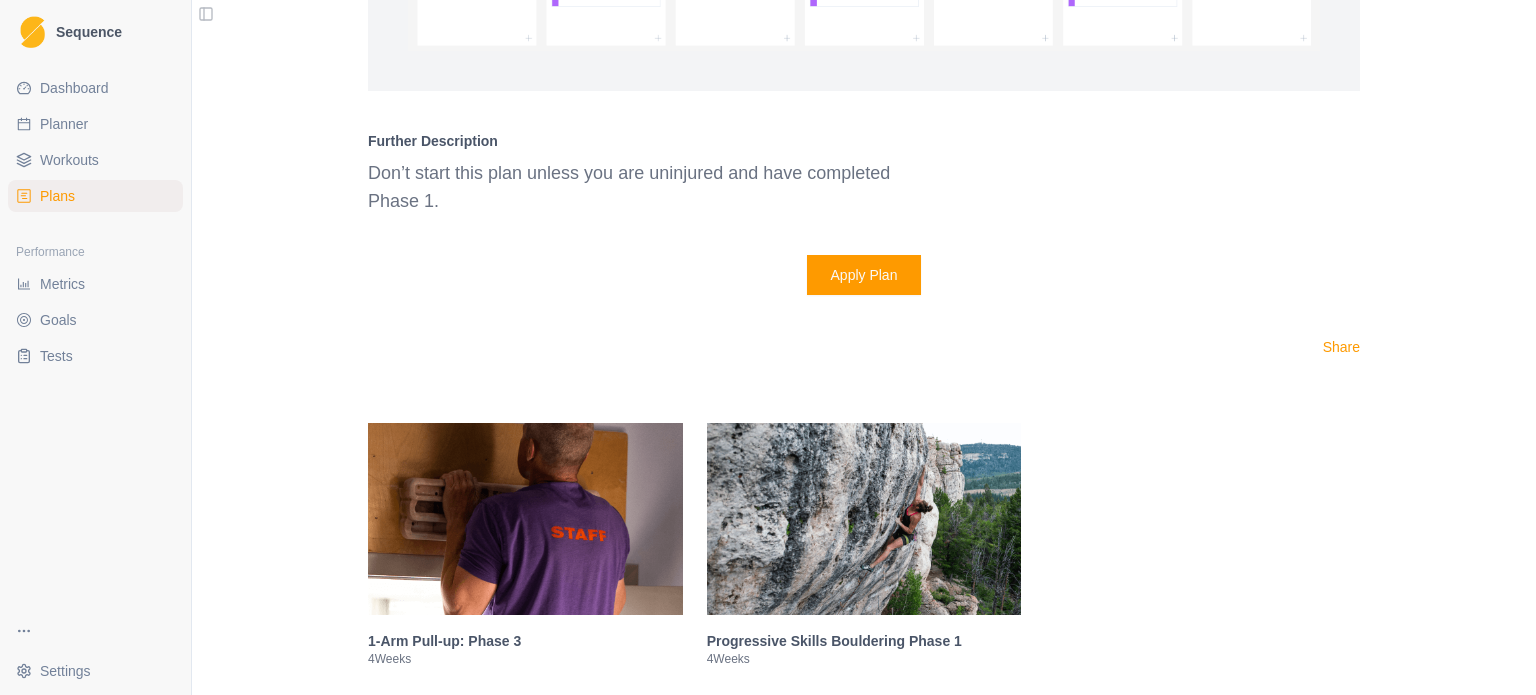 scroll, scrollTop: 4559, scrollLeft: 0, axis: vertical 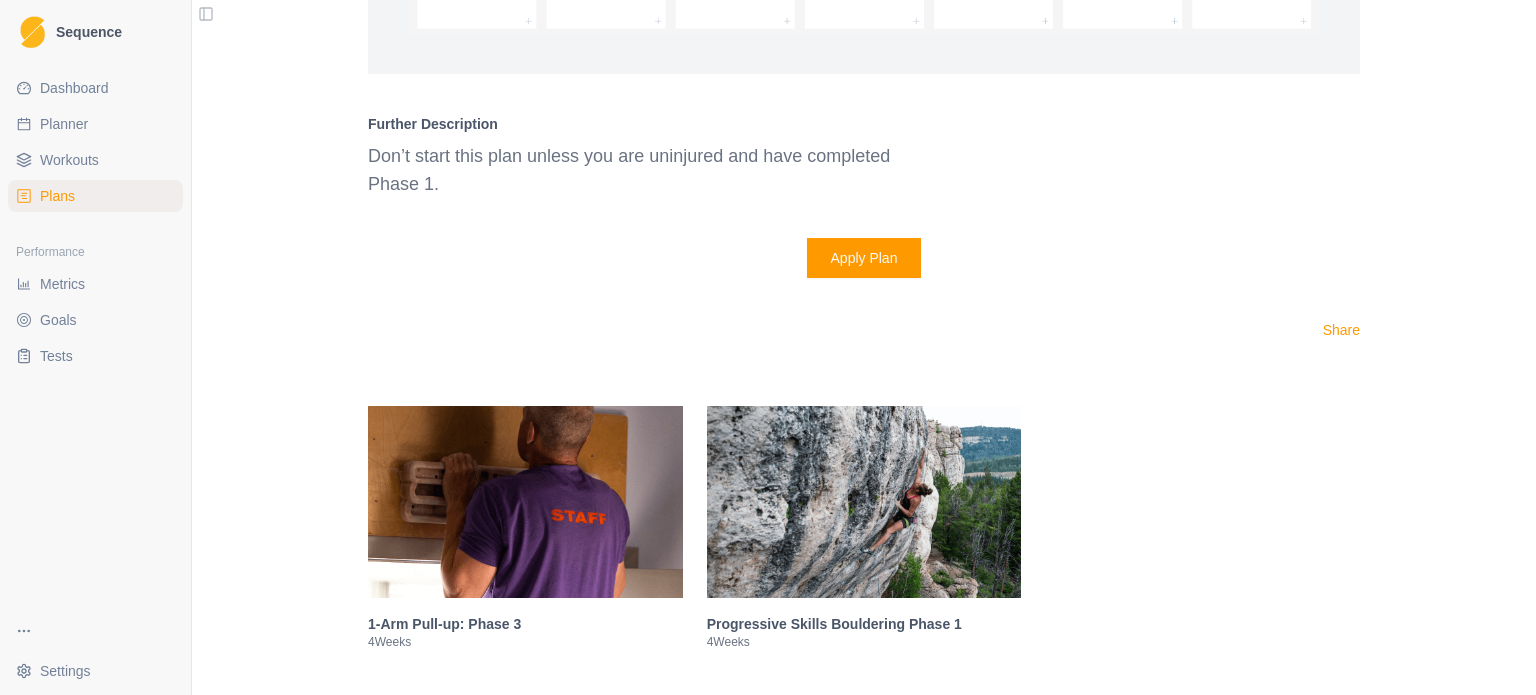 click at bounding box center (525, 502) 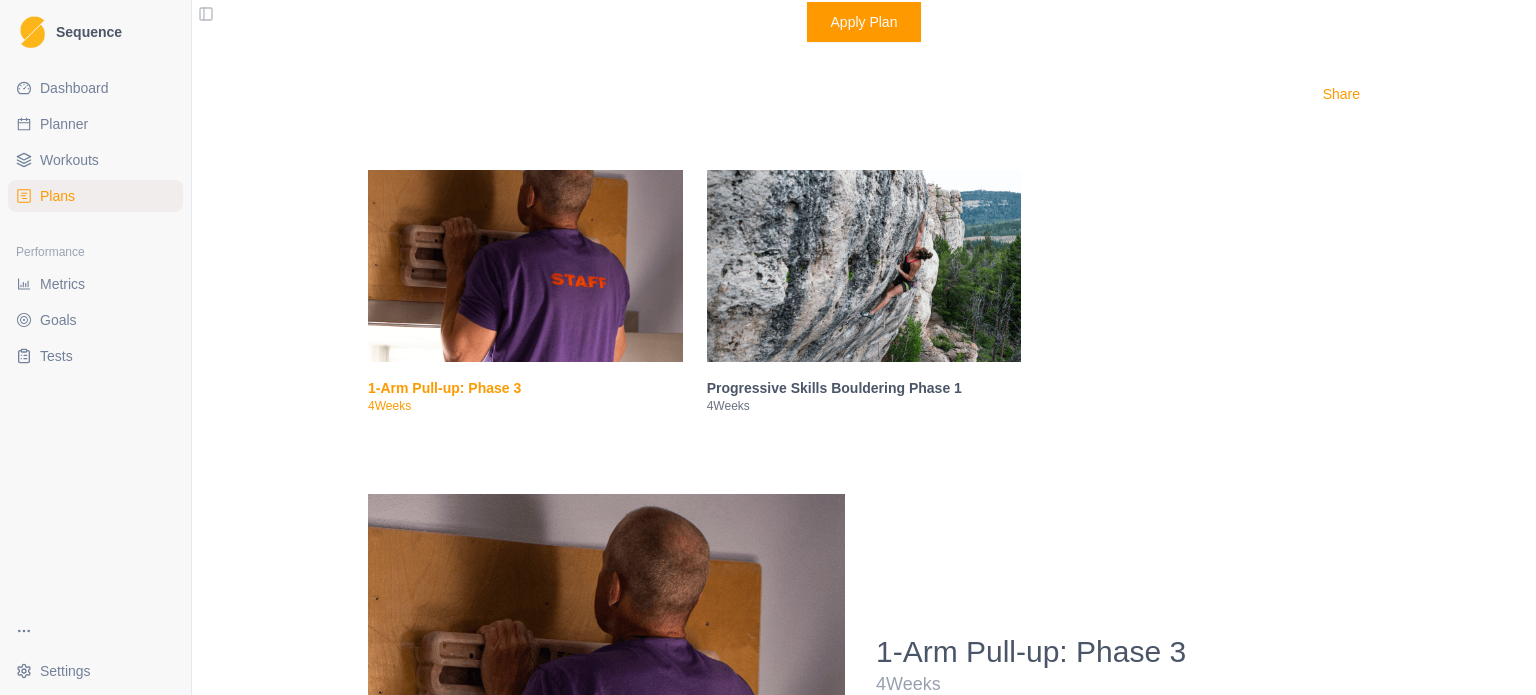 scroll, scrollTop: 4778, scrollLeft: 0, axis: vertical 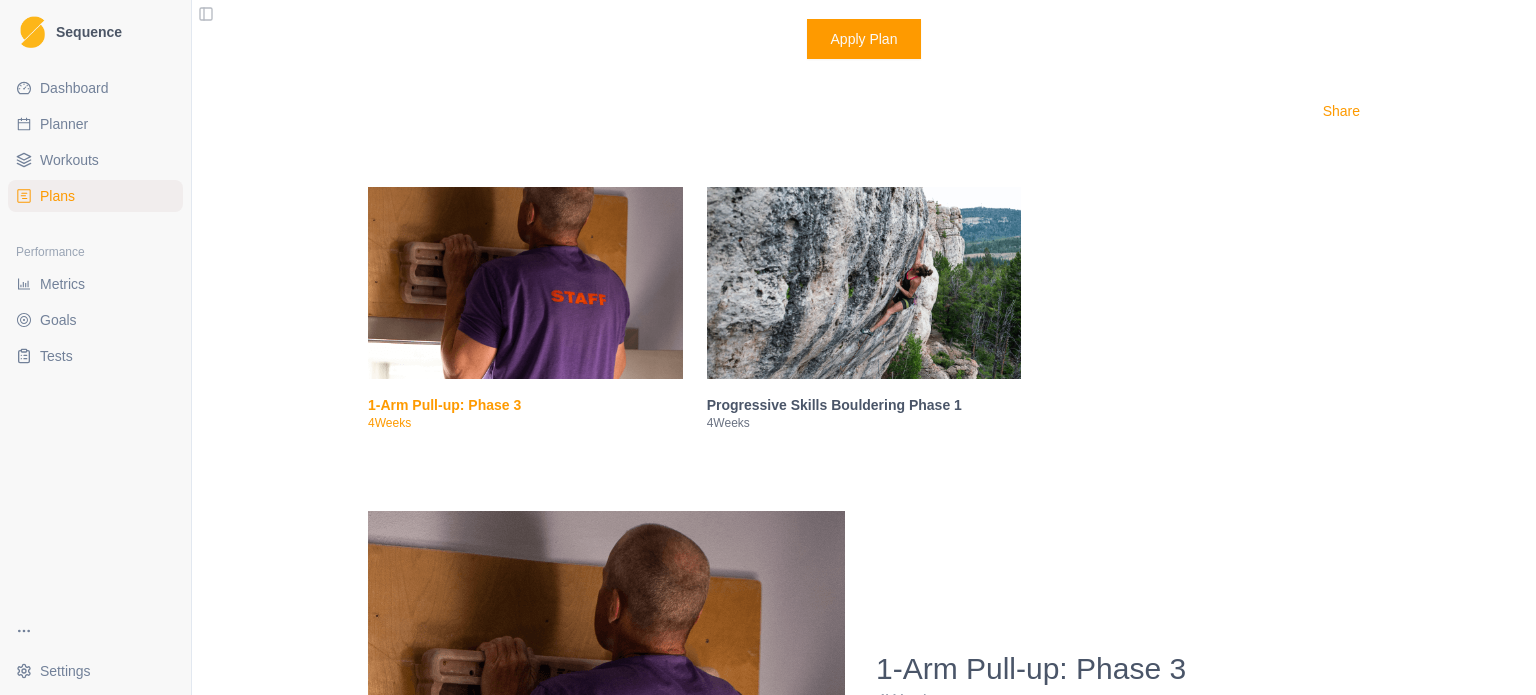 click at bounding box center (864, 283) 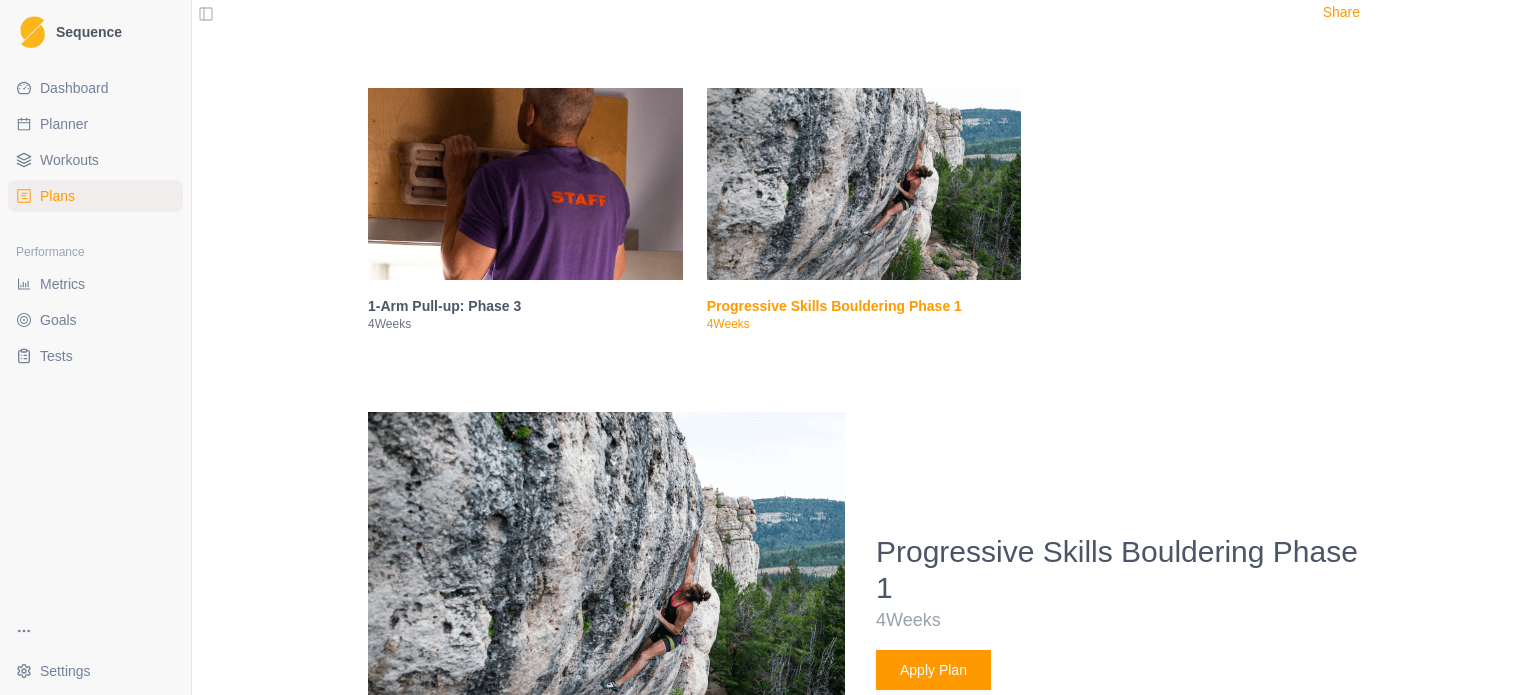 scroll, scrollTop: 4876, scrollLeft: 0, axis: vertical 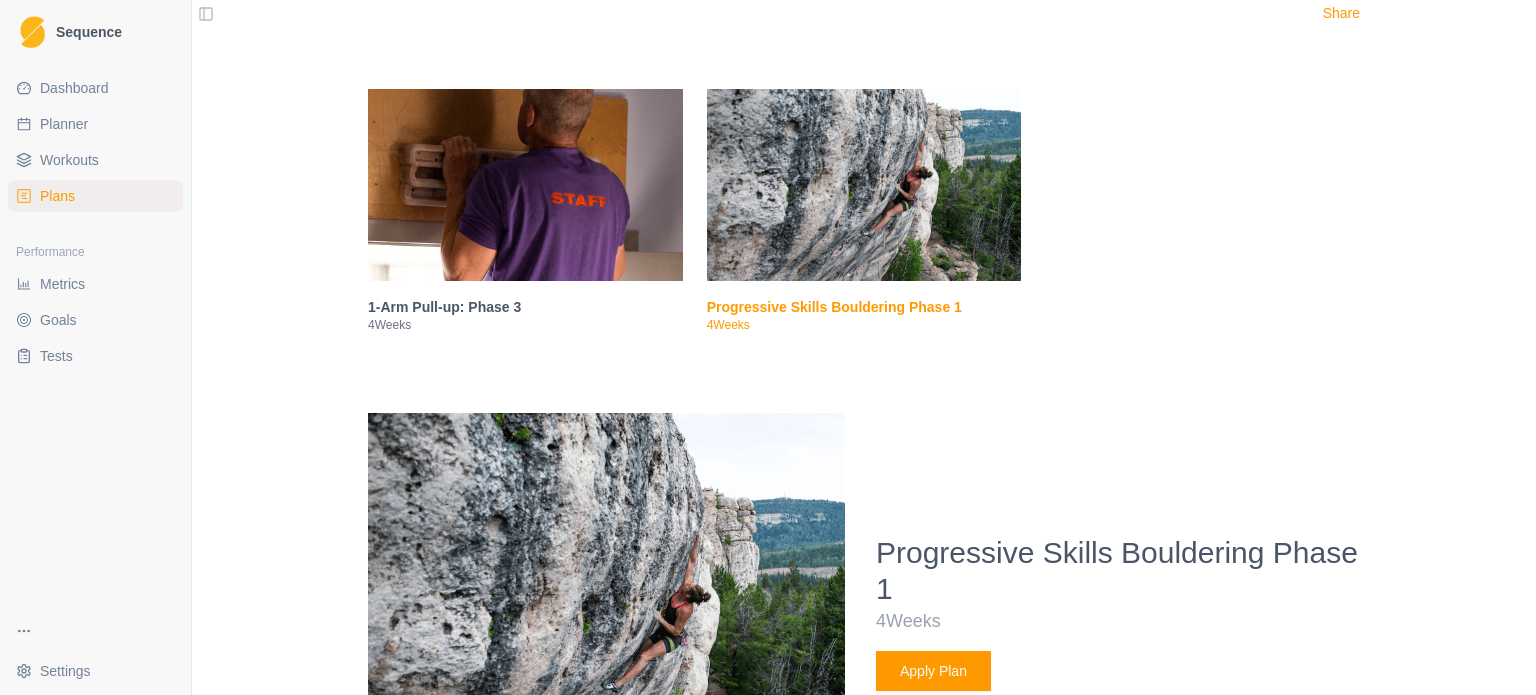 click at bounding box center (864, 185) 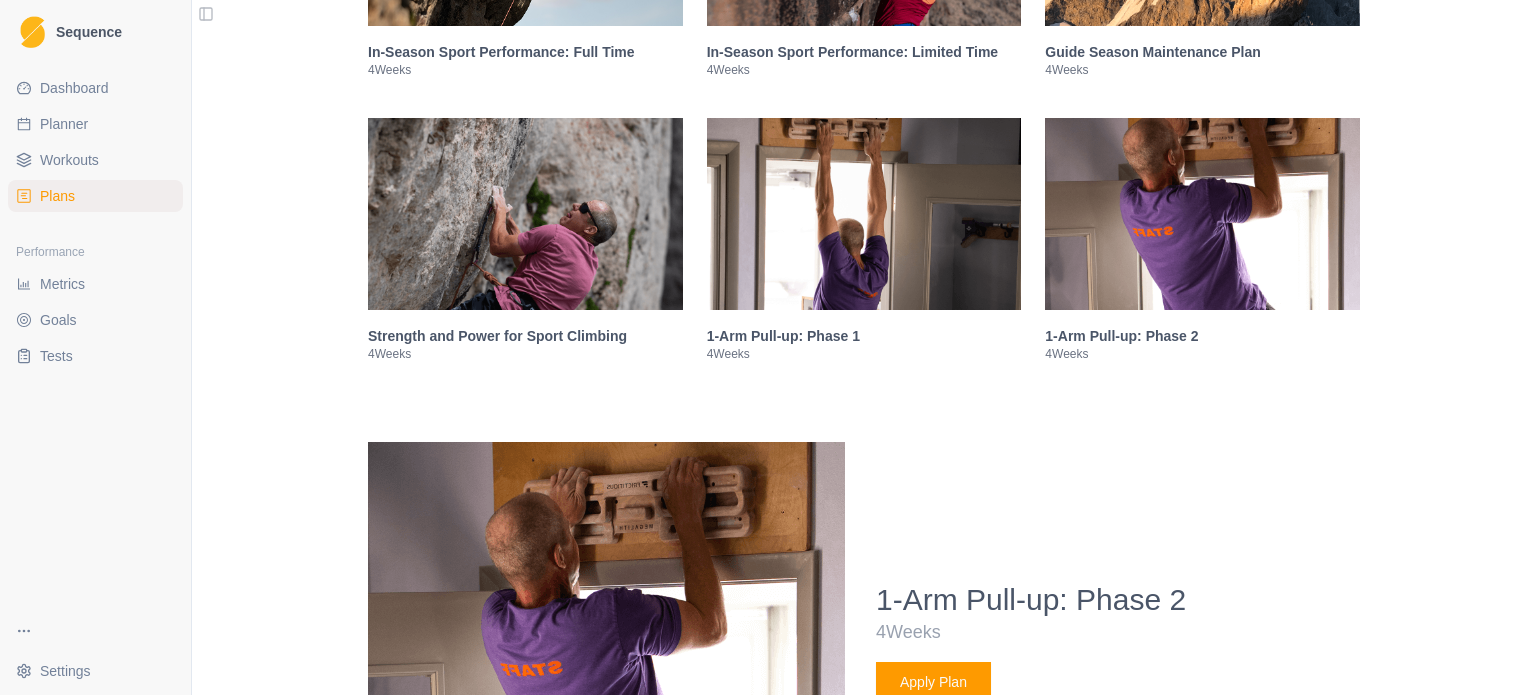 scroll, scrollTop: 2864, scrollLeft: 0, axis: vertical 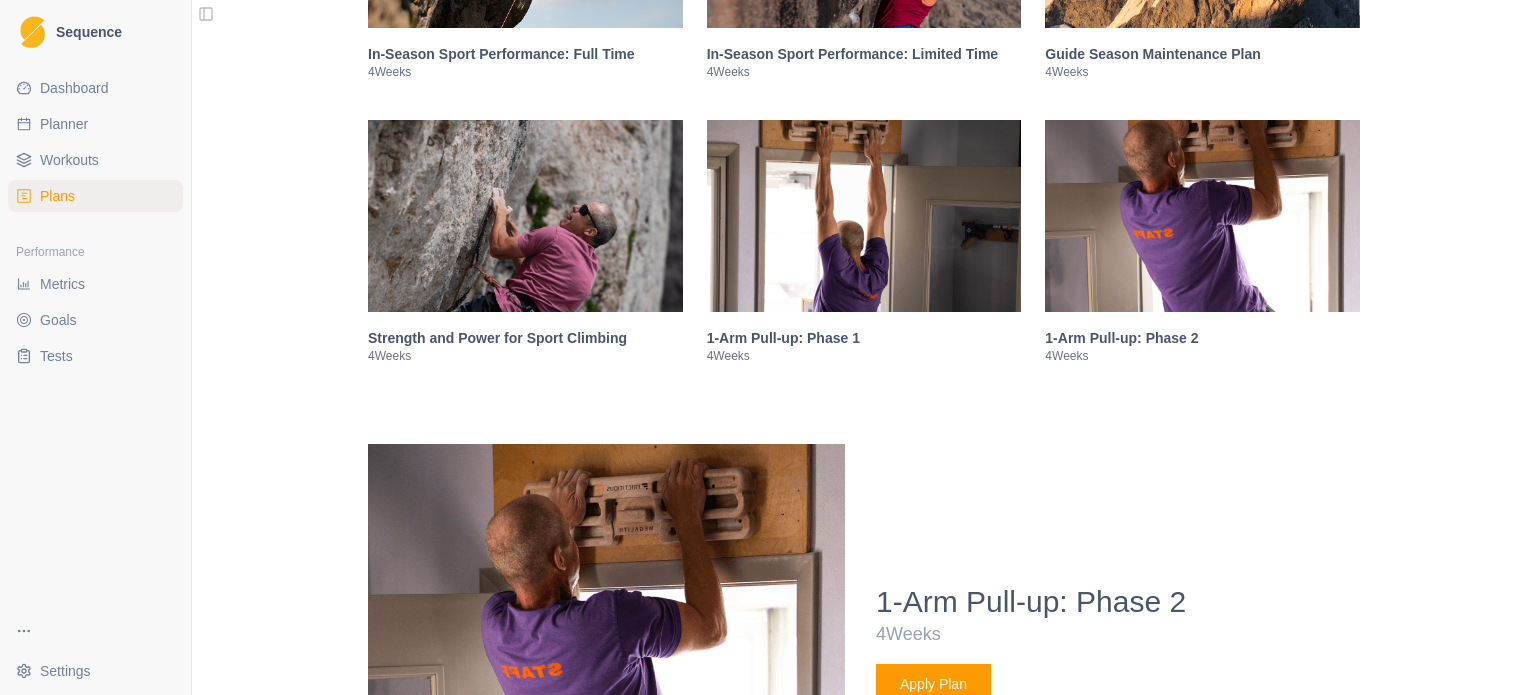 click at bounding box center [1202, 216] 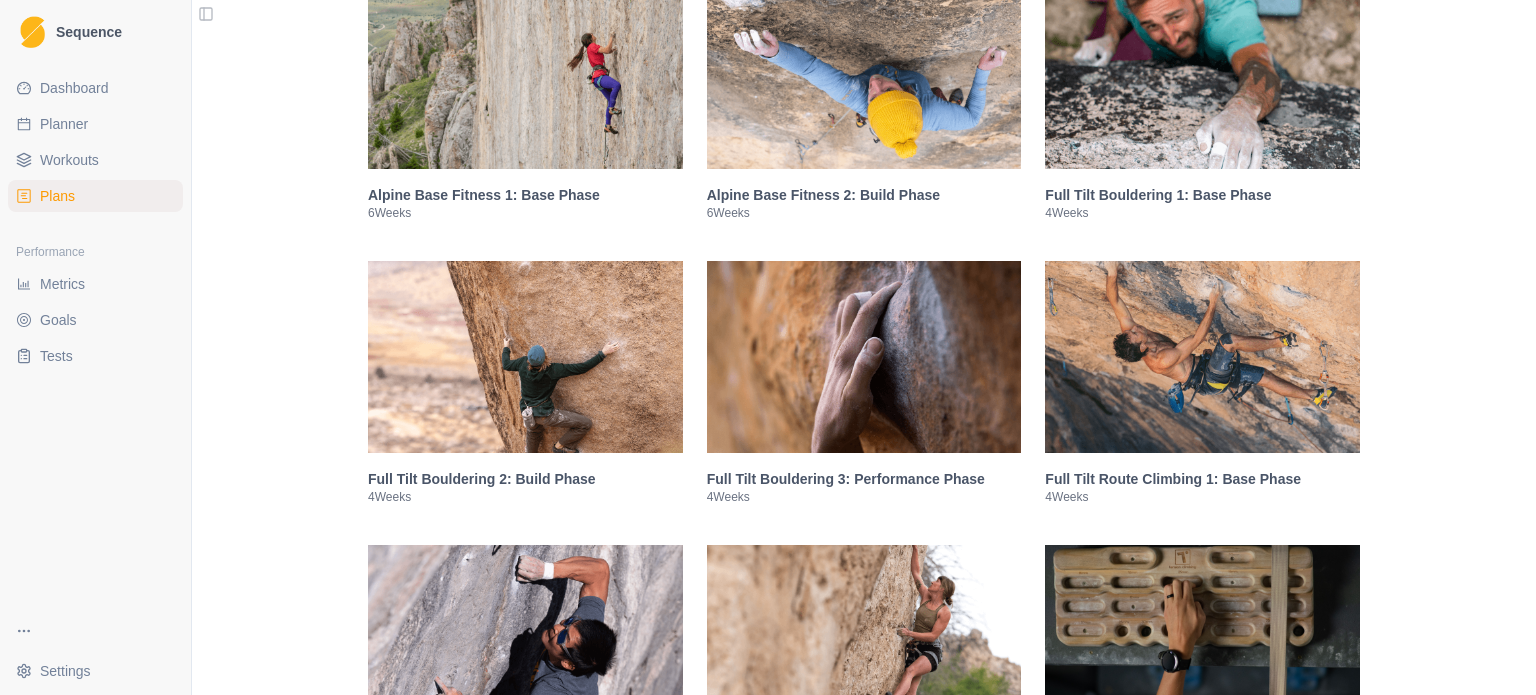 scroll, scrollTop: 1423, scrollLeft: 0, axis: vertical 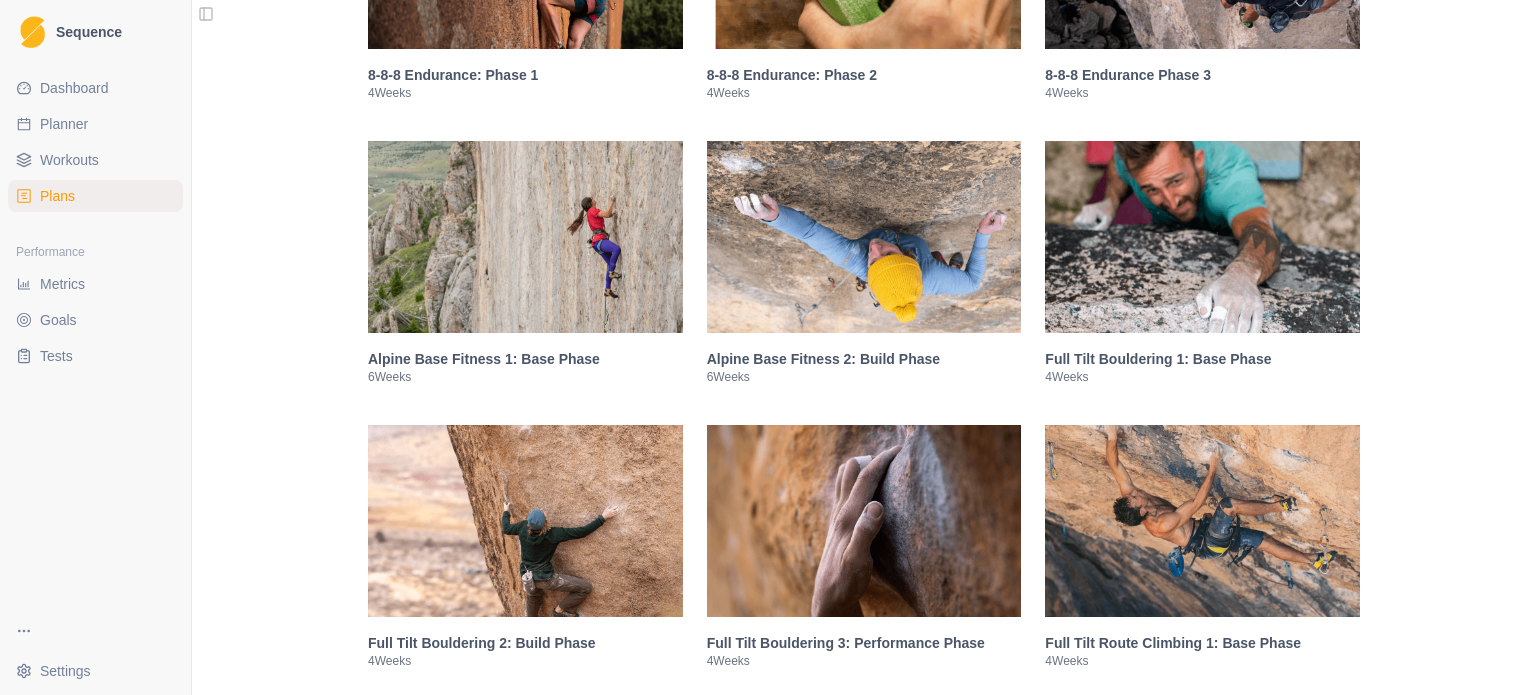 click at bounding box center (1202, 237) 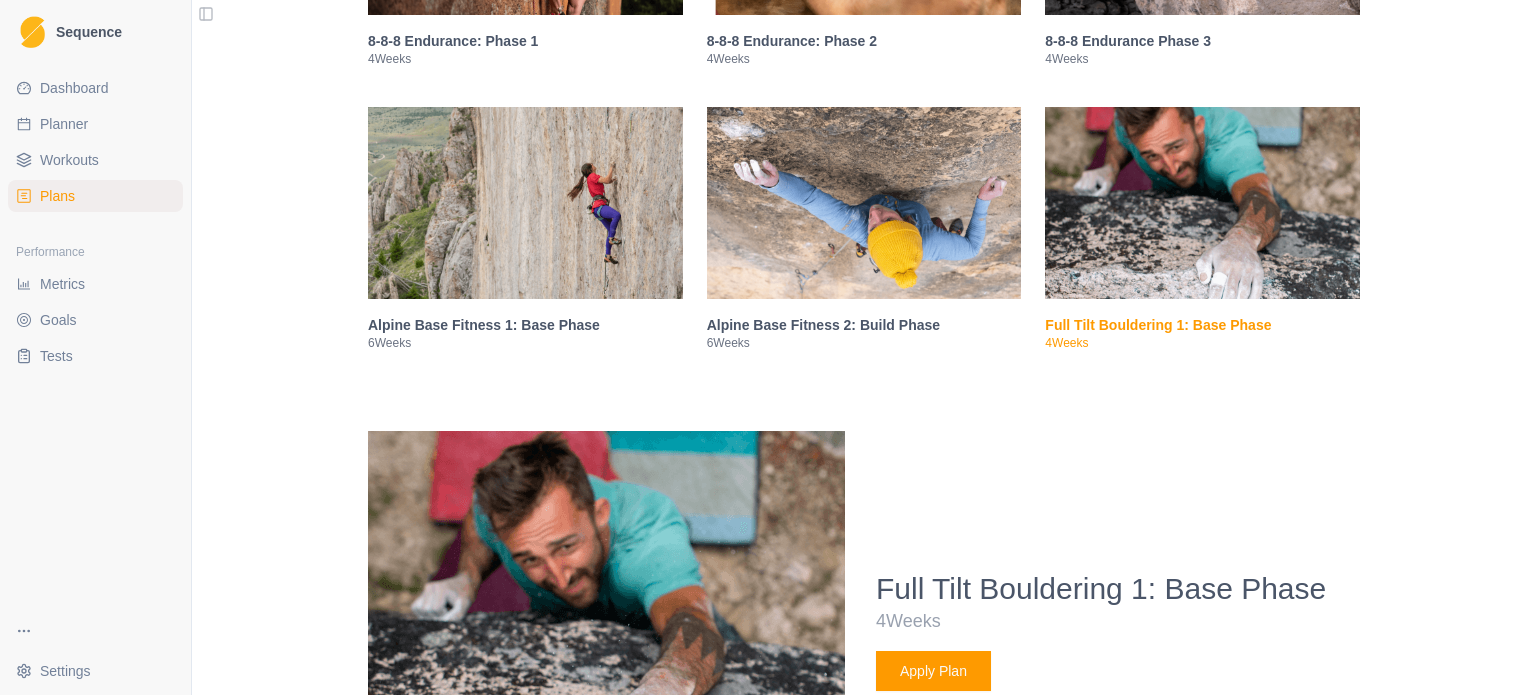 scroll, scrollTop: 1443, scrollLeft: 0, axis: vertical 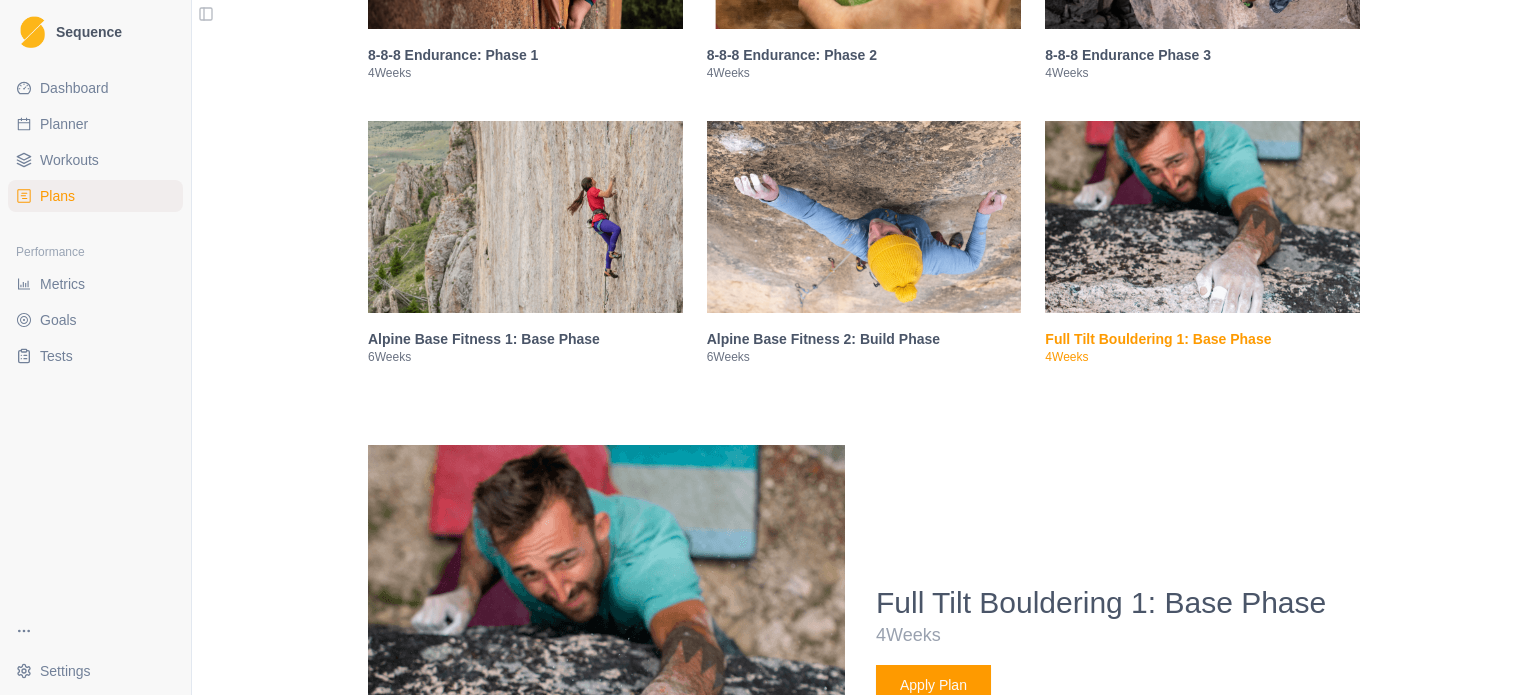 click at bounding box center (1202, 217) 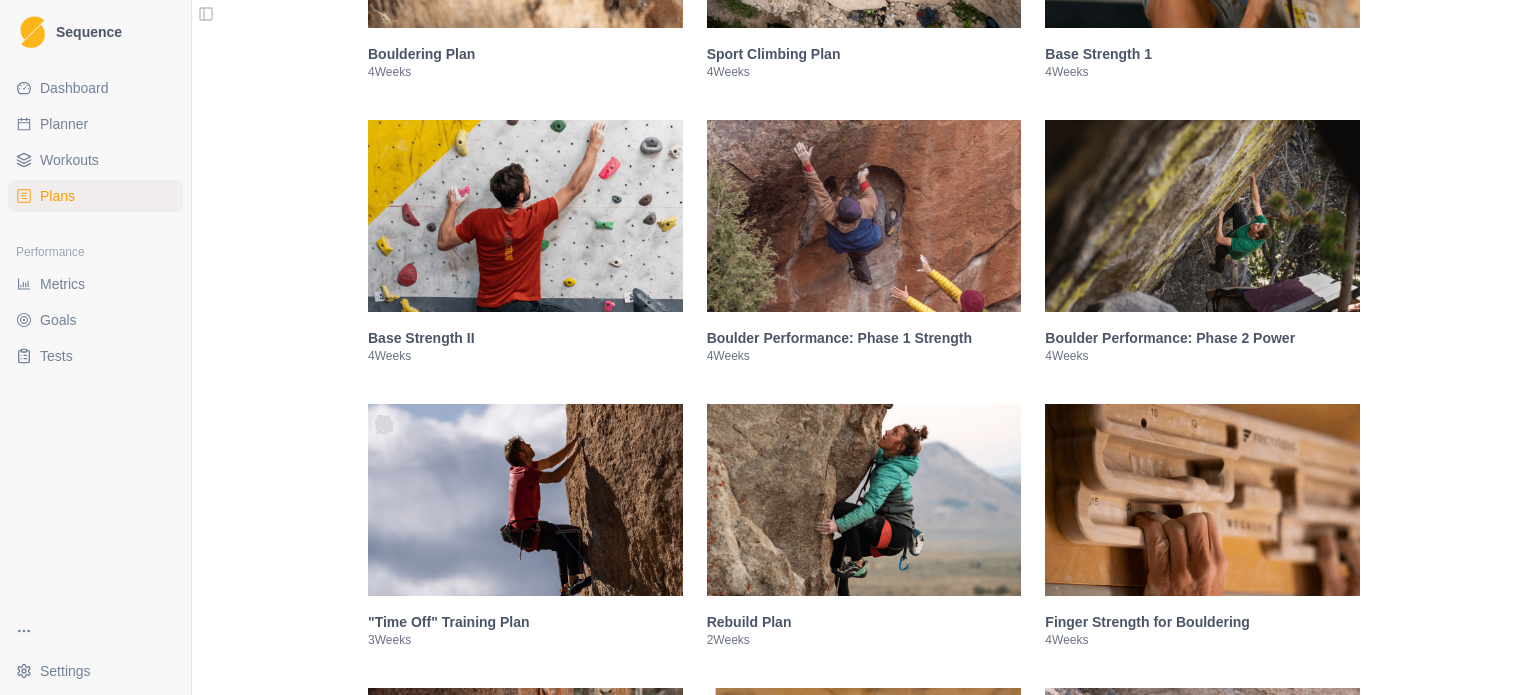 scroll, scrollTop: 592, scrollLeft: 0, axis: vertical 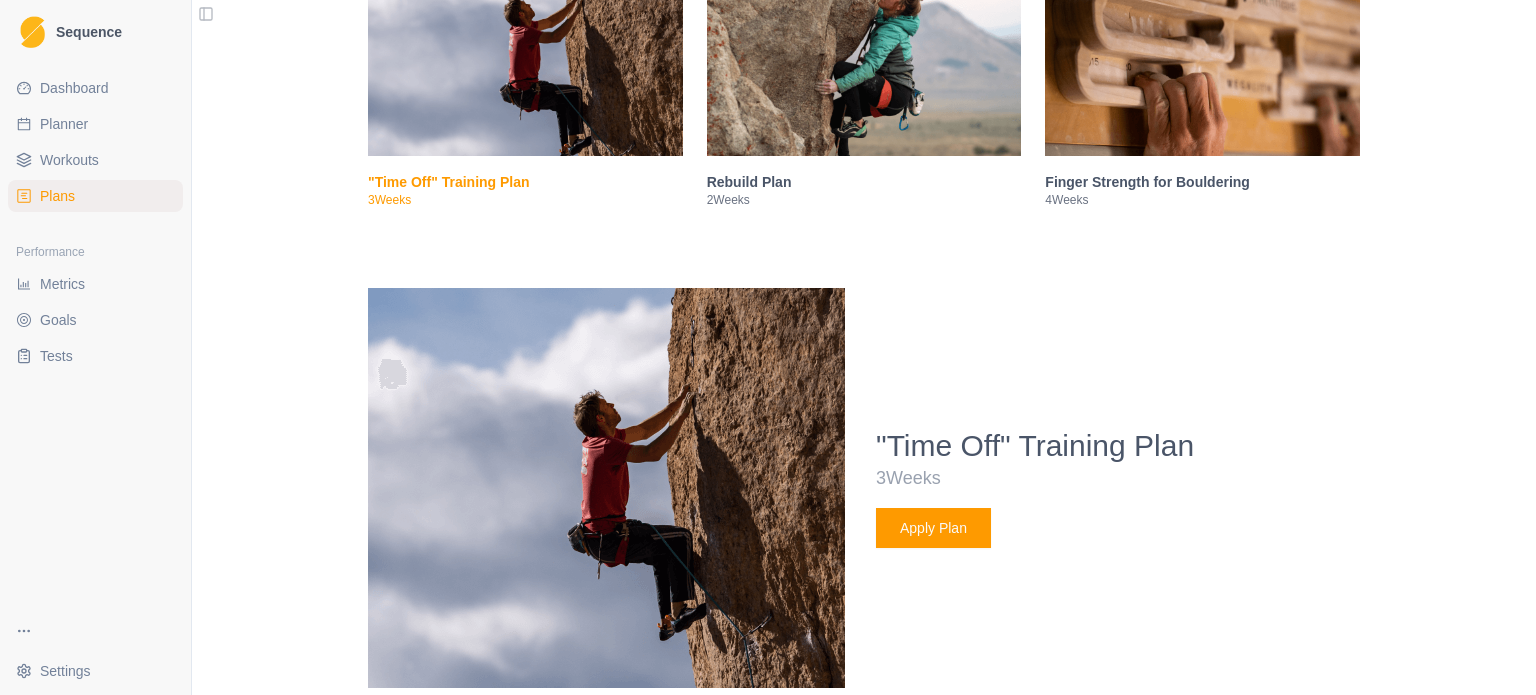 click at bounding box center (525, 60) 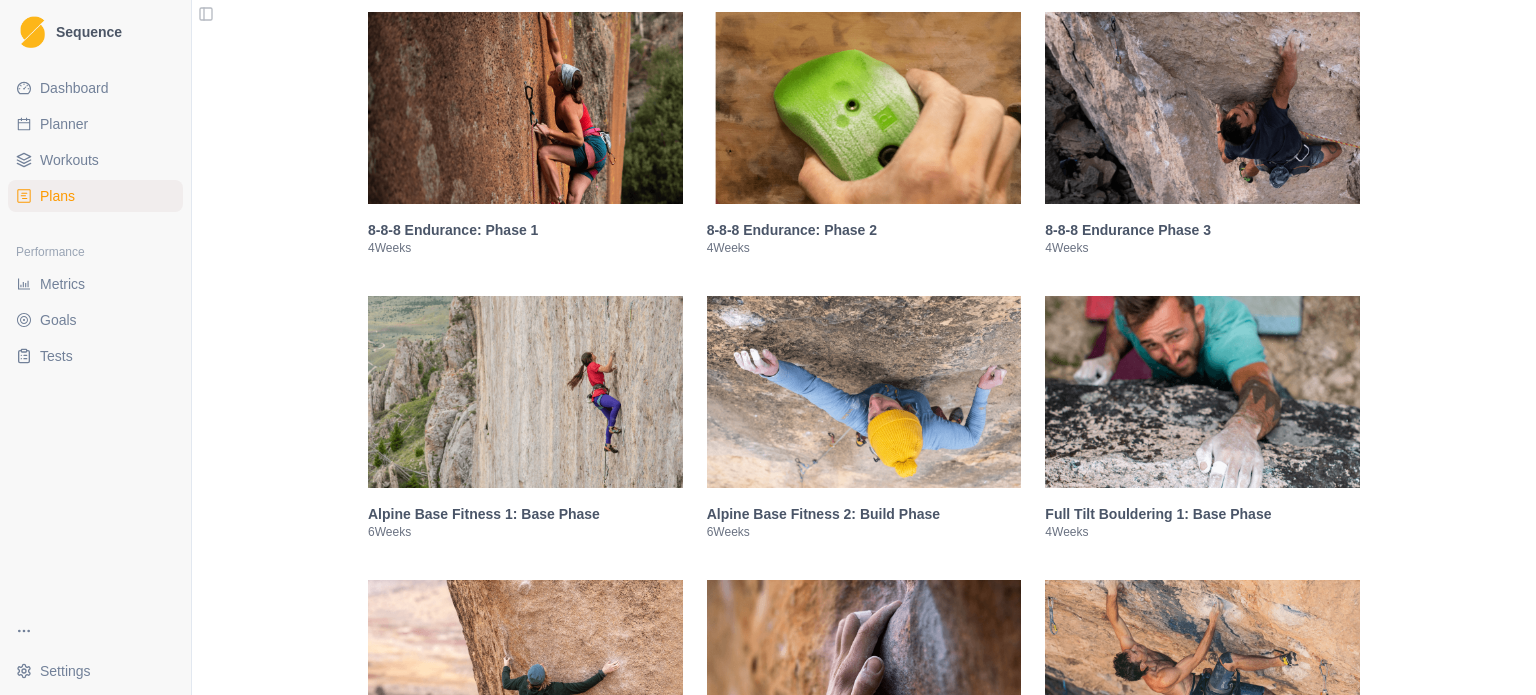 scroll, scrollTop: 1274, scrollLeft: 0, axis: vertical 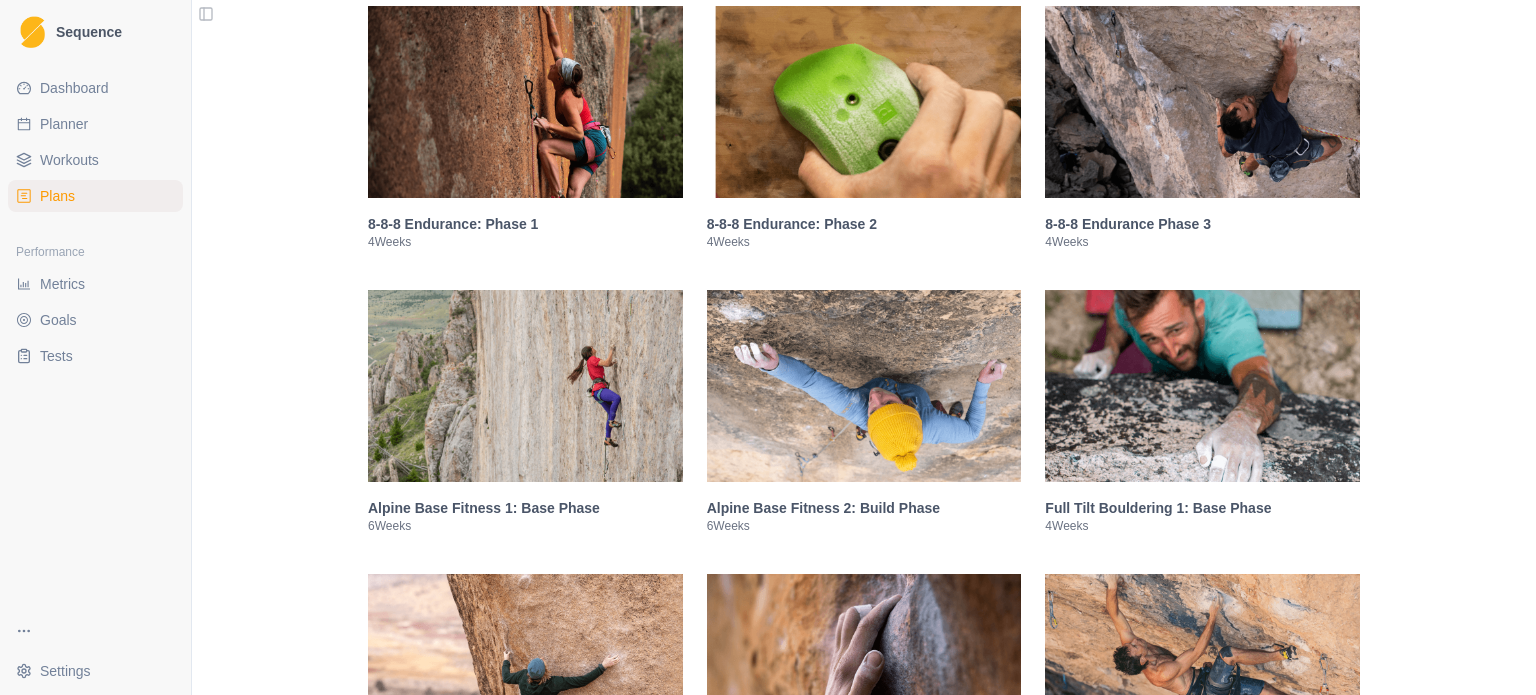 click at bounding box center (525, 102) 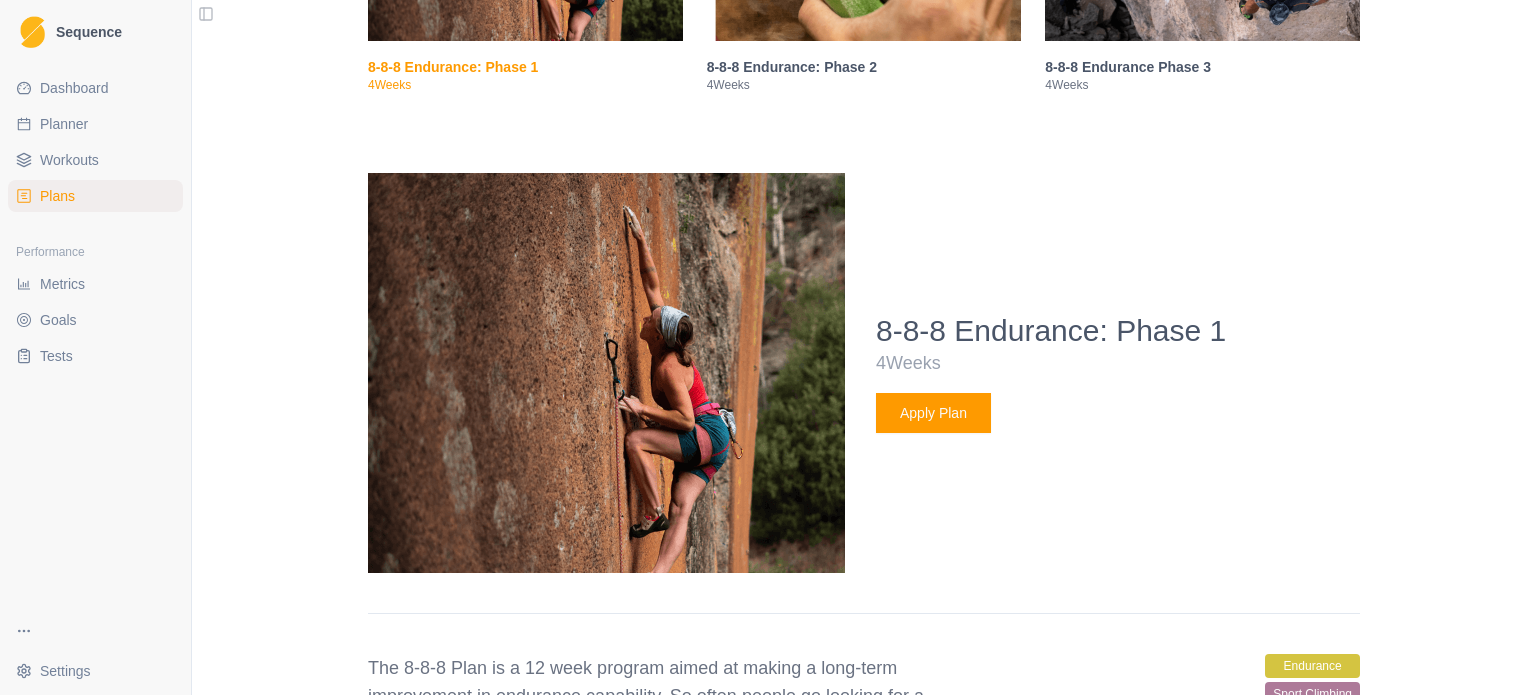 scroll, scrollTop: 1391, scrollLeft: 0, axis: vertical 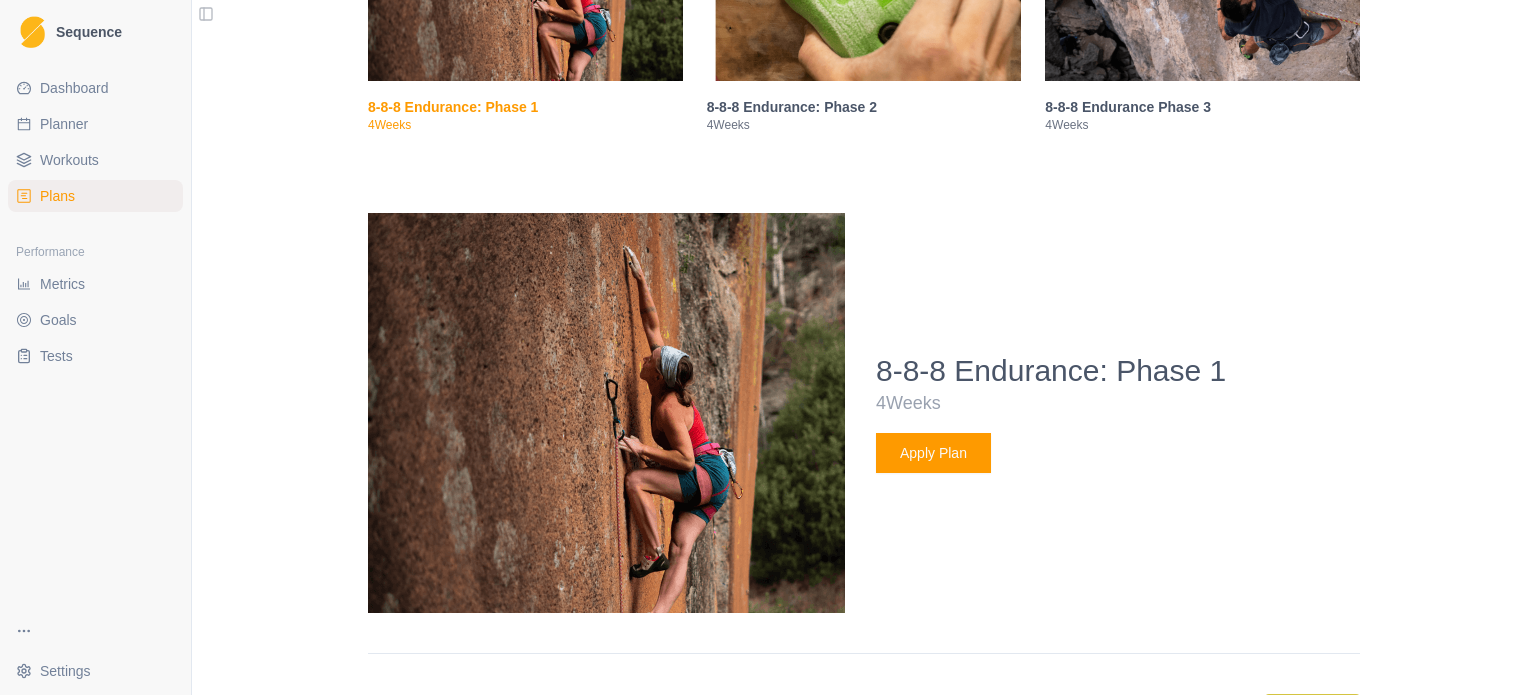 click at bounding box center (864, -15) 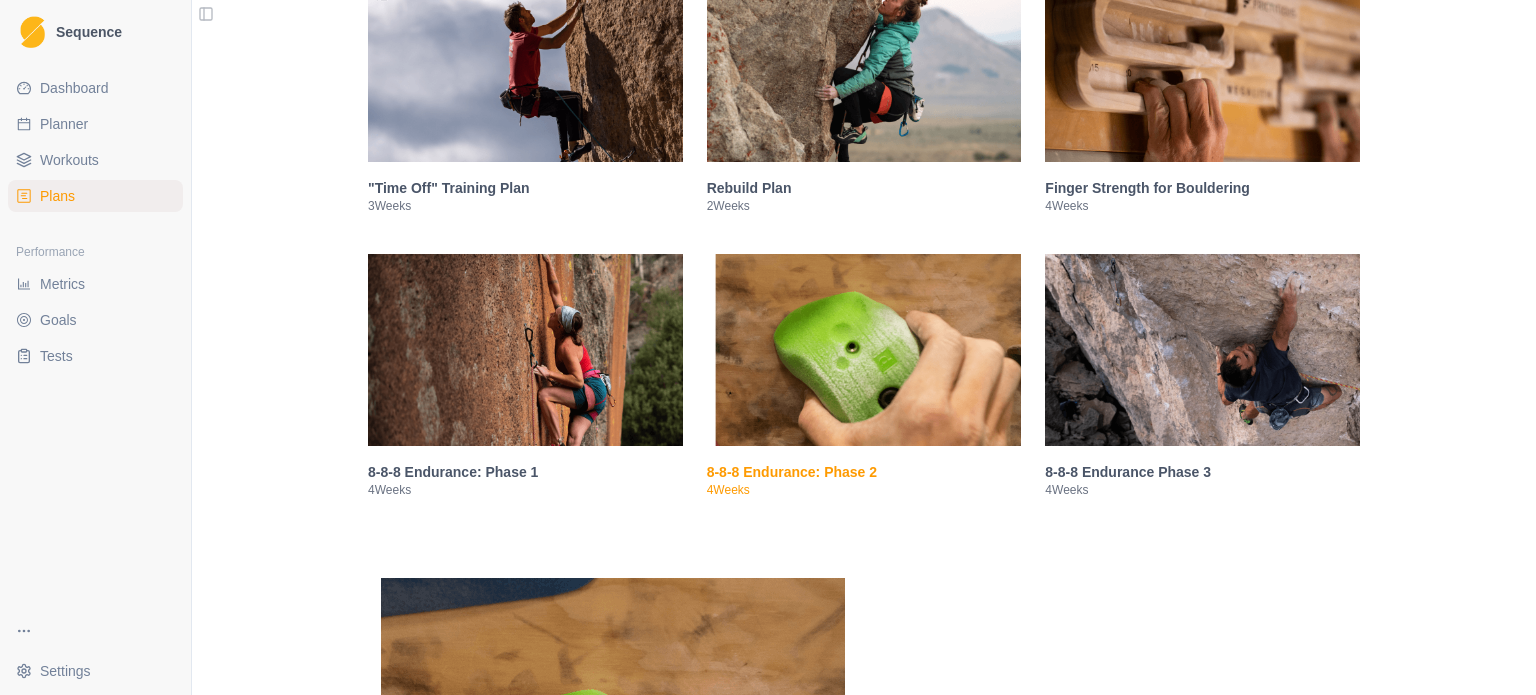 scroll, scrollTop: 1024, scrollLeft: 0, axis: vertical 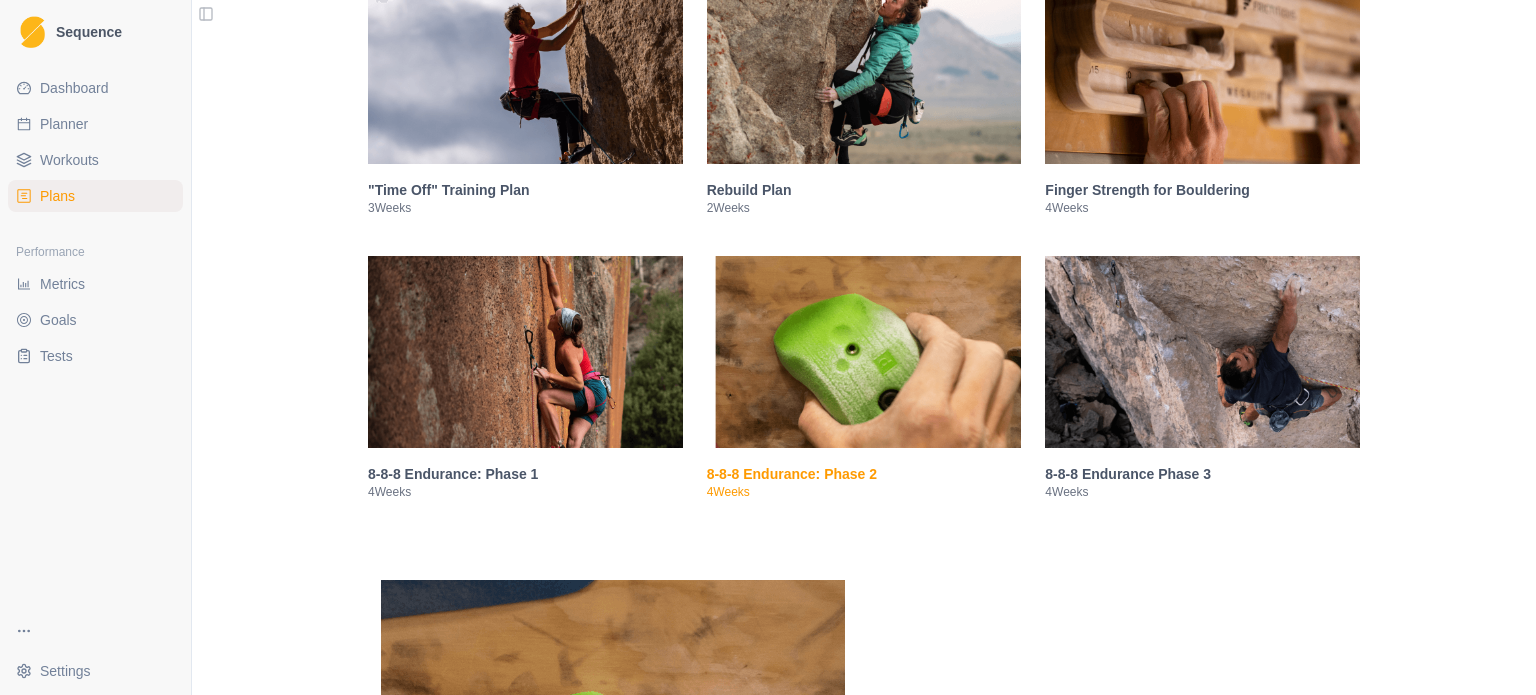 click at bounding box center (1202, 352) 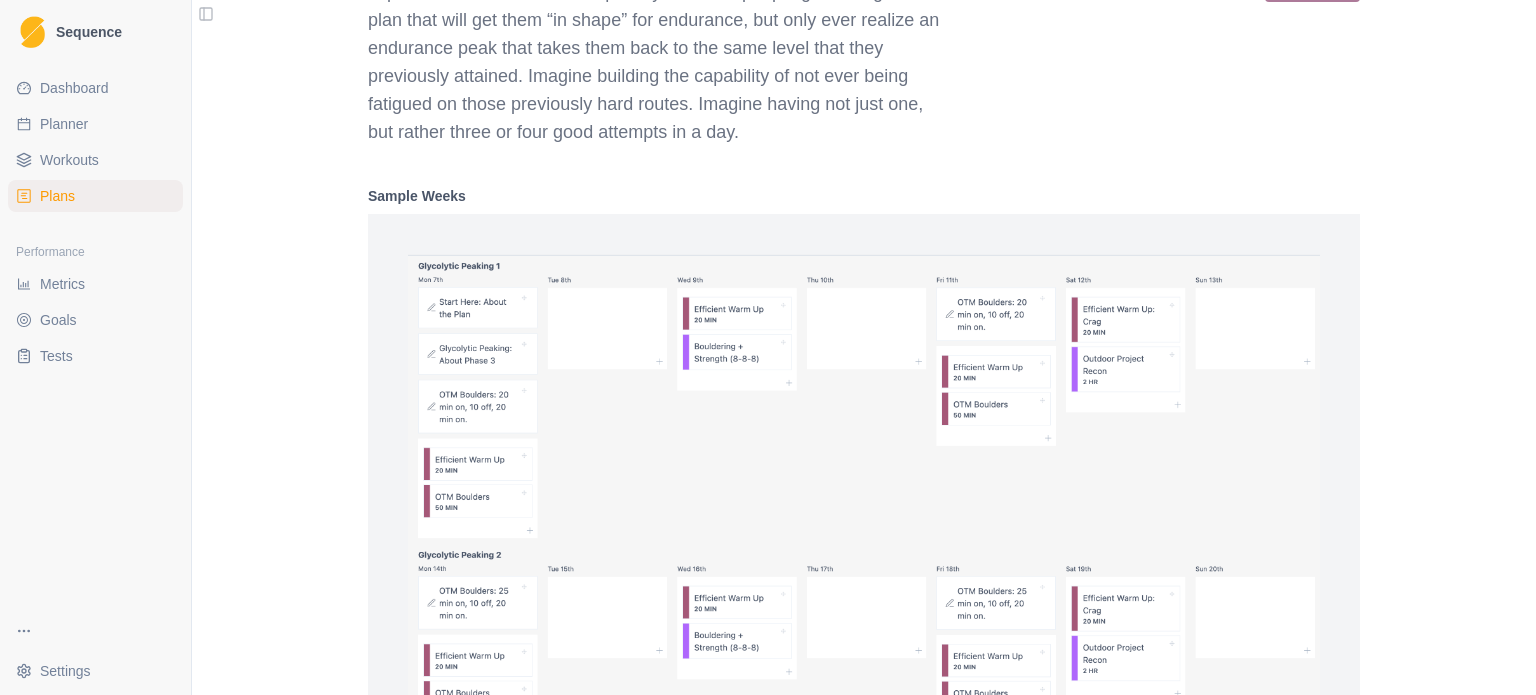 scroll, scrollTop: 2303, scrollLeft: 0, axis: vertical 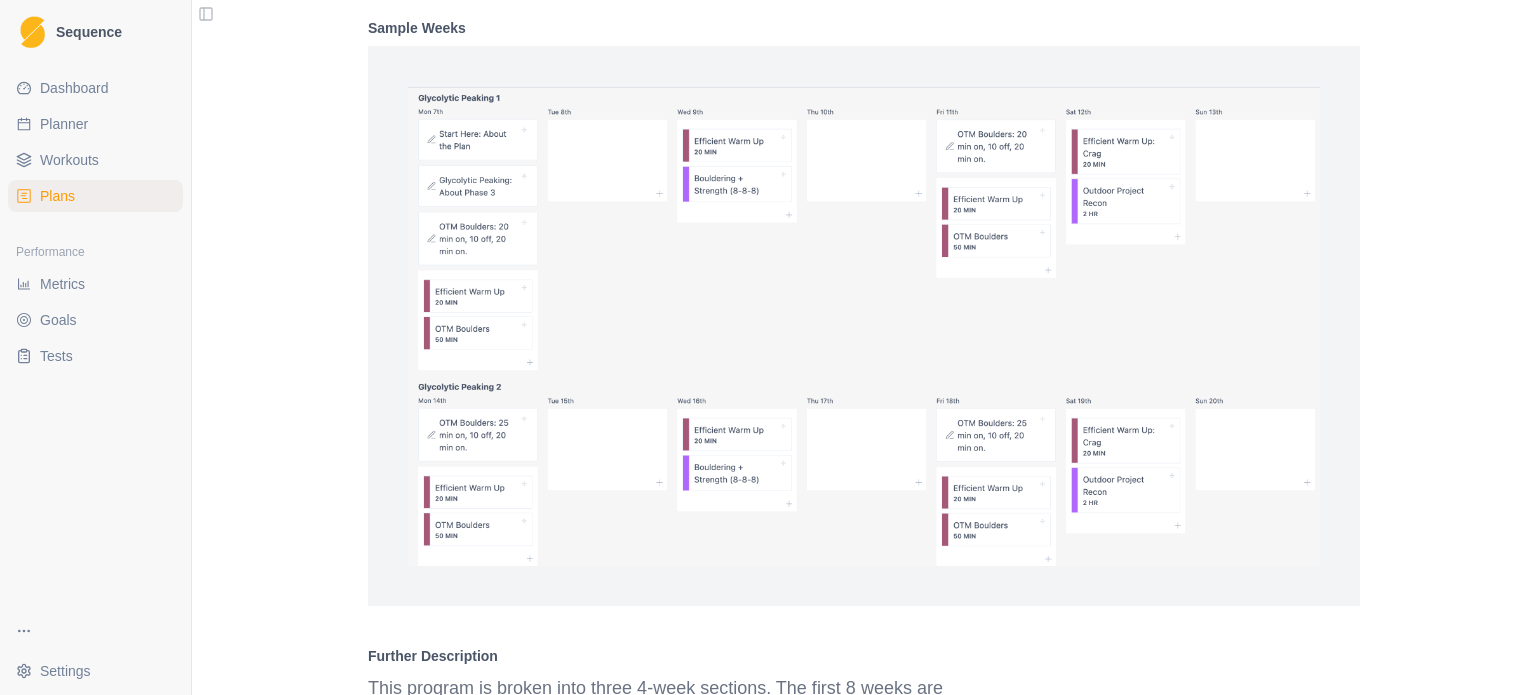 click at bounding box center (864, 326) 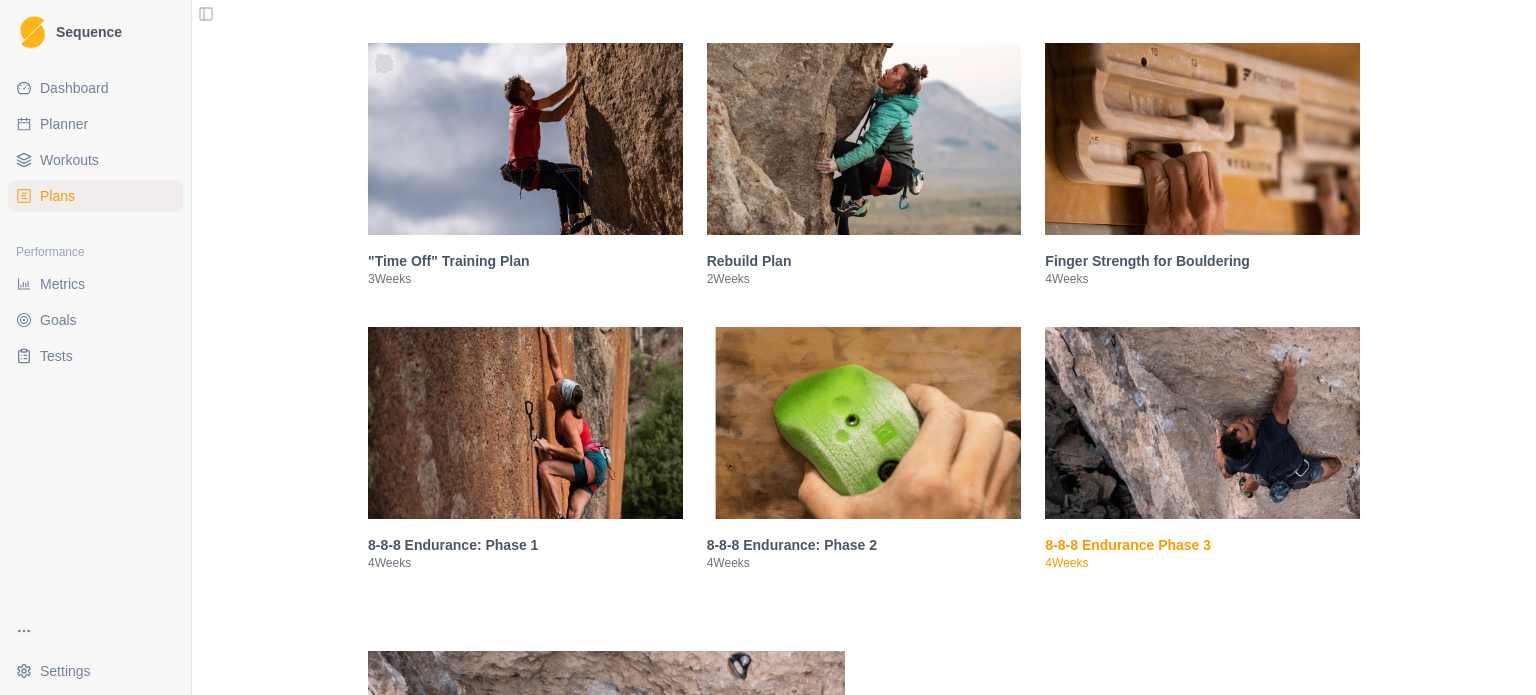 scroll, scrollTop: 949, scrollLeft: 0, axis: vertical 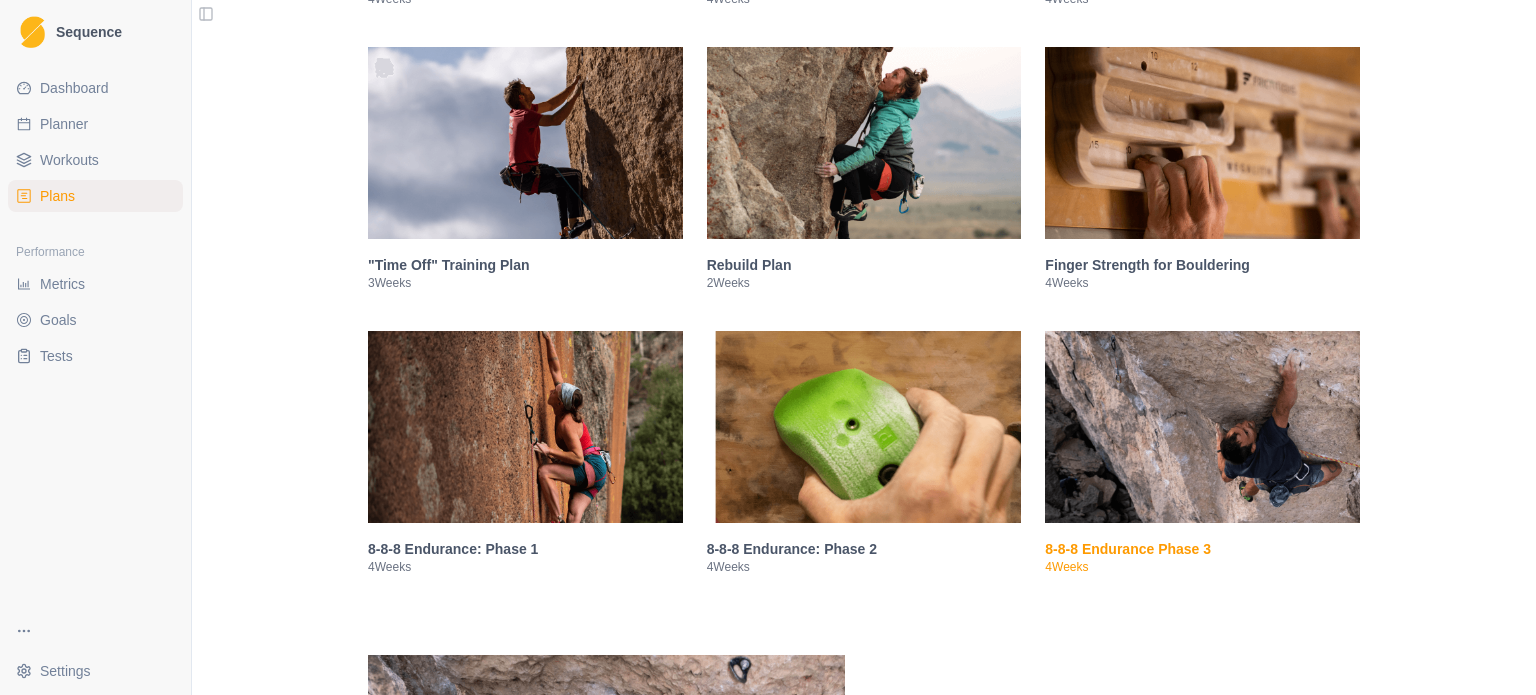 click at bounding box center (1202, 427) 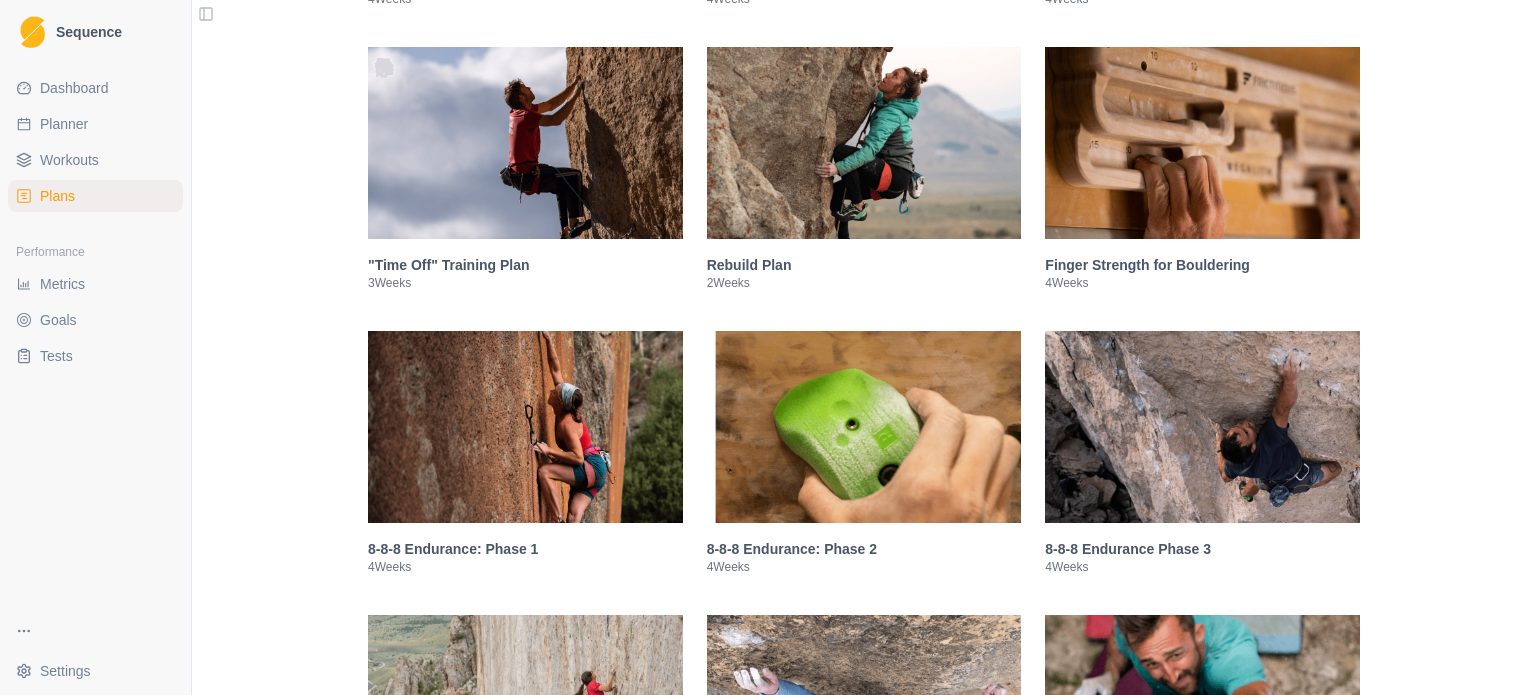 click on "Make training simple with a plan from Climb Strong Whether you're looking to send your project, increase finger strength, or become a better climber,  Climb Strong  training plans are the way to get started. Browse the collection of plans to find one that's right for you. Clear Filters Bouldering Plan 4  Weeks Sport Climbing Plan 4  Weeks Base Strength 1 4  Weeks Base Strength II 4  Weeks Boulder Performance: Phase 1 Strength 4  Weeks Boulder Performance: Phase 2 Power 4  Weeks "Time Off" Training Plan 3  Weeks Rebuild Plan 2  Weeks Finger Strength for Bouldering 4  Weeks 8-8-8 Endurance: Phase 1 4  Weeks 8-8-8 Endurance: Phase 2 4  Weeks 8-8-8 Endurance Phase 3 4  Weeks Alpine Base Fitness 1: Base Phase 6  Weeks Alpine Base Fitness 2: Build Phase 6  Weeks Full Tilt Bouldering 1: Base Phase 4  Weeks Full Tilt Bouldering 2: Build Phase 4  Weeks Full Tilt Bouldering 3: Performance Phase 4  Weeks Full Tilt Route Climbing 1: Base Phase 4  Weeks Full Tilt Route Climbing 2: Build Phase 4  Weeks 4  Weeks 4  Weeks 4" at bounding box center [864, 2772] 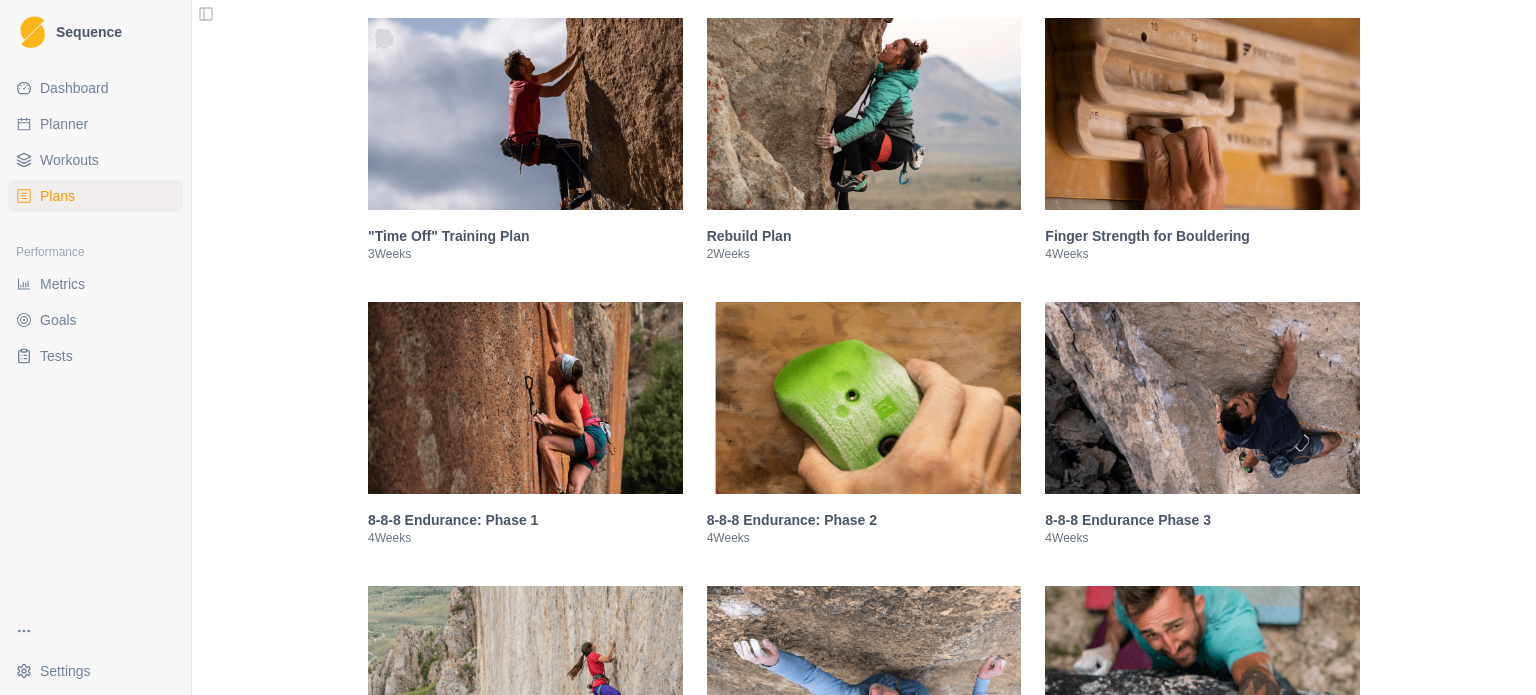 scroll, scrollTop: 972, scrollLeft: 0, axis: vertical 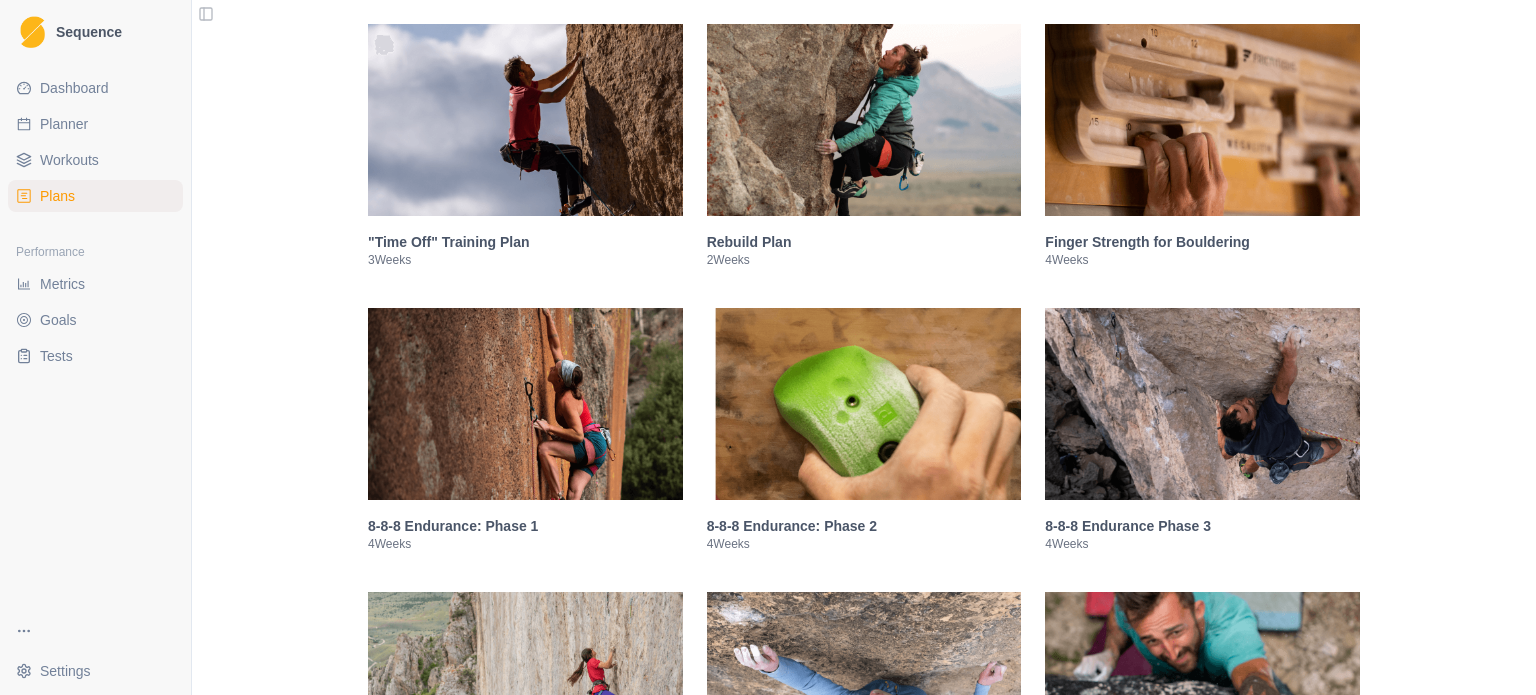click at bounding box center (1202, 120) 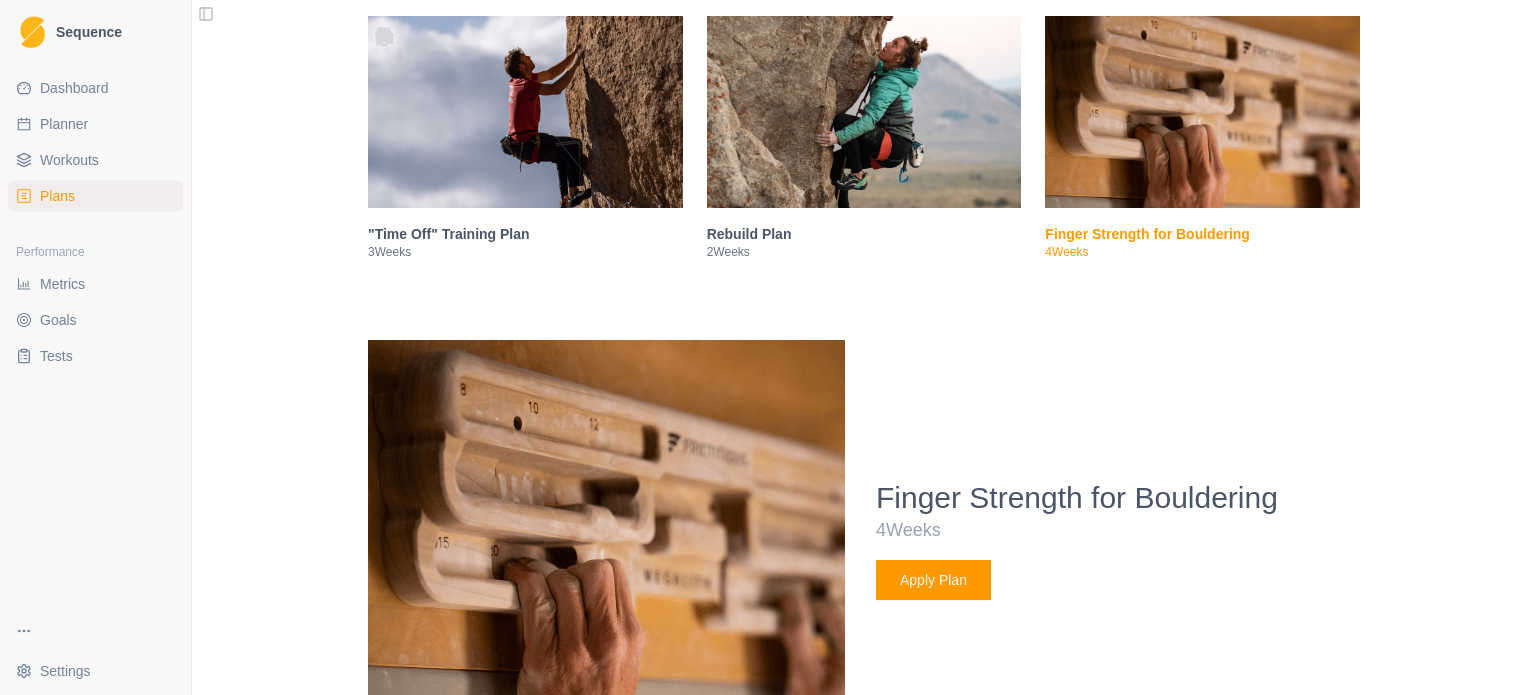 scroll, scrollTop: 973, scrollLeft: 0, axis: vertical 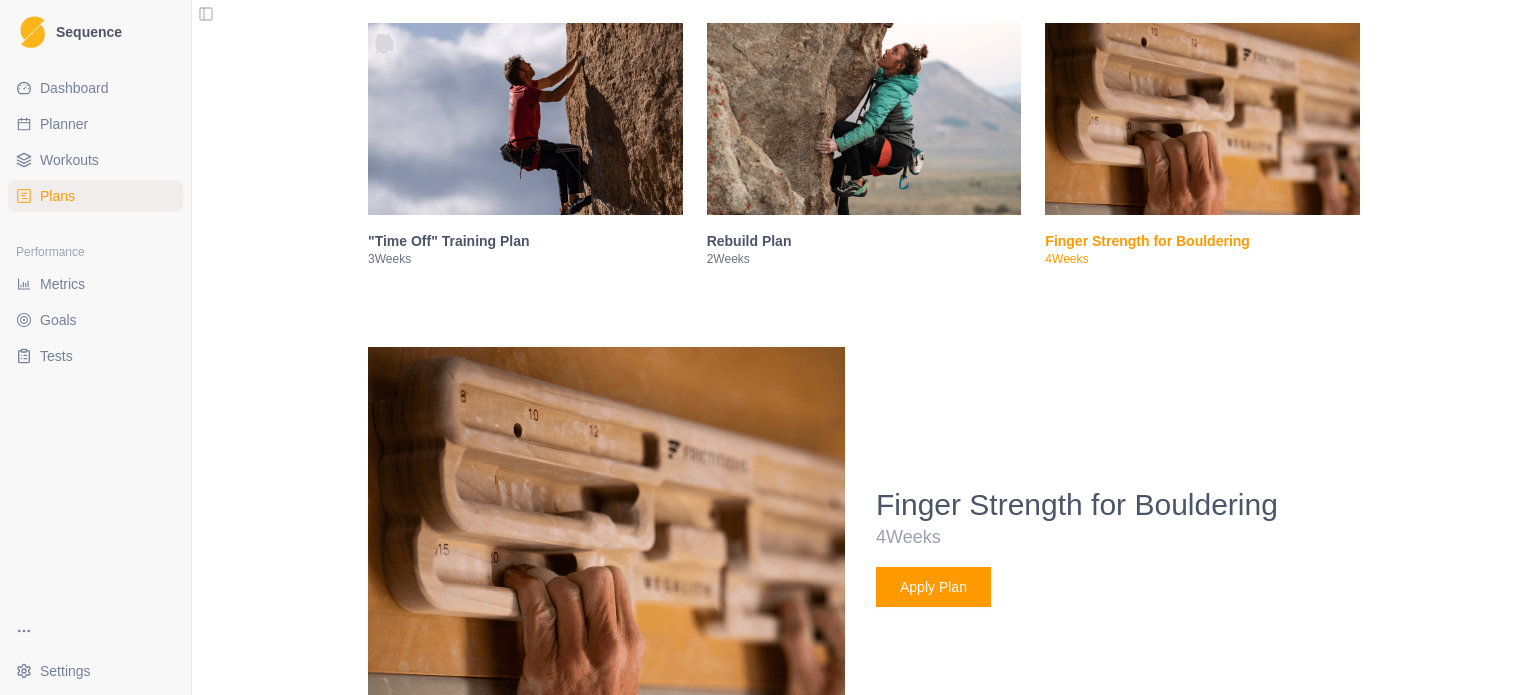 click at bounding box center [1202, 119] 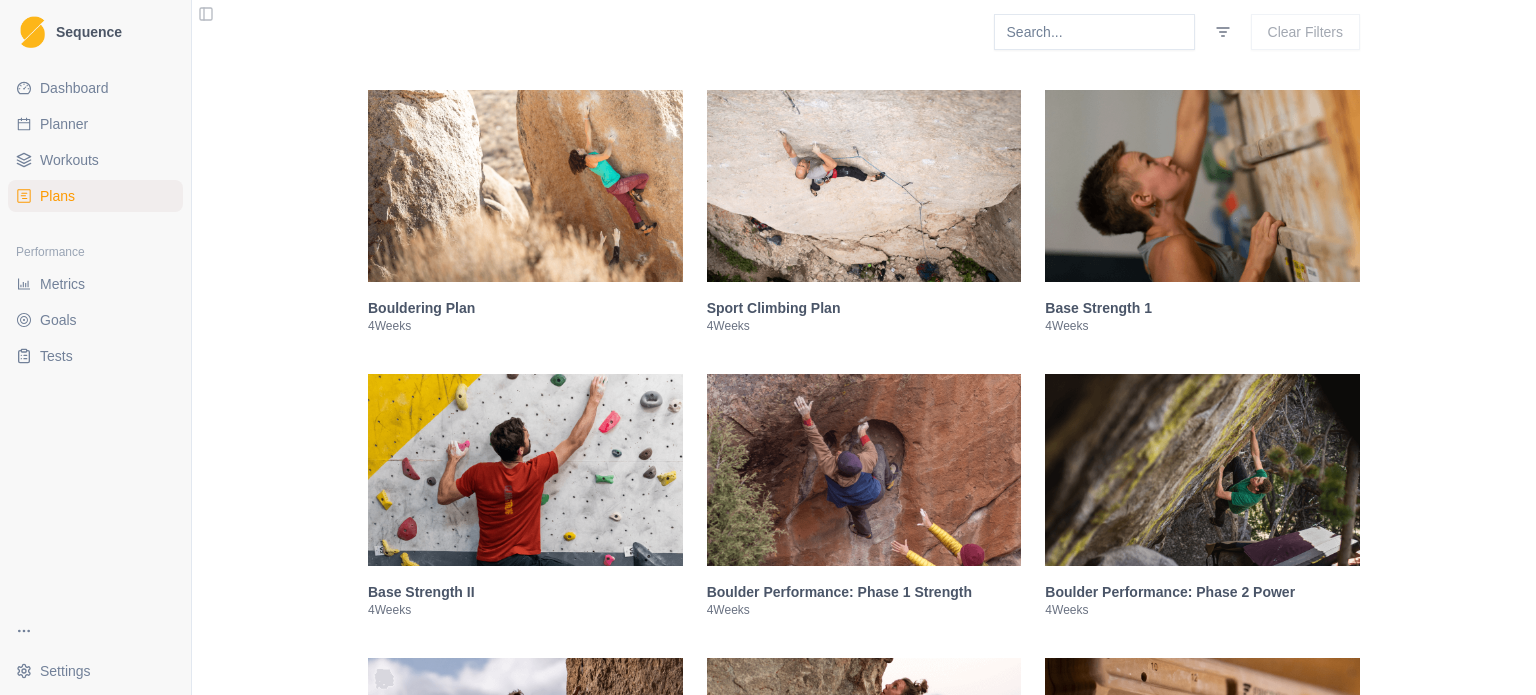 scroll, scrollTop: 0, scrollLeft: 0, axis: both 